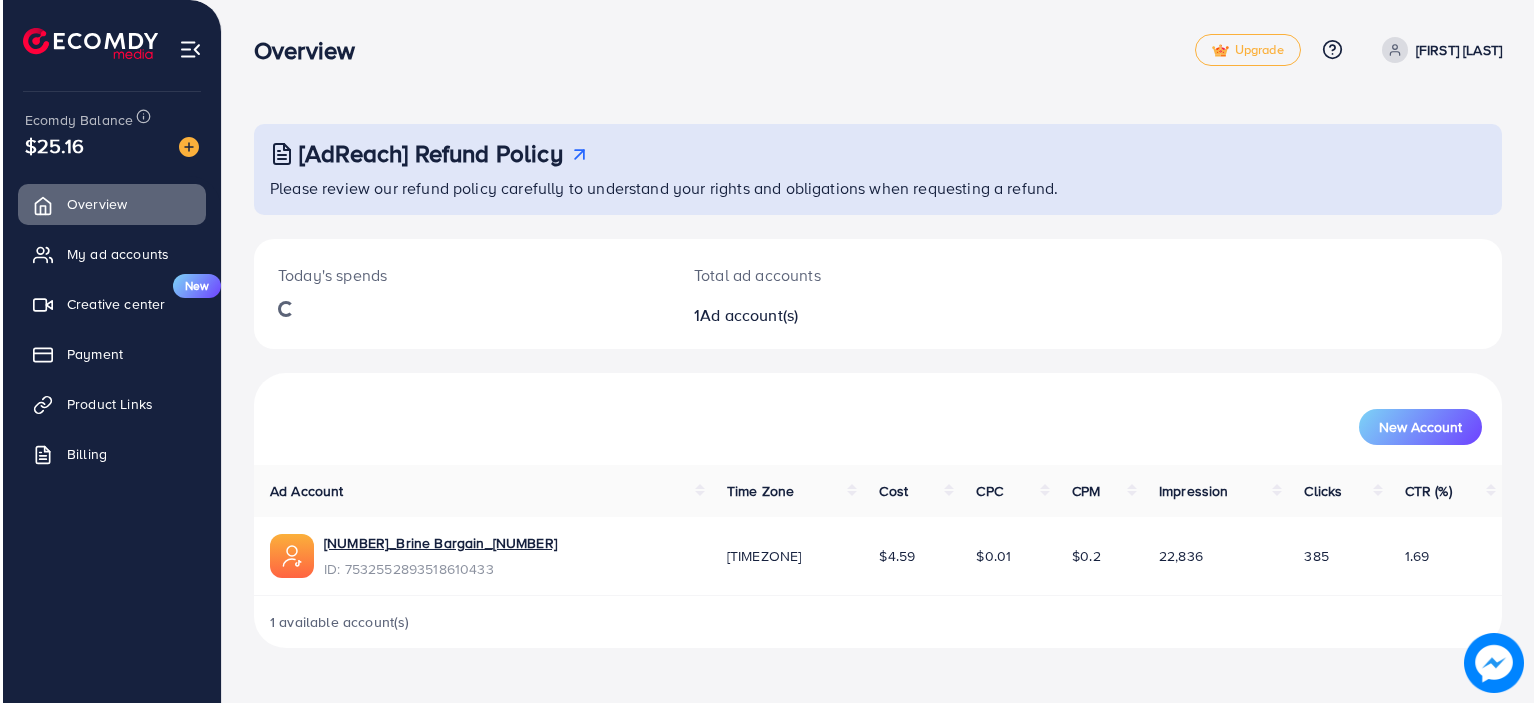 scroll, scrollTop: 0, scrollLeft: 0, axis: both 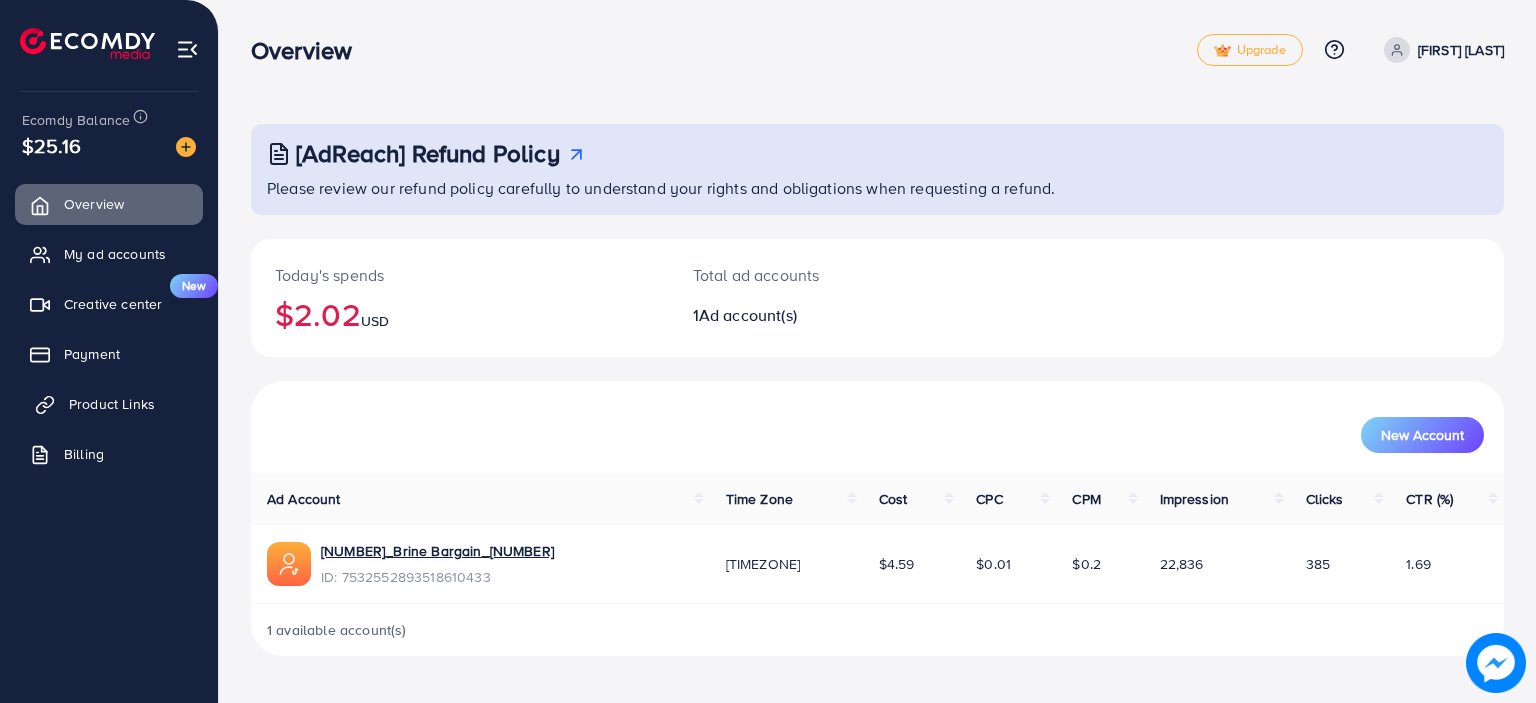 click on "Product Links" at bounding box center (112, 404) 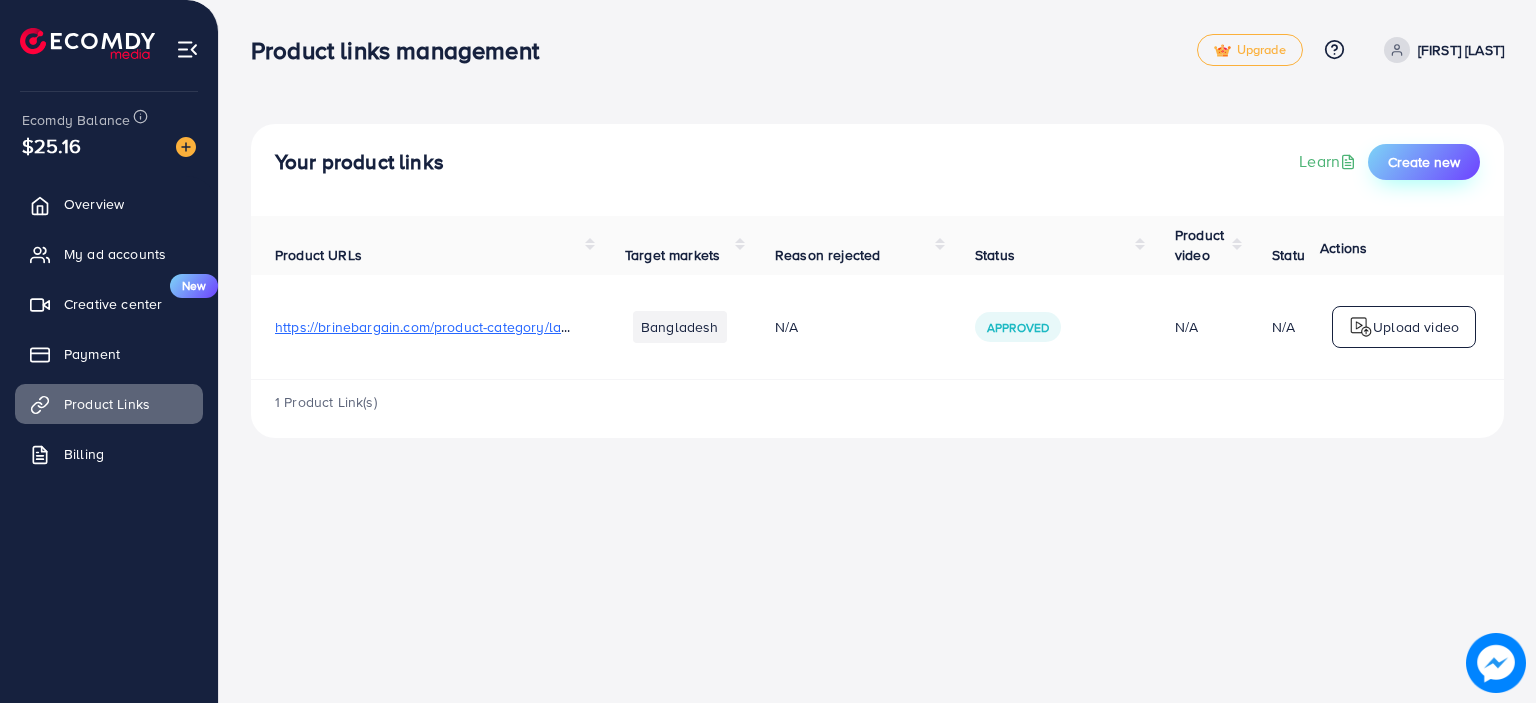 click on "Create new" at bounding box center [1424, 162] 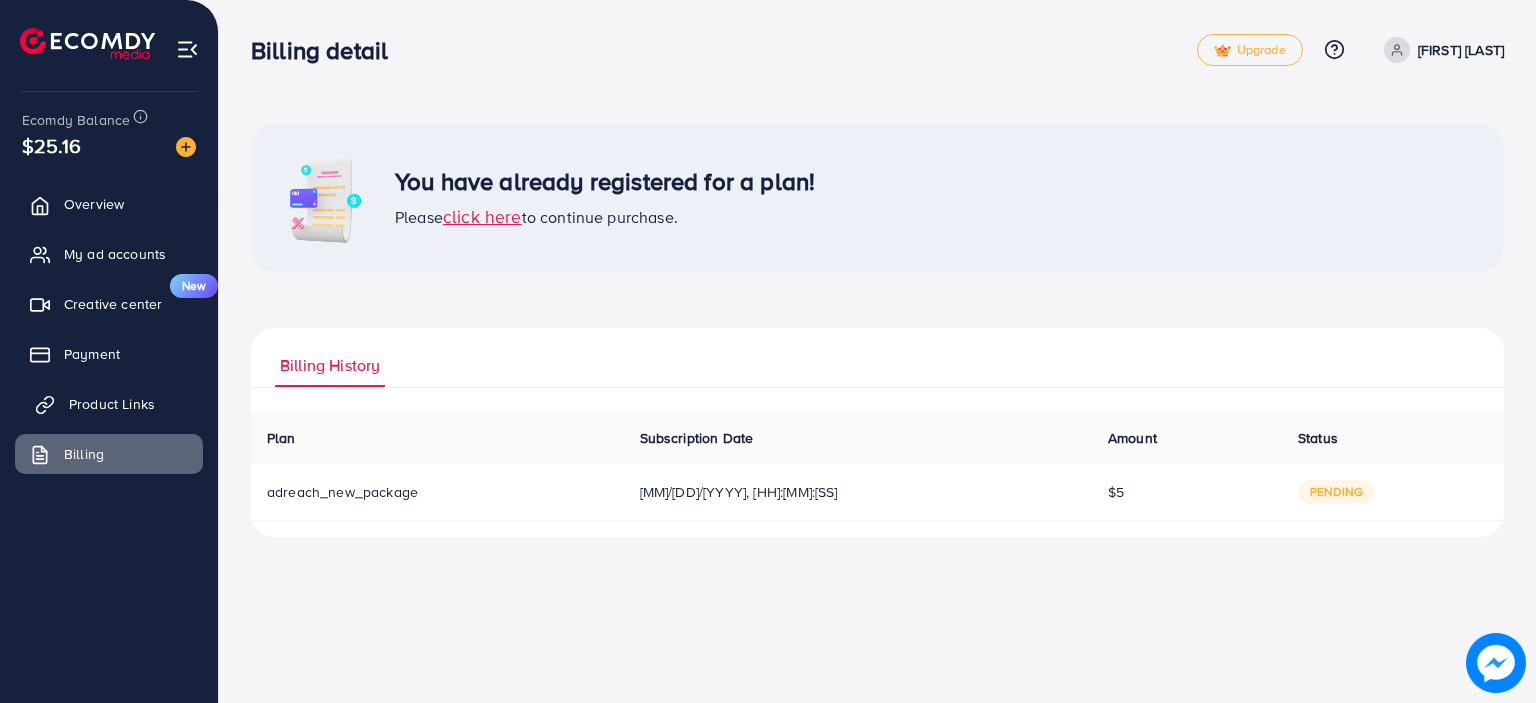 click on "Product Links" at bounding box center [112, 404] 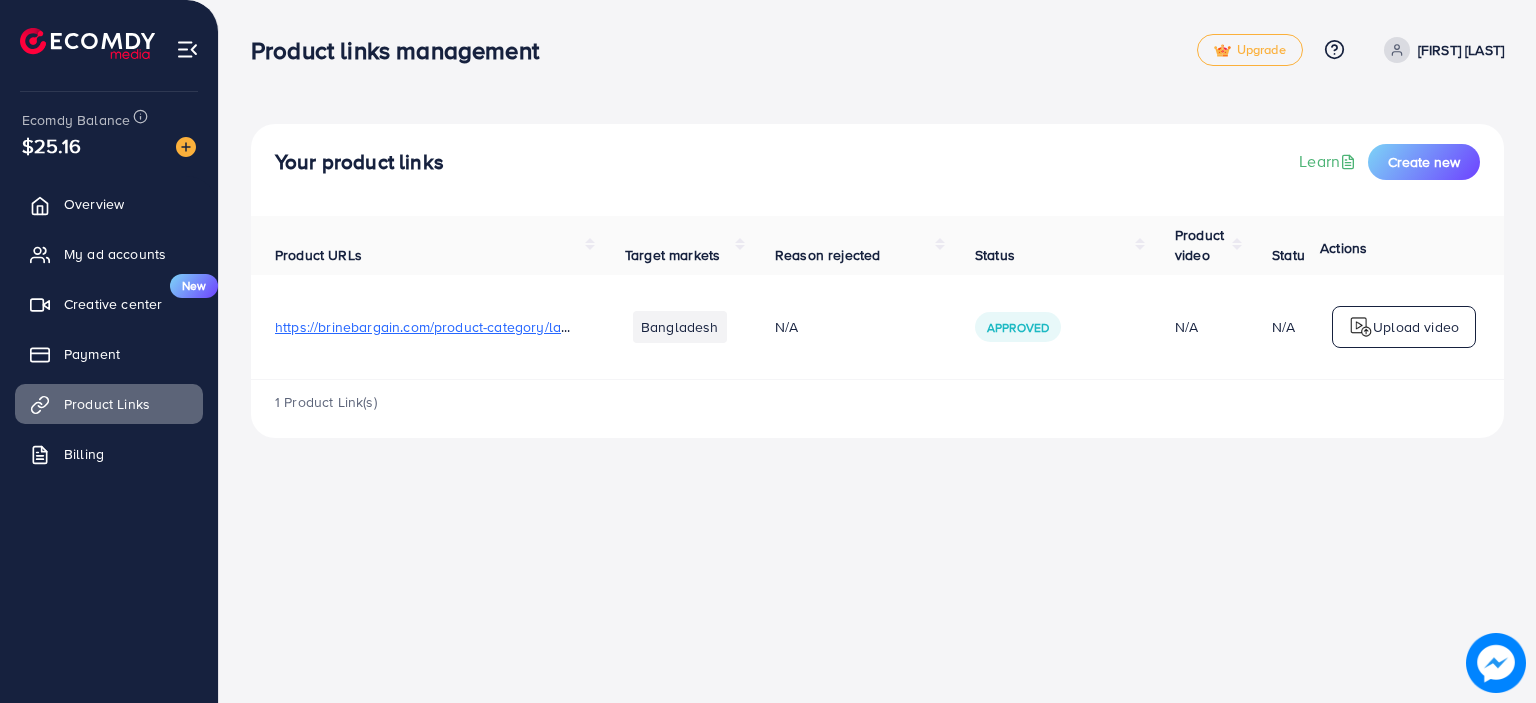 drag, startPoint x: 1336, startPoint y: 386, endPoint x: 1356, endPoint y: 385, distance: 20.024984 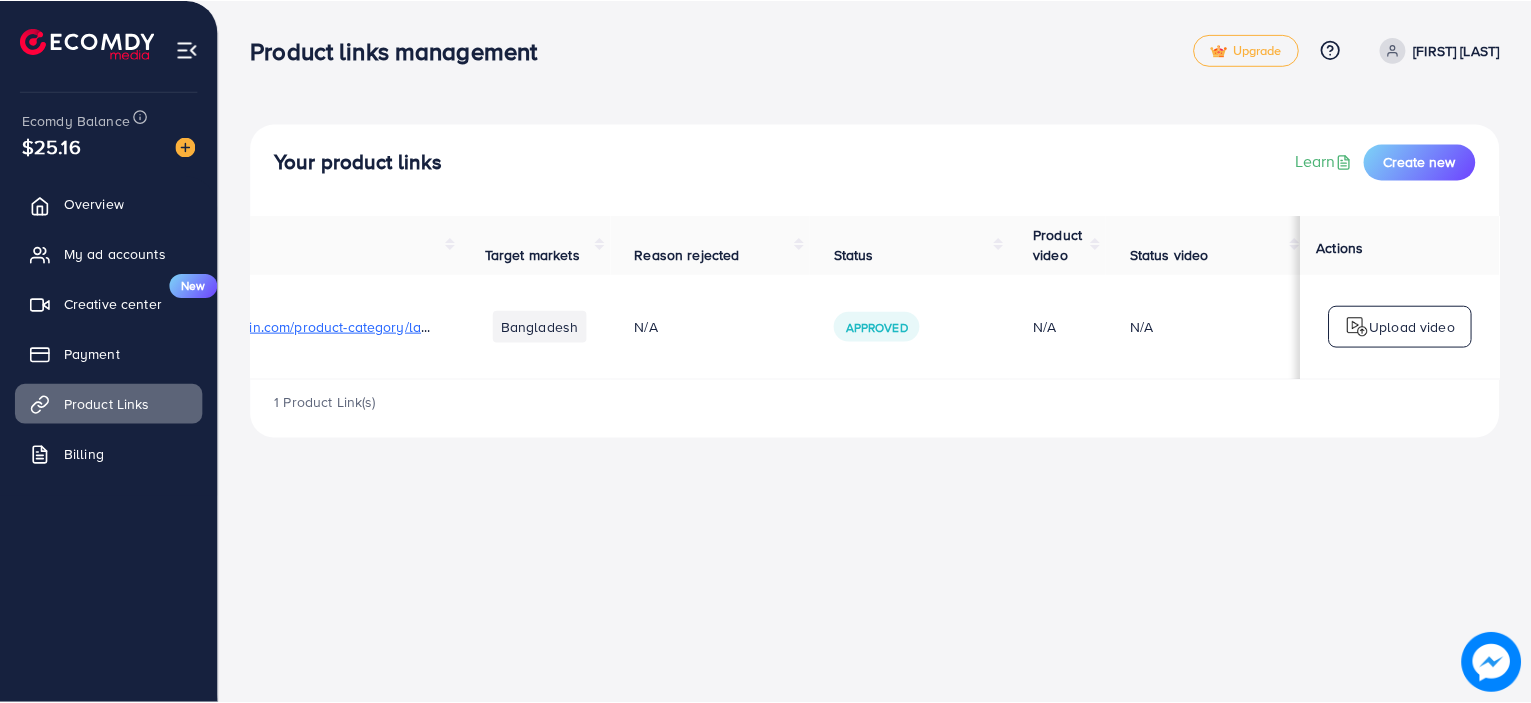 scroll, scrollTop: 0, scrollLeft: 144, axis: horizontal 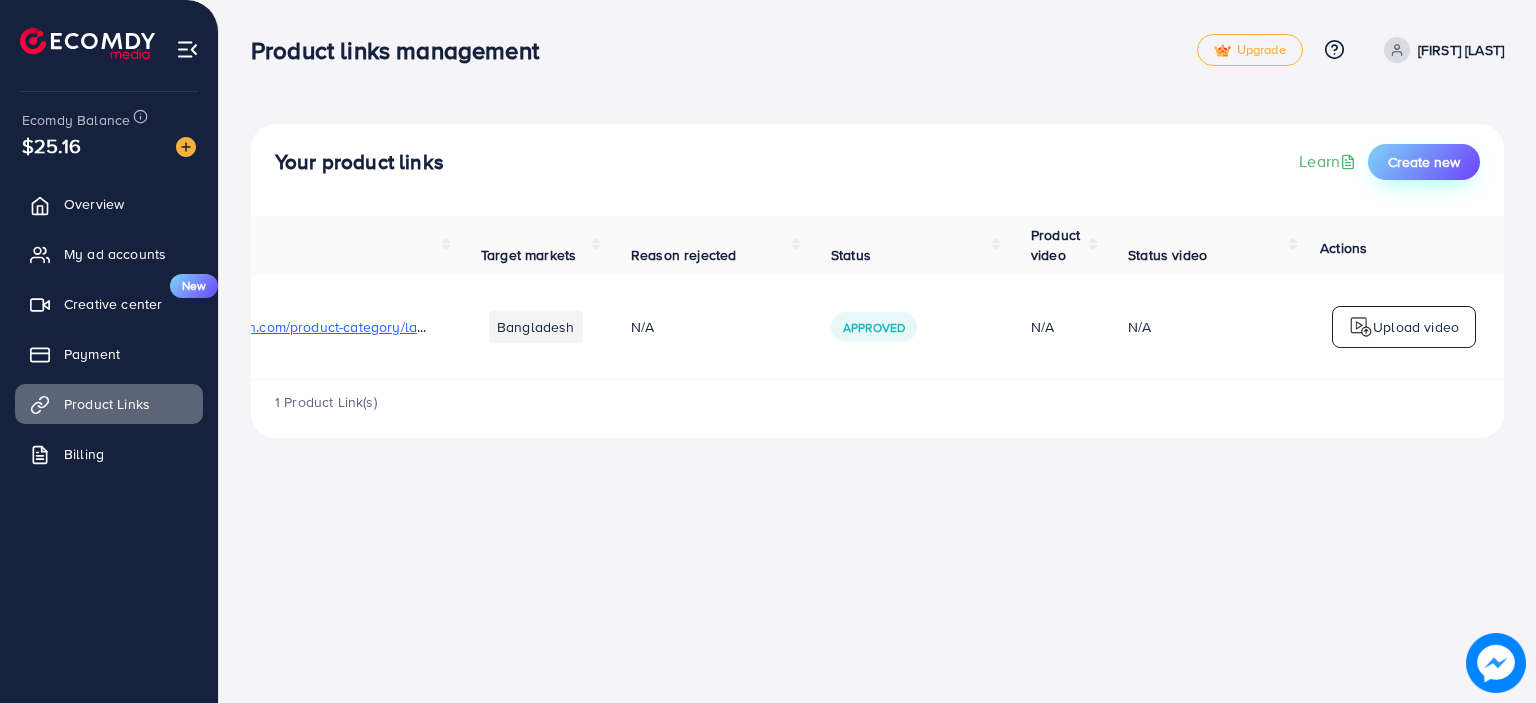 click on "Create new" at bounding box center (1424, 162) 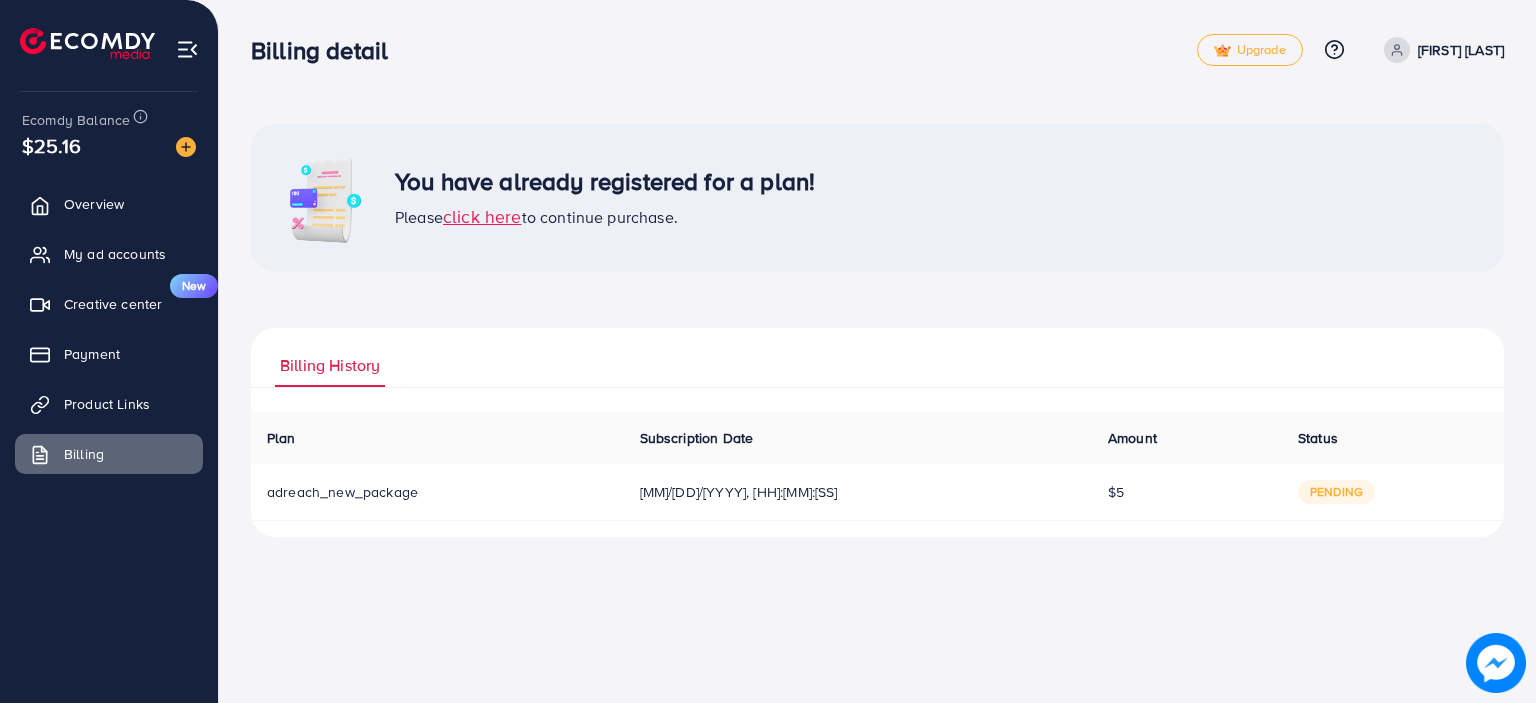 click on "click here" at bounding box center (482, 216) 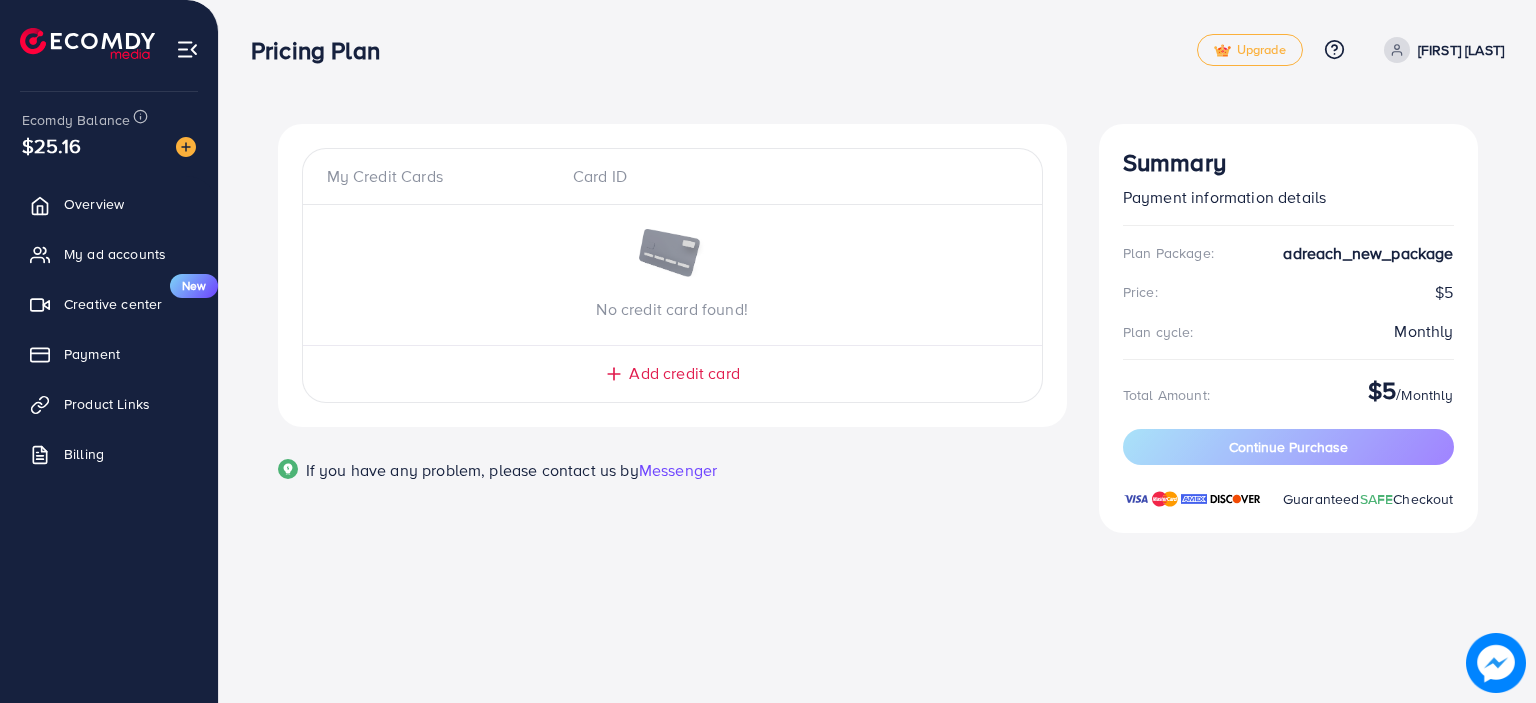 click on "Price:   $5" at bounding box center [1288, 292] 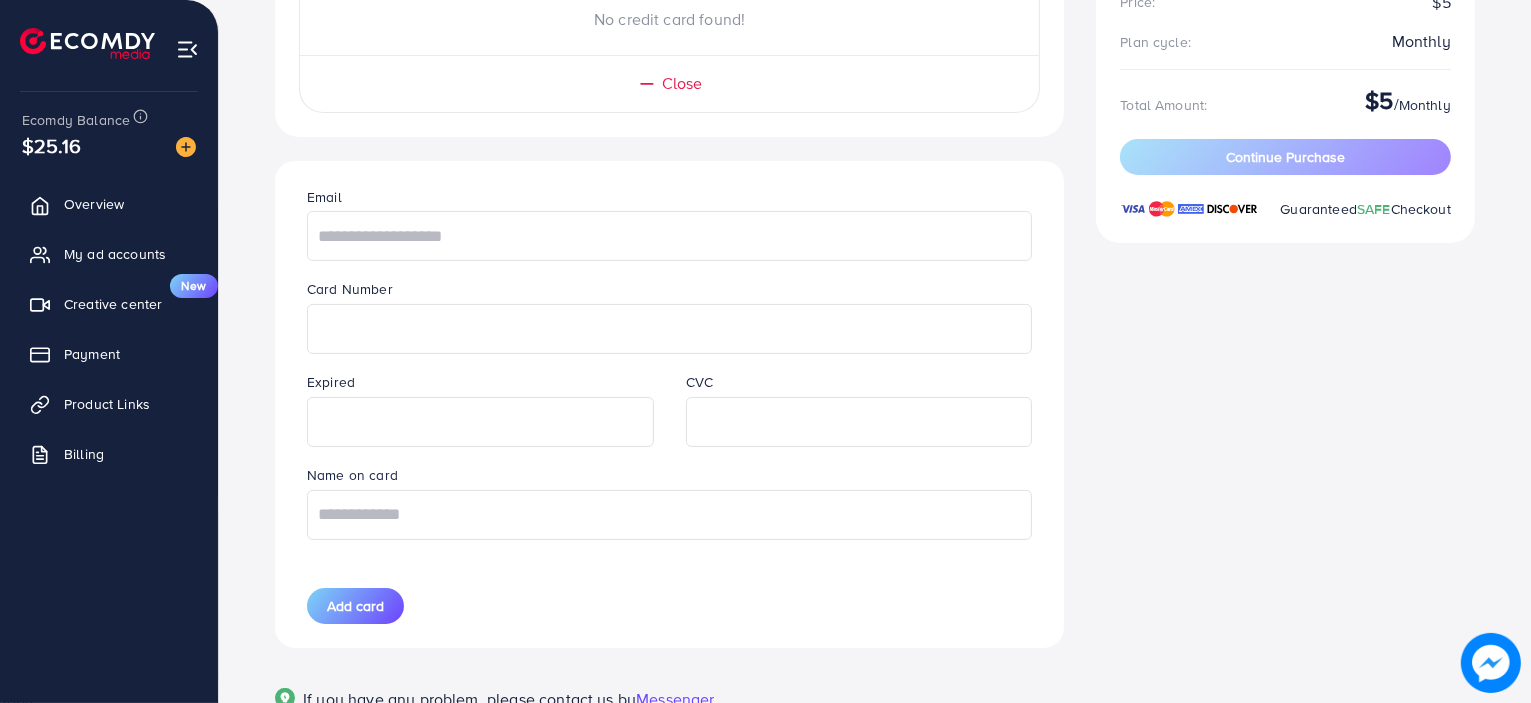 scroll, scrollTop: 300, scrollLeft: 0, axis: vertical 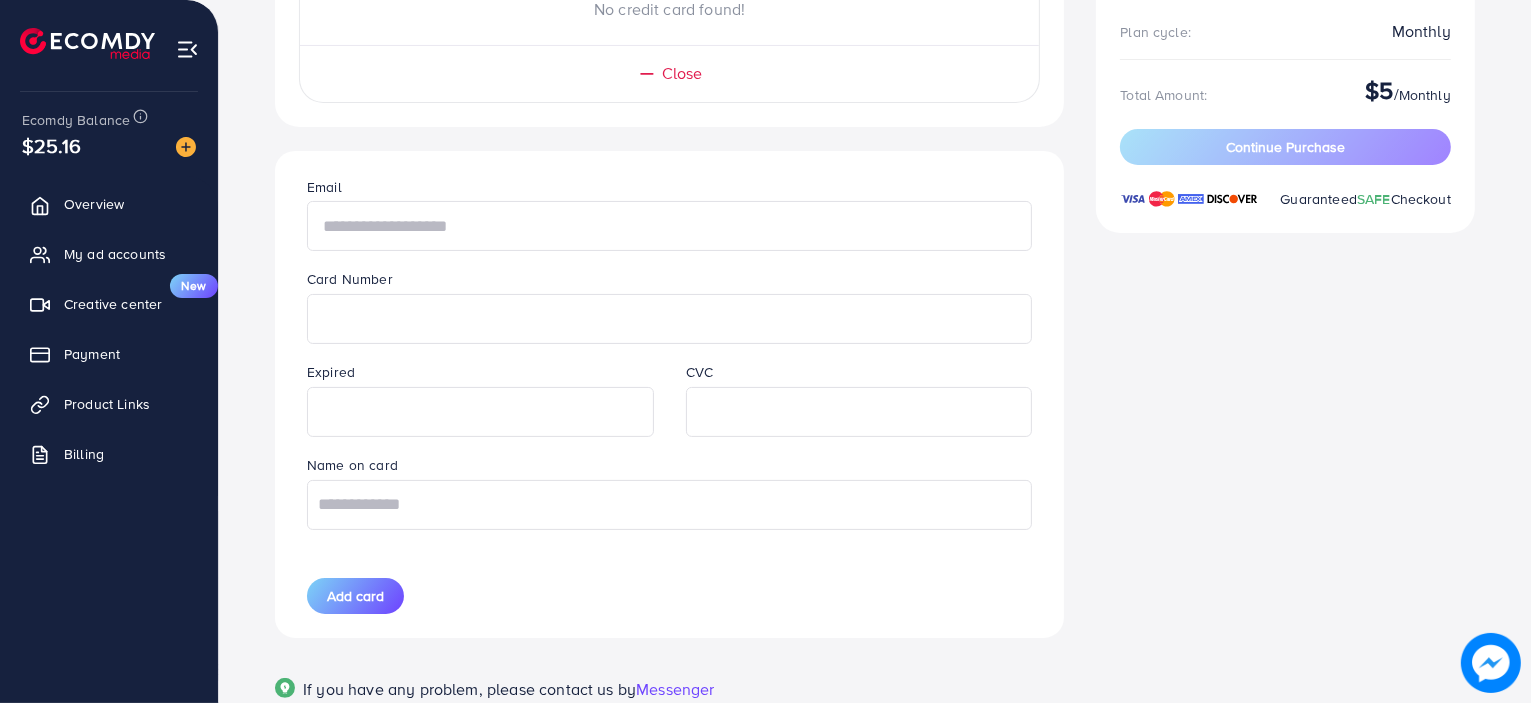 click at bounding box center (669, 226) 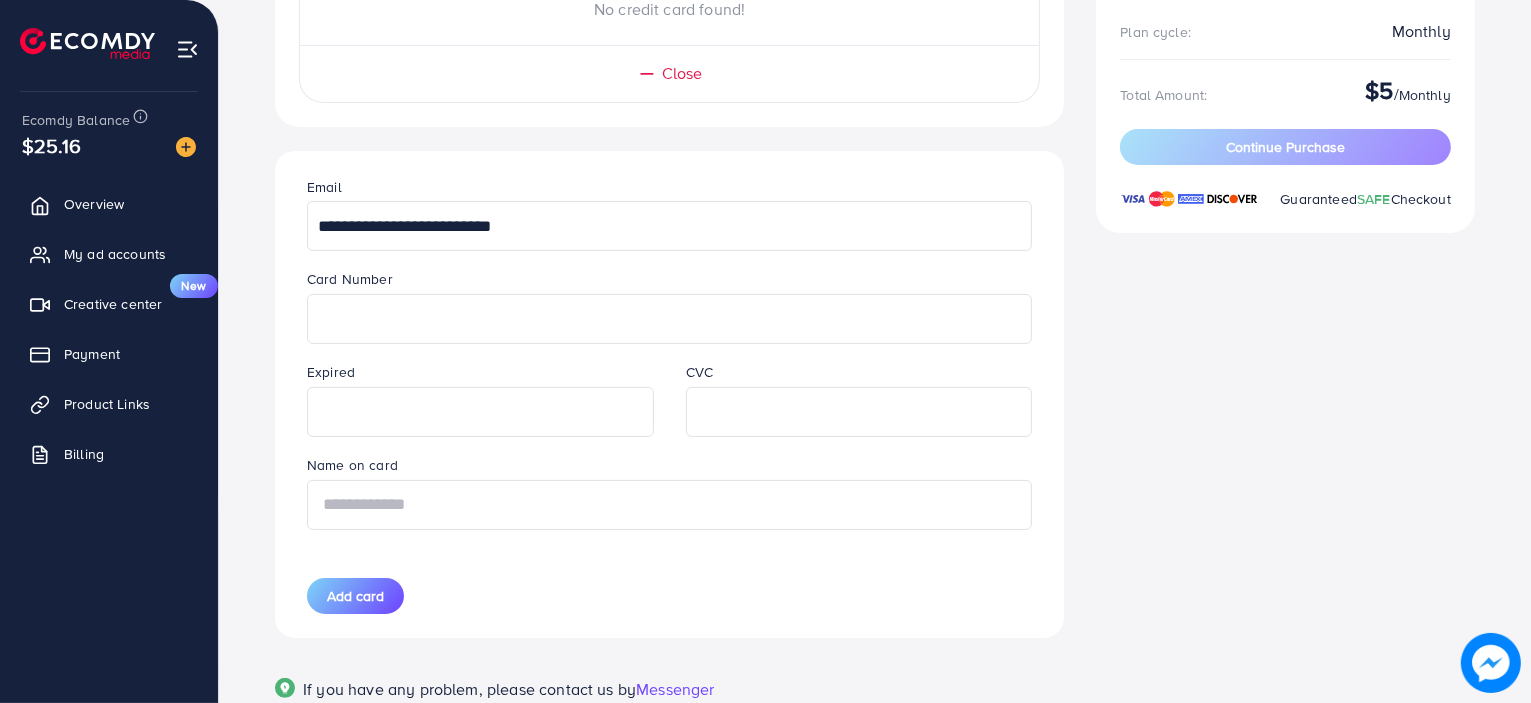 click at bounding box center (669, 505) 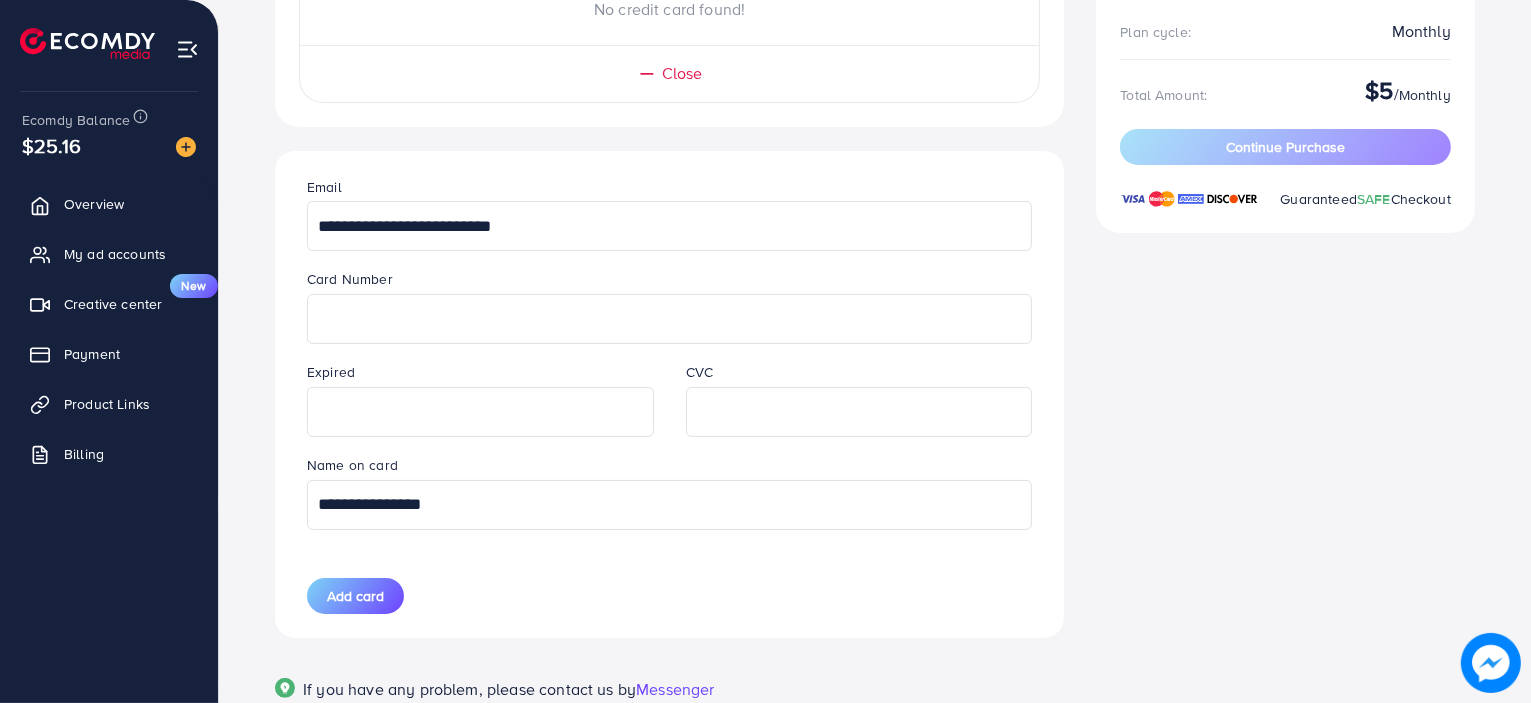 type on "**********" 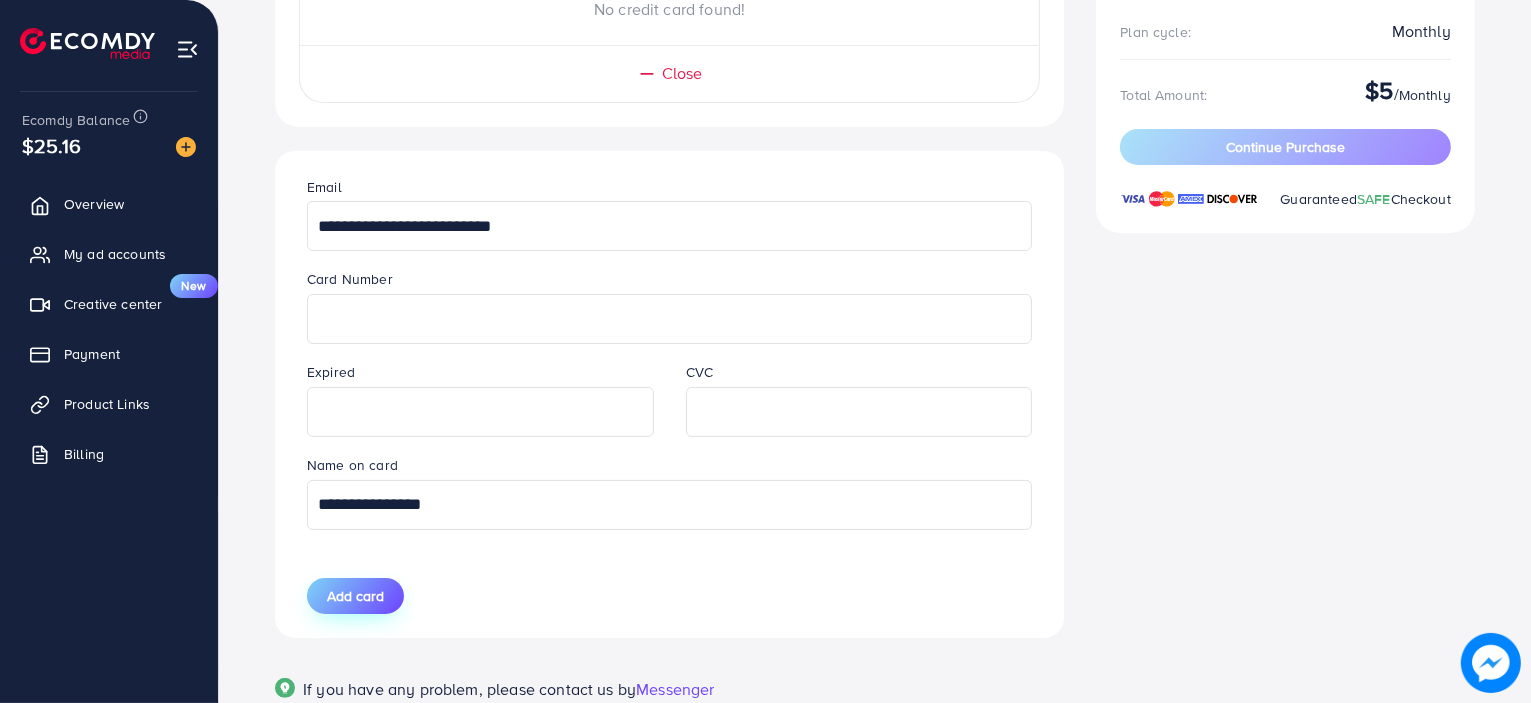 click on "Add card" at bounding box center (355, 596) 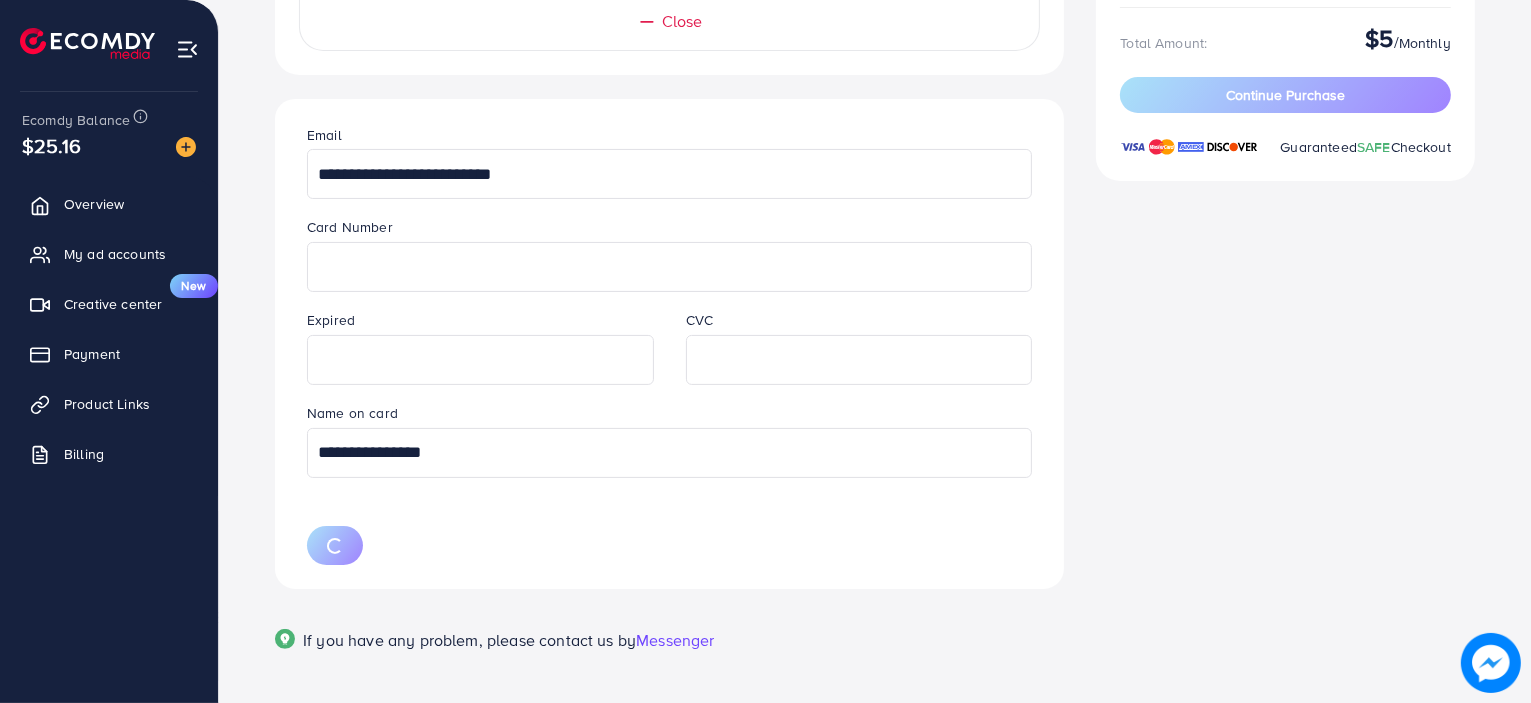 scroll, scrollTop: 381, scrollLeft: 0, axis: vertical 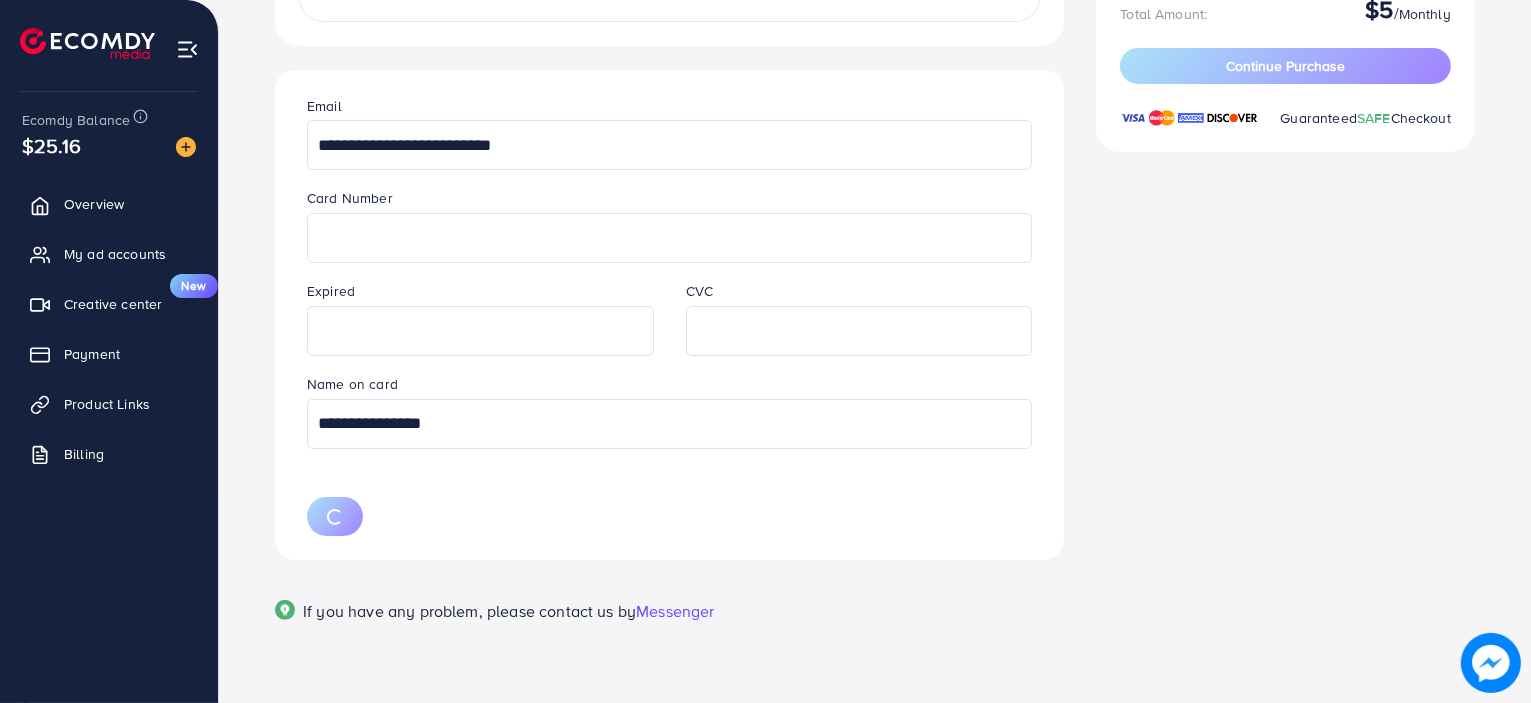 type 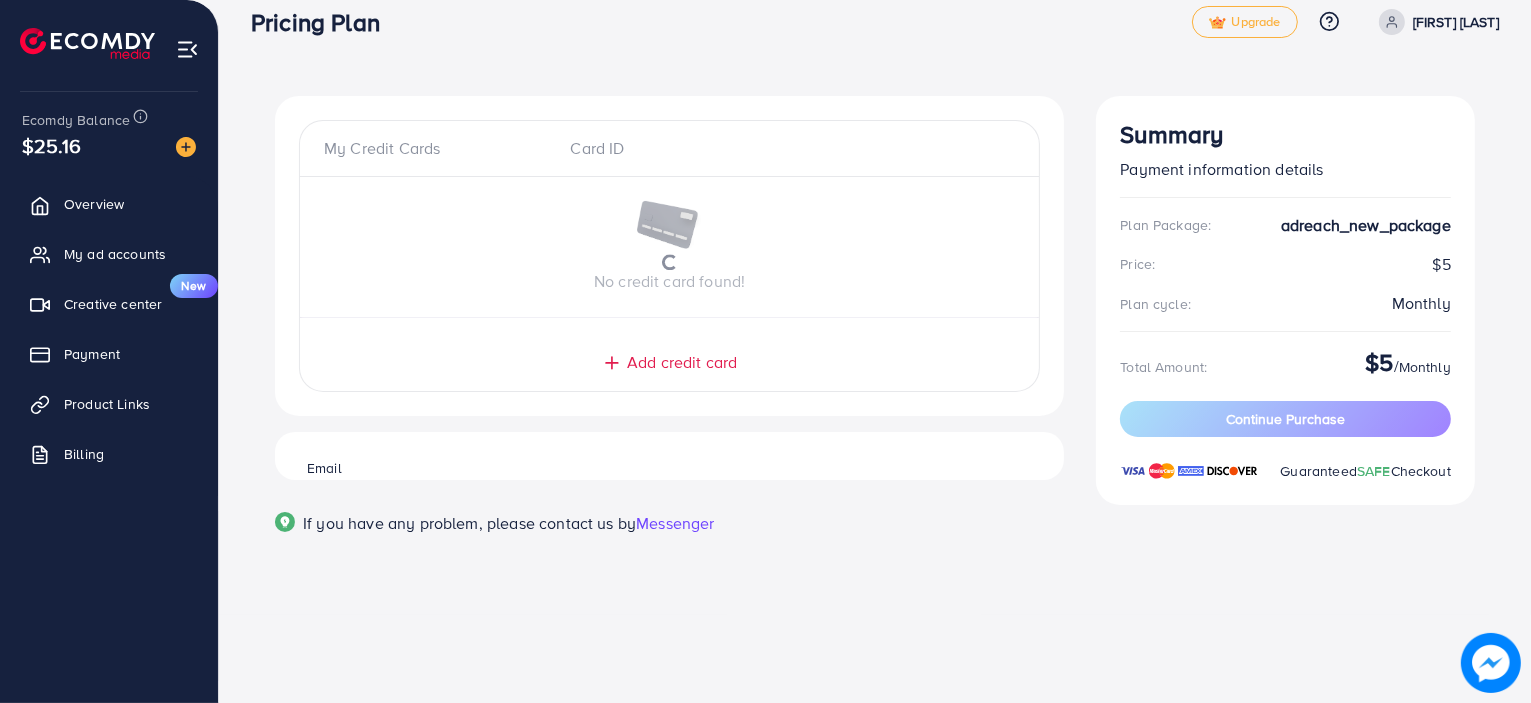 scroll, scrollTop: 0, scrollLeft: 0, axis: both 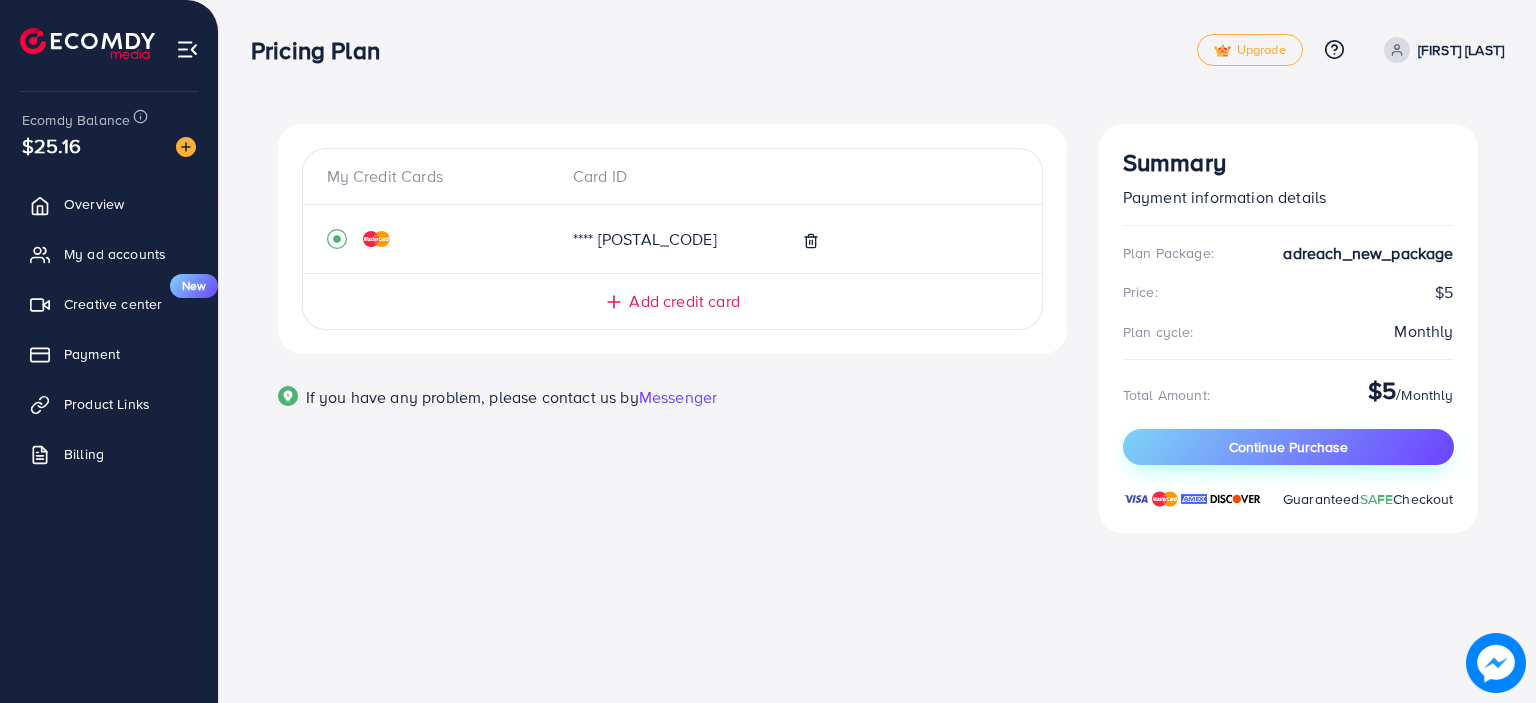click on "Continue Purchase" at bounding box center [1288, 447] 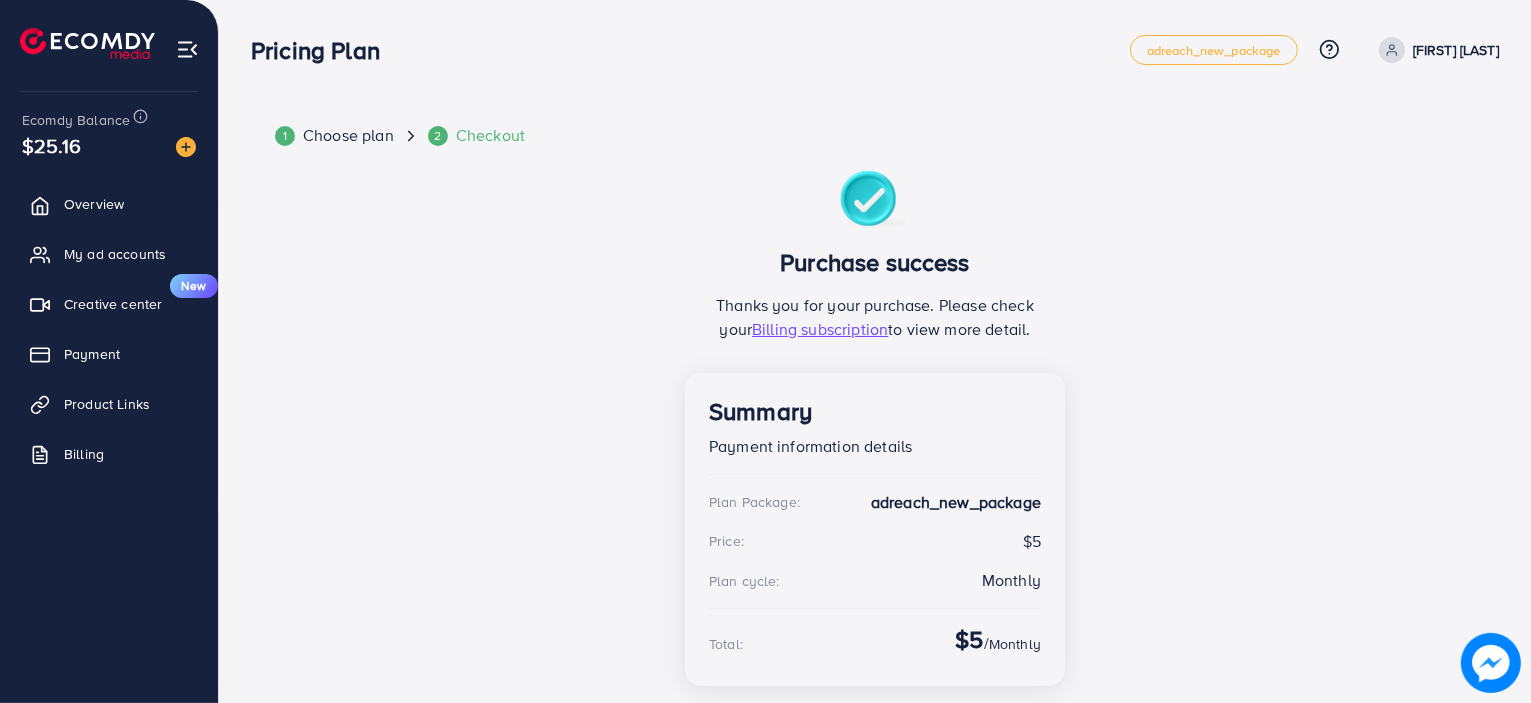scroll, scrollTop: 52, scrollLeft: 0, axis: vertical 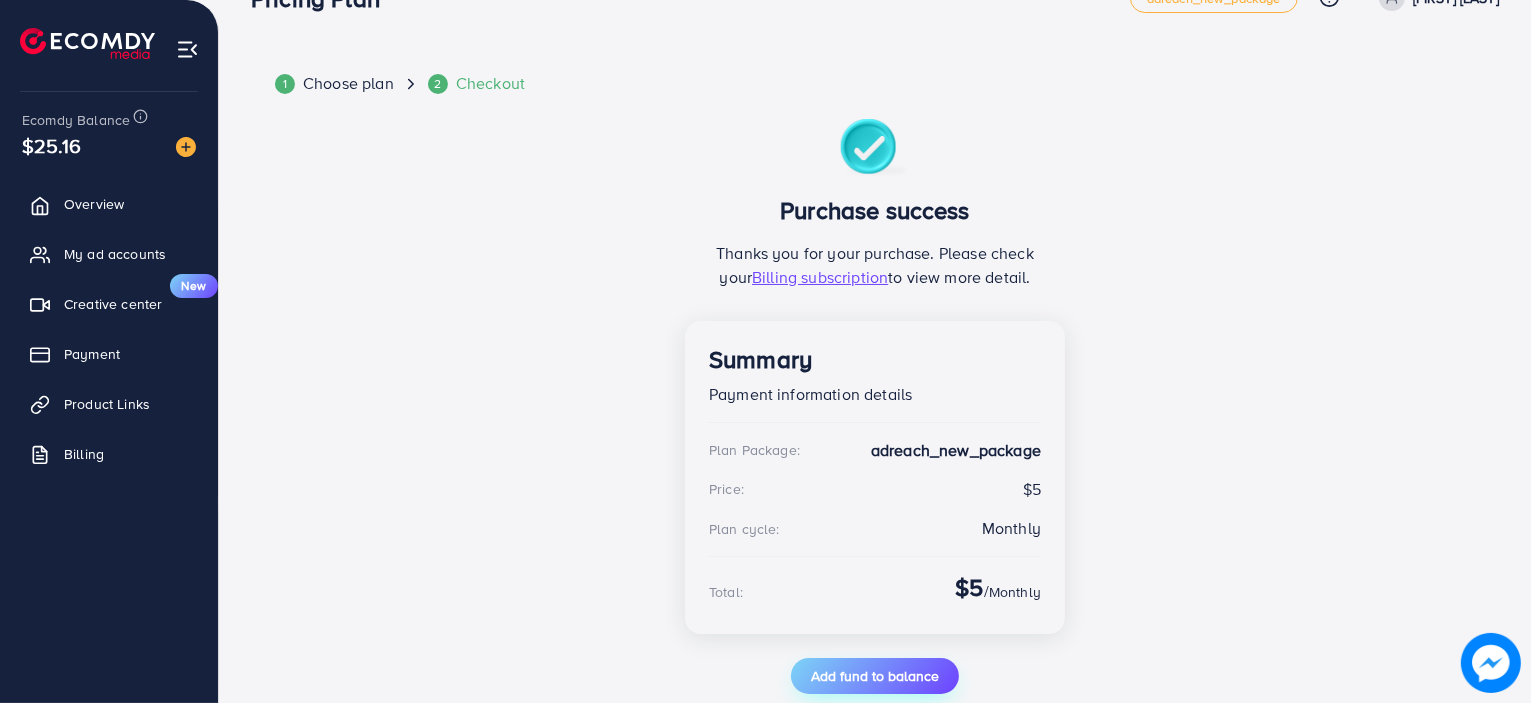 click on "Add fund to balance" at bounding box center (875, 676) 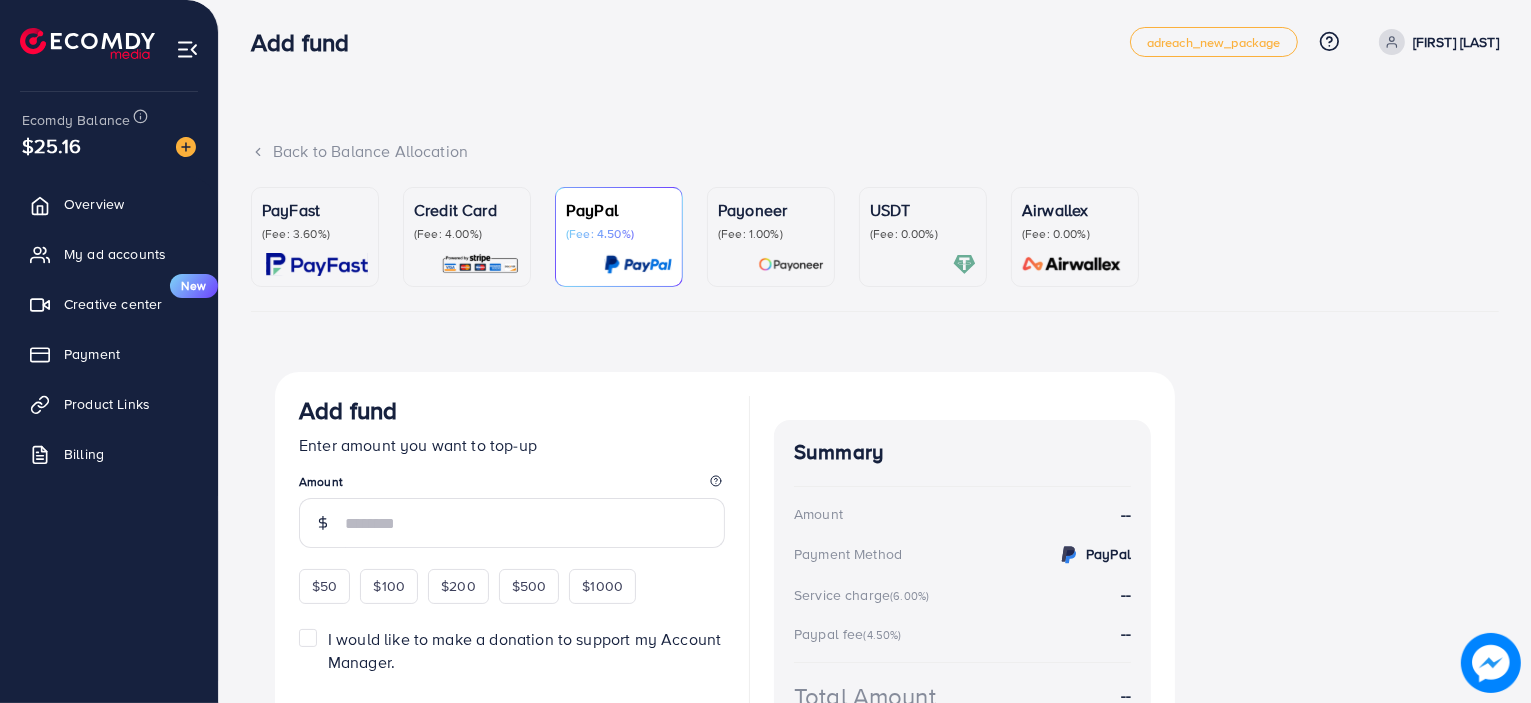 scroll, scrollTop: 0, scrollLeft: 0, axis: both 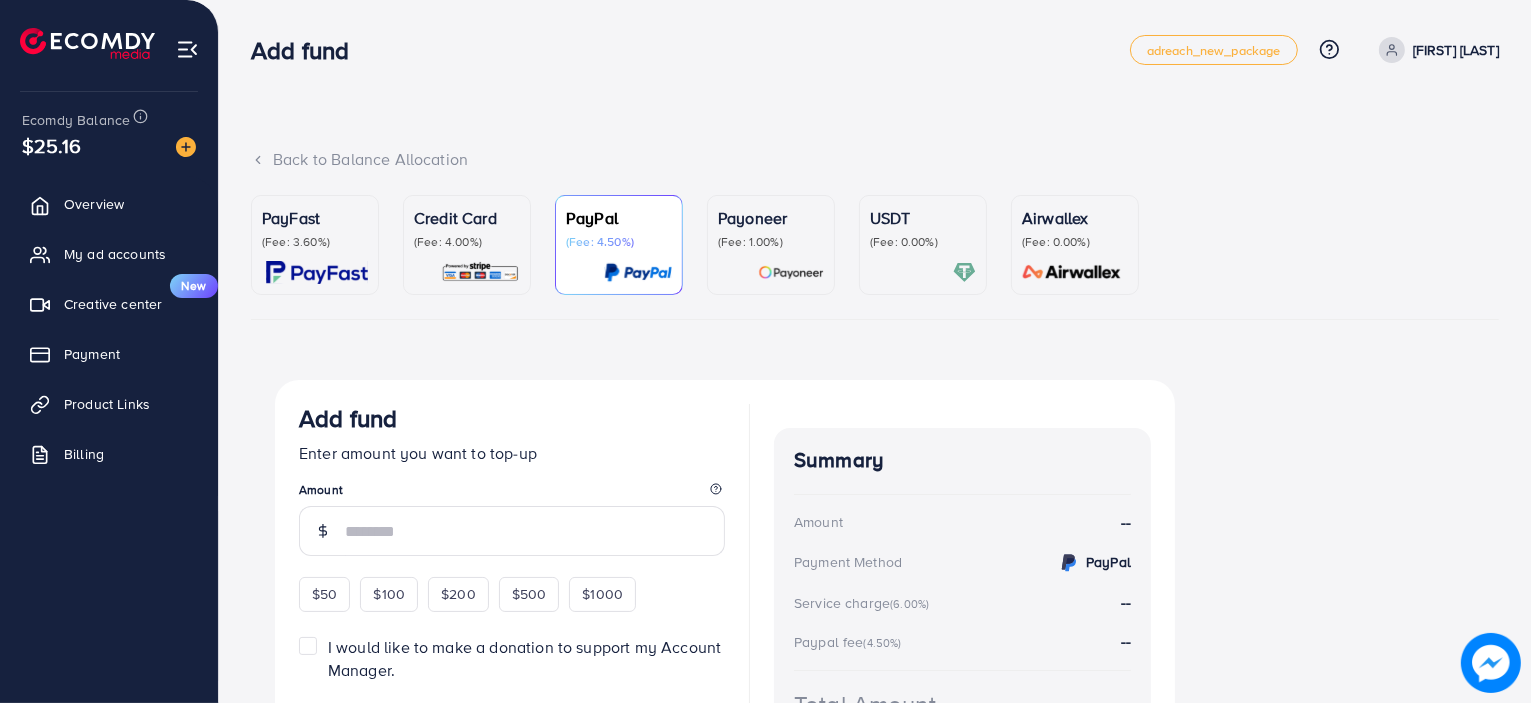 click on "Payoneer   (Fee: 1.00%)" at bounding box center (771, 245) 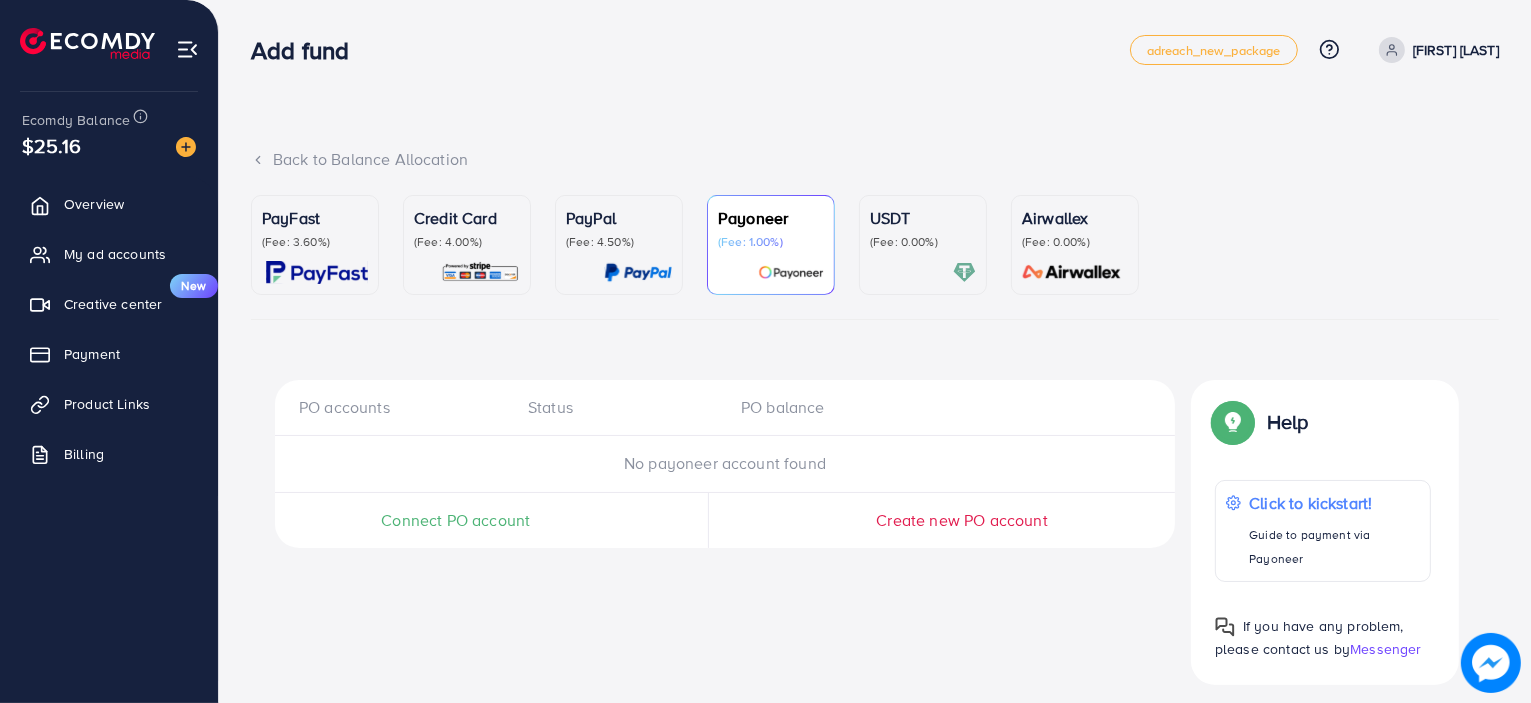 click at bounding box center [923, 272] 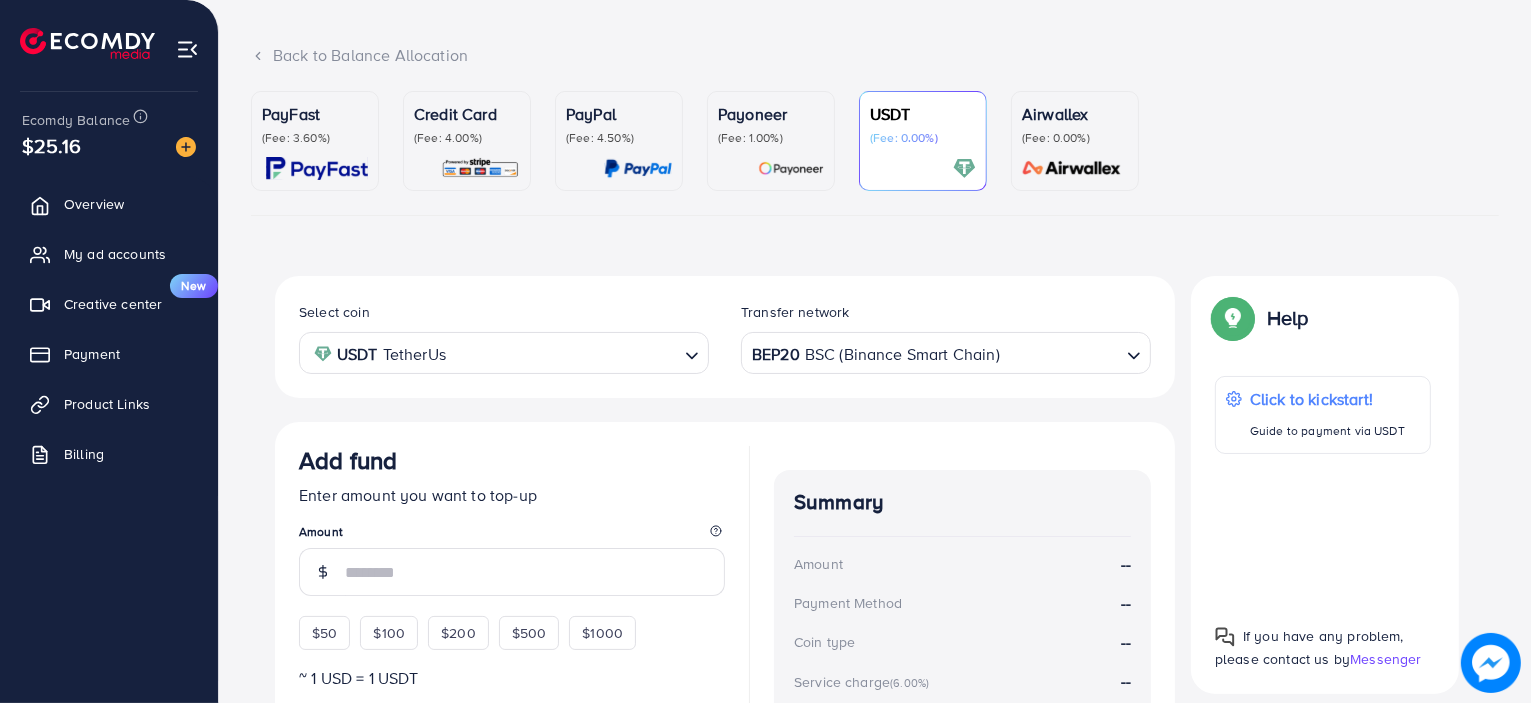 scroll, scrollTop: 200, scrollLeft: 0, axis: vertical 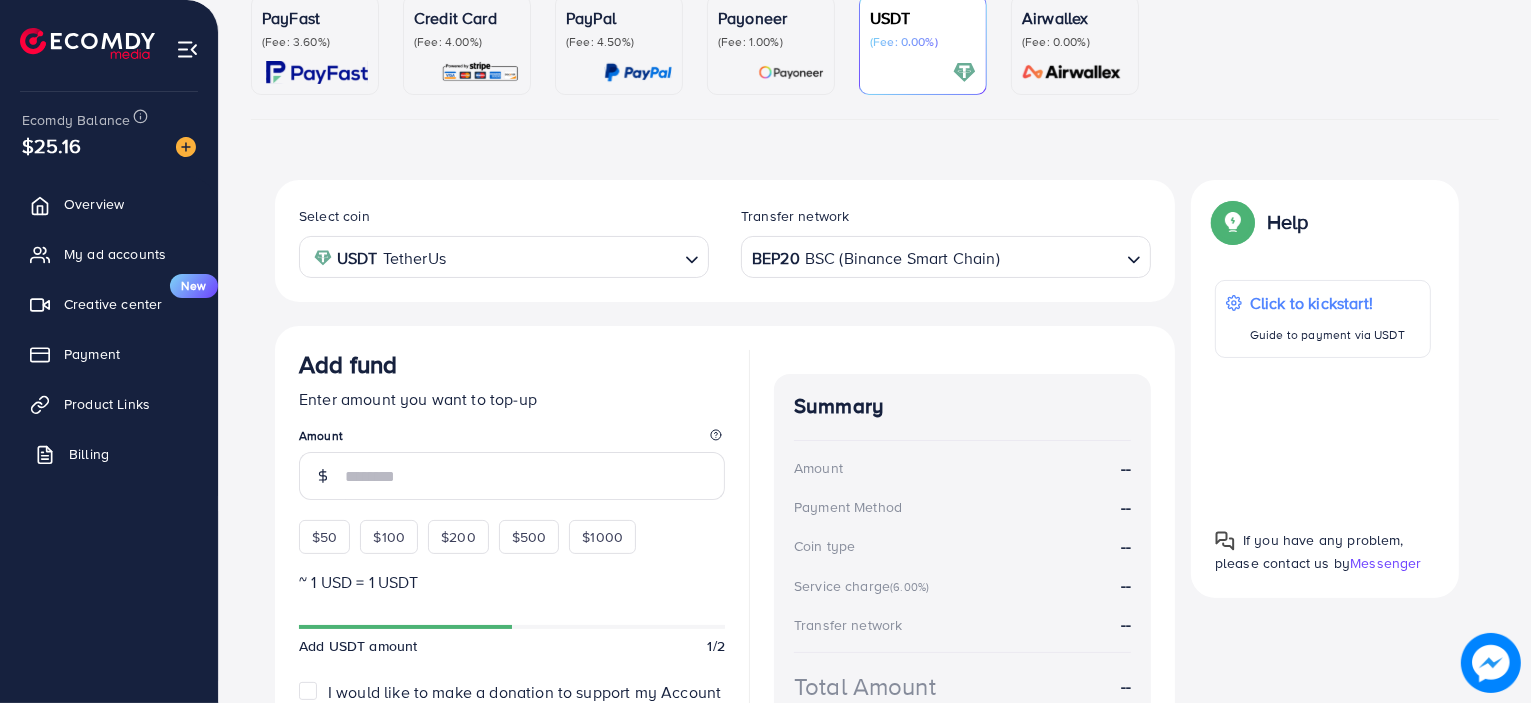 click on "Billing" at bounding box center (109, 454) 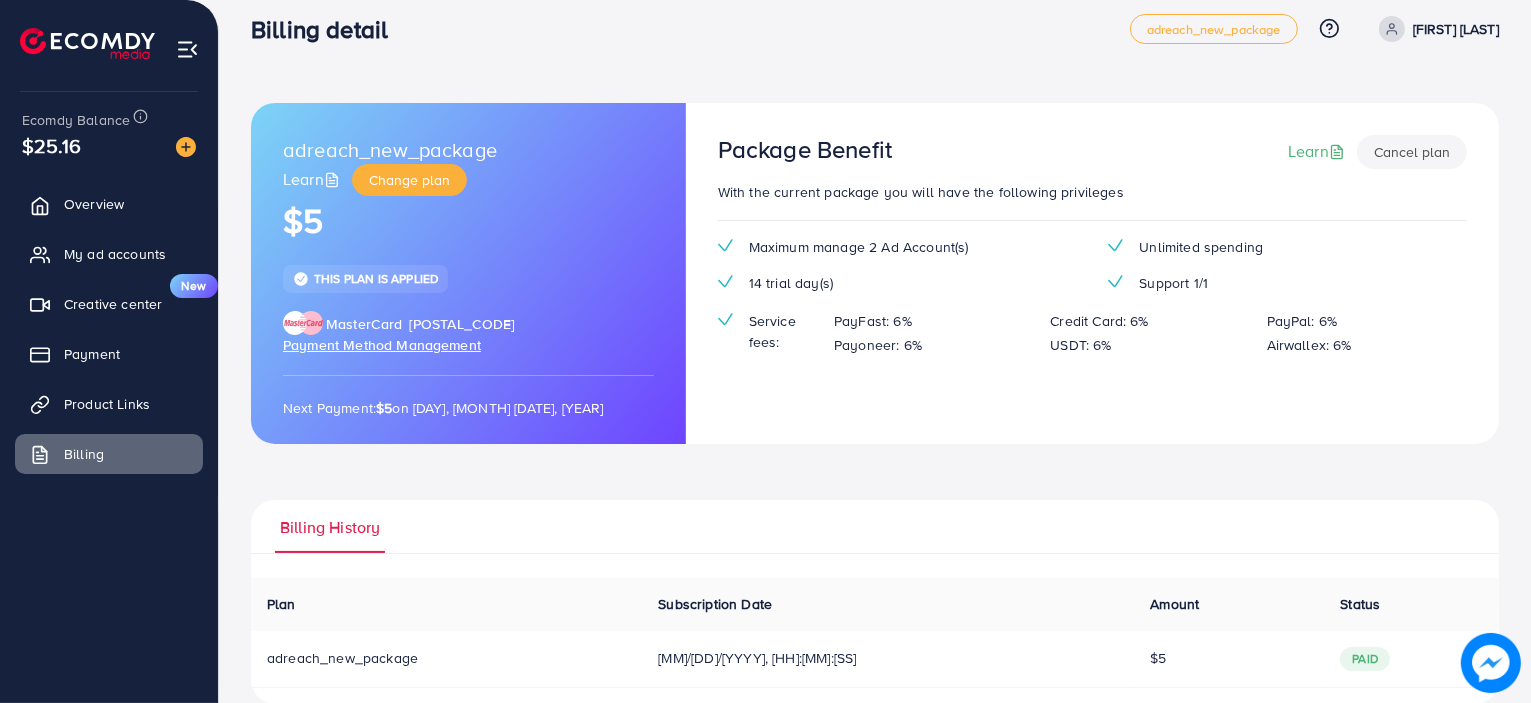 scroll, scrollTop: 32, scrollLeft: 0, axis: vertical 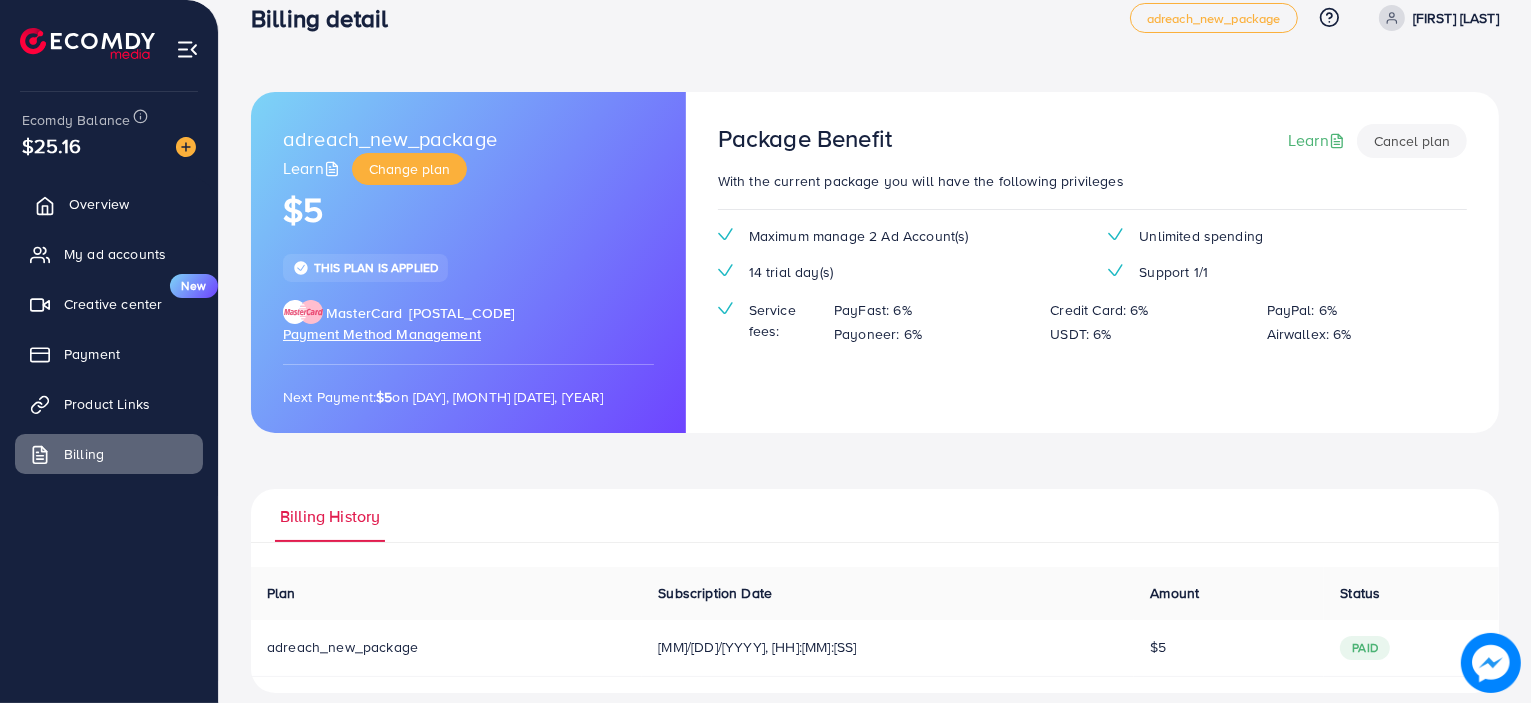 click on "Overview" at bounding box center (109, 204) 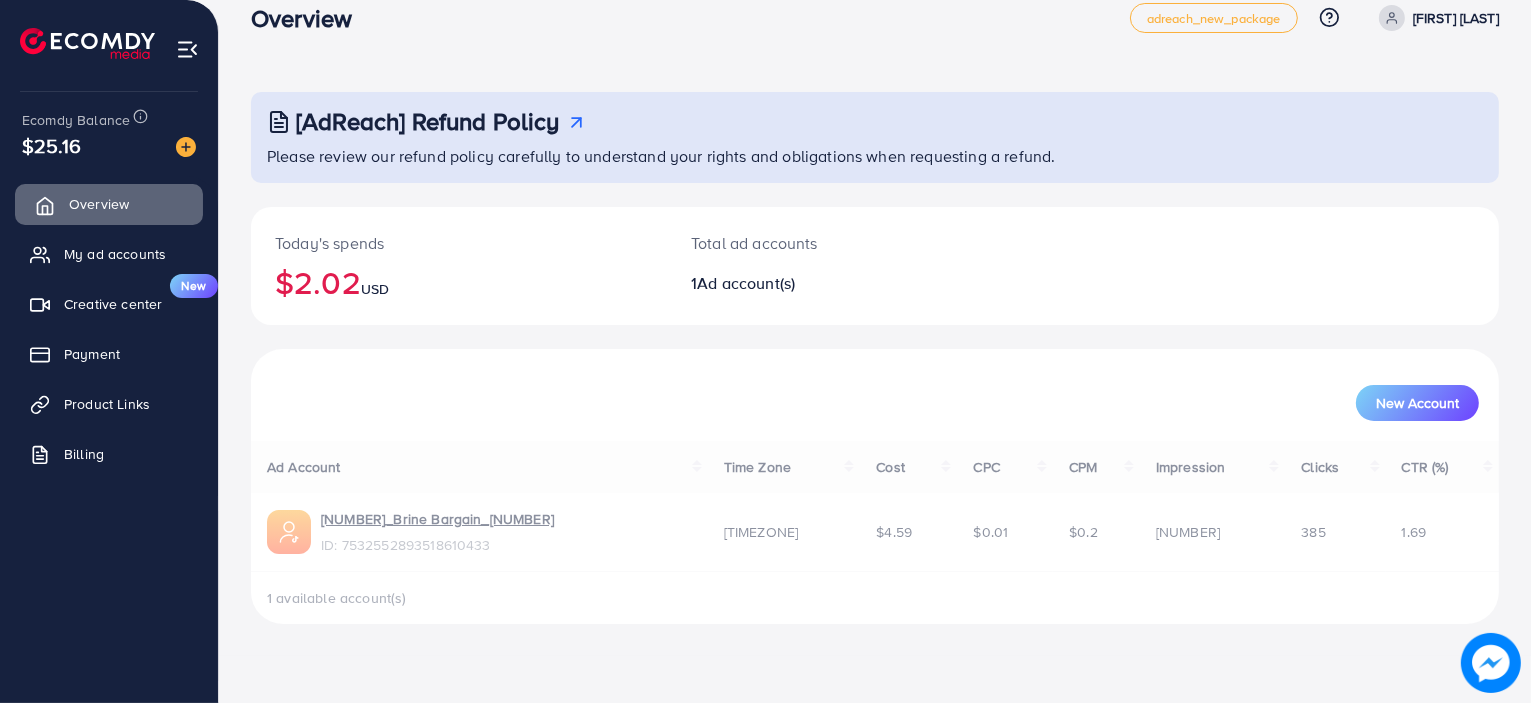 scroll, scrollTop: 0, scrollLeft: 0, axis: both 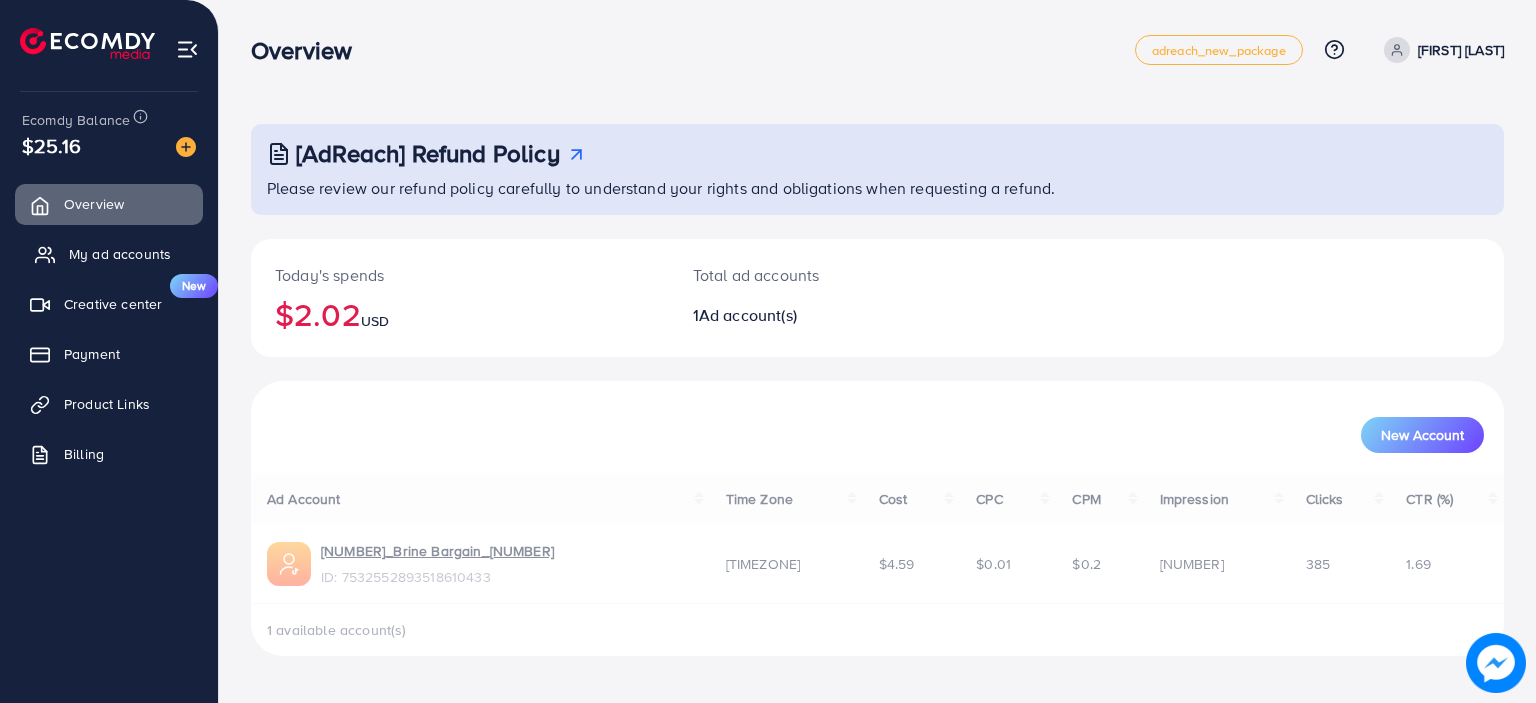 click on "My ad accounts" at bounding box center (120, 254) 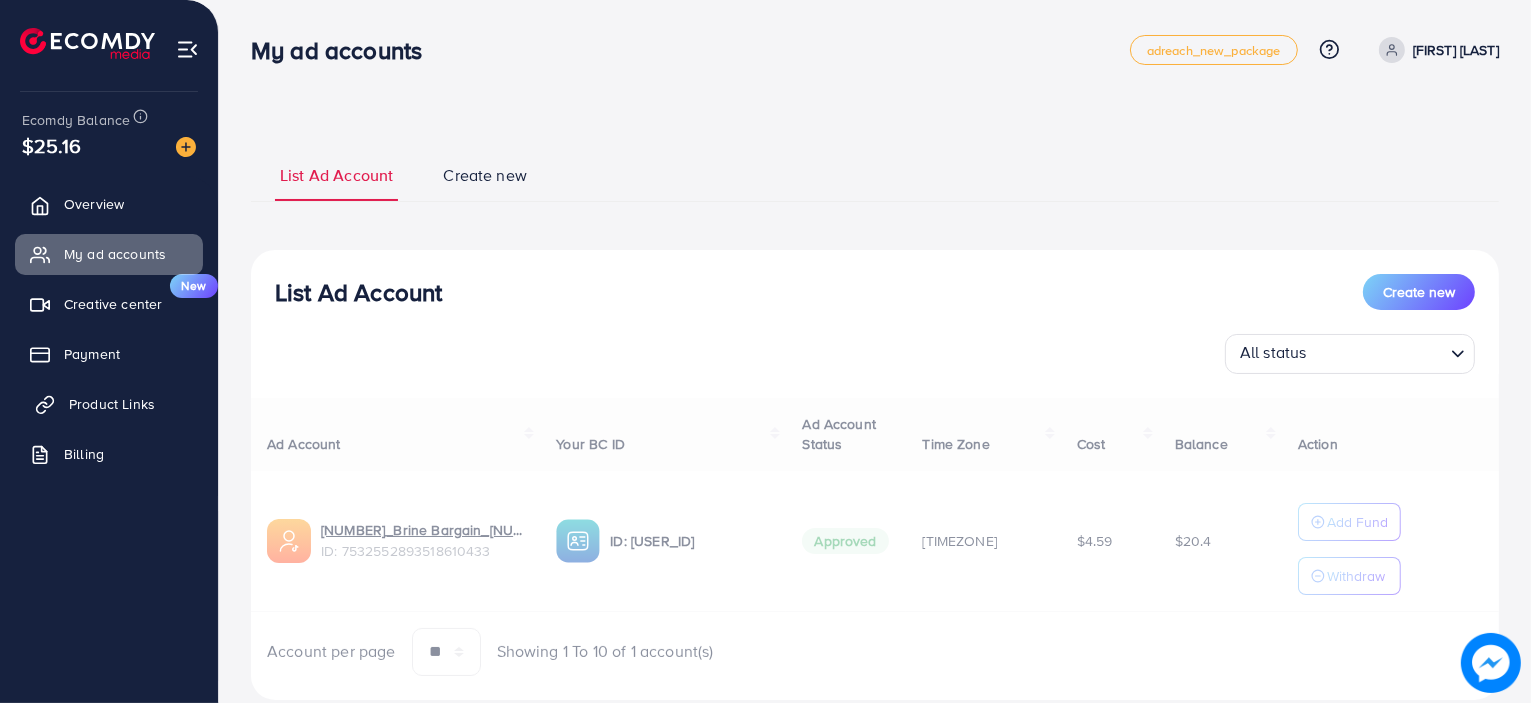 click on "Product Links" at bounding box center [112, 404] 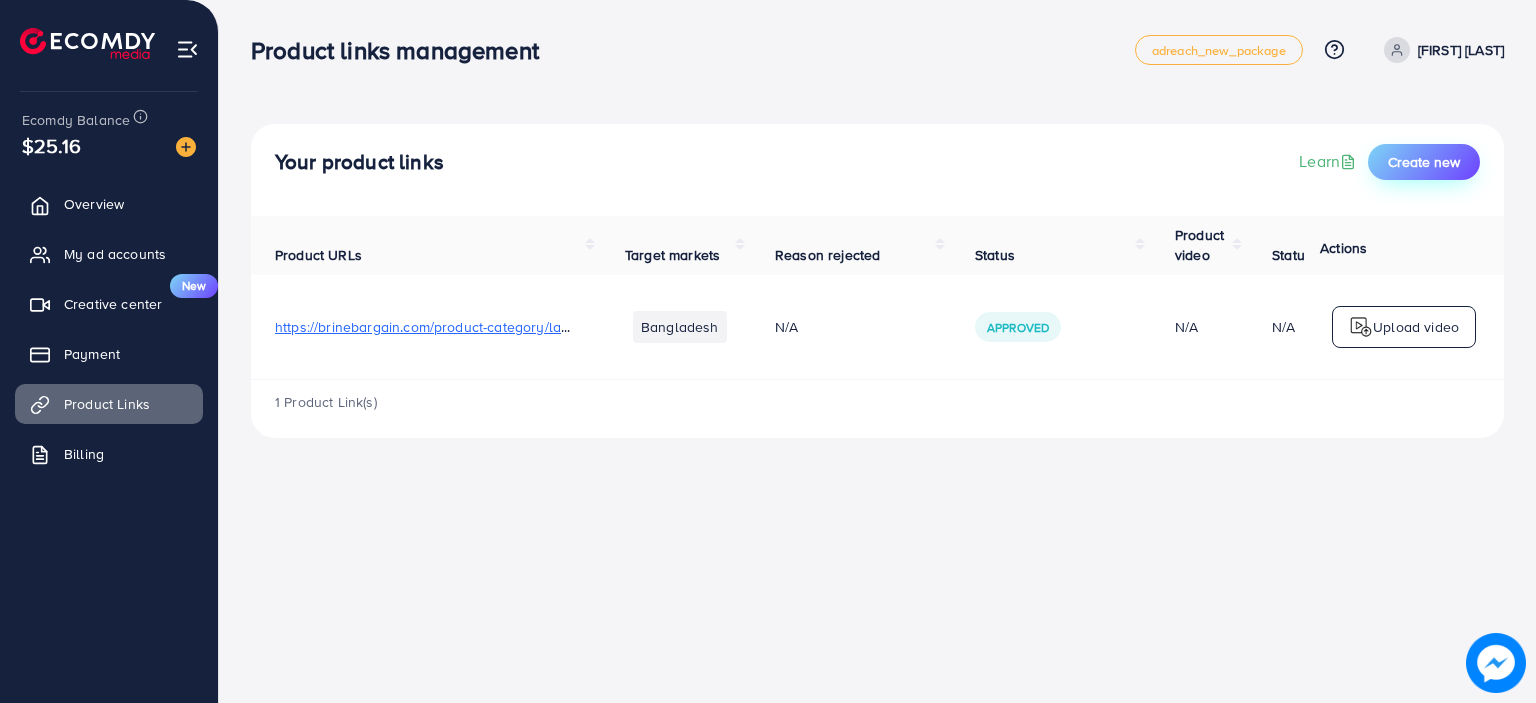click on "Create new" at bounding box center [1424, 162] 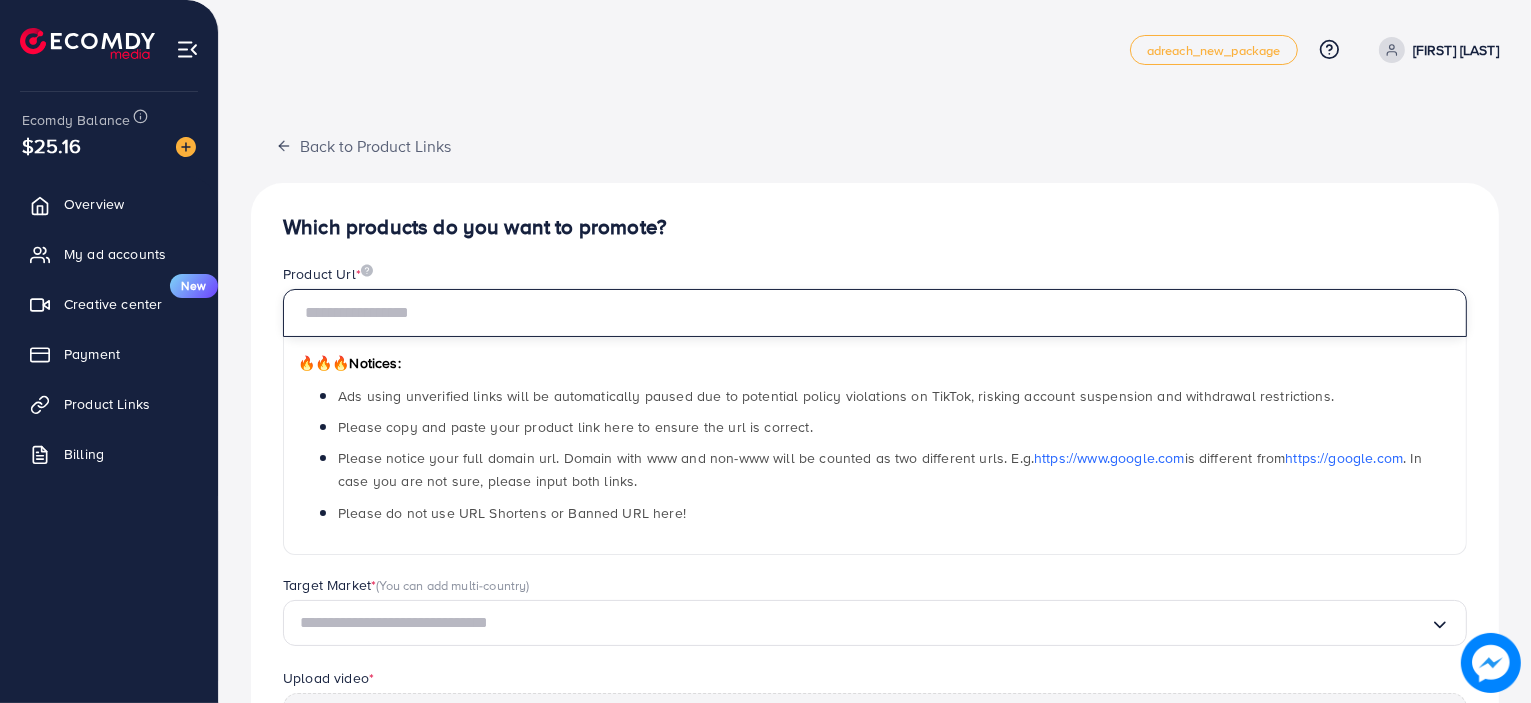 click at bounding box center (875, 313) 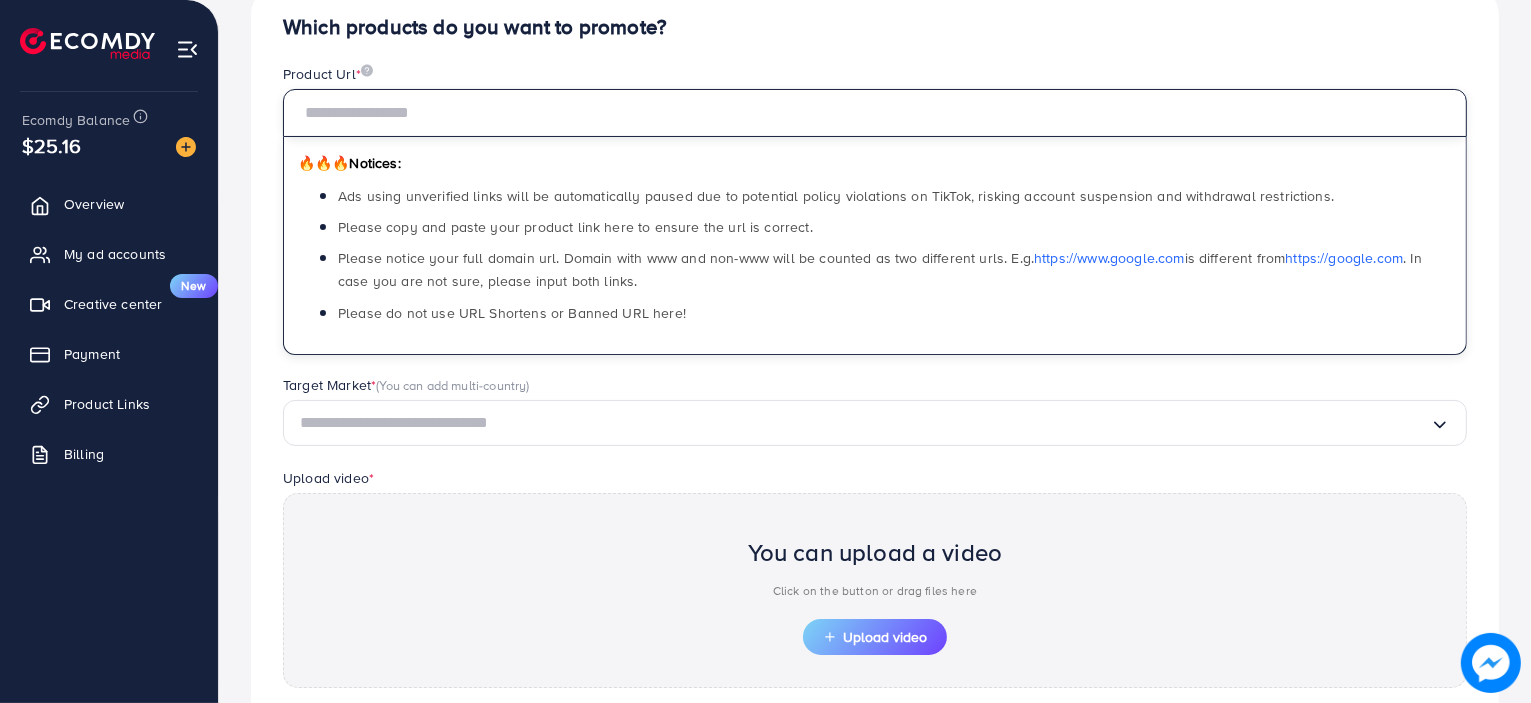 scroll, scrollTop: 300, scrollLeft: 0, axis: vertical 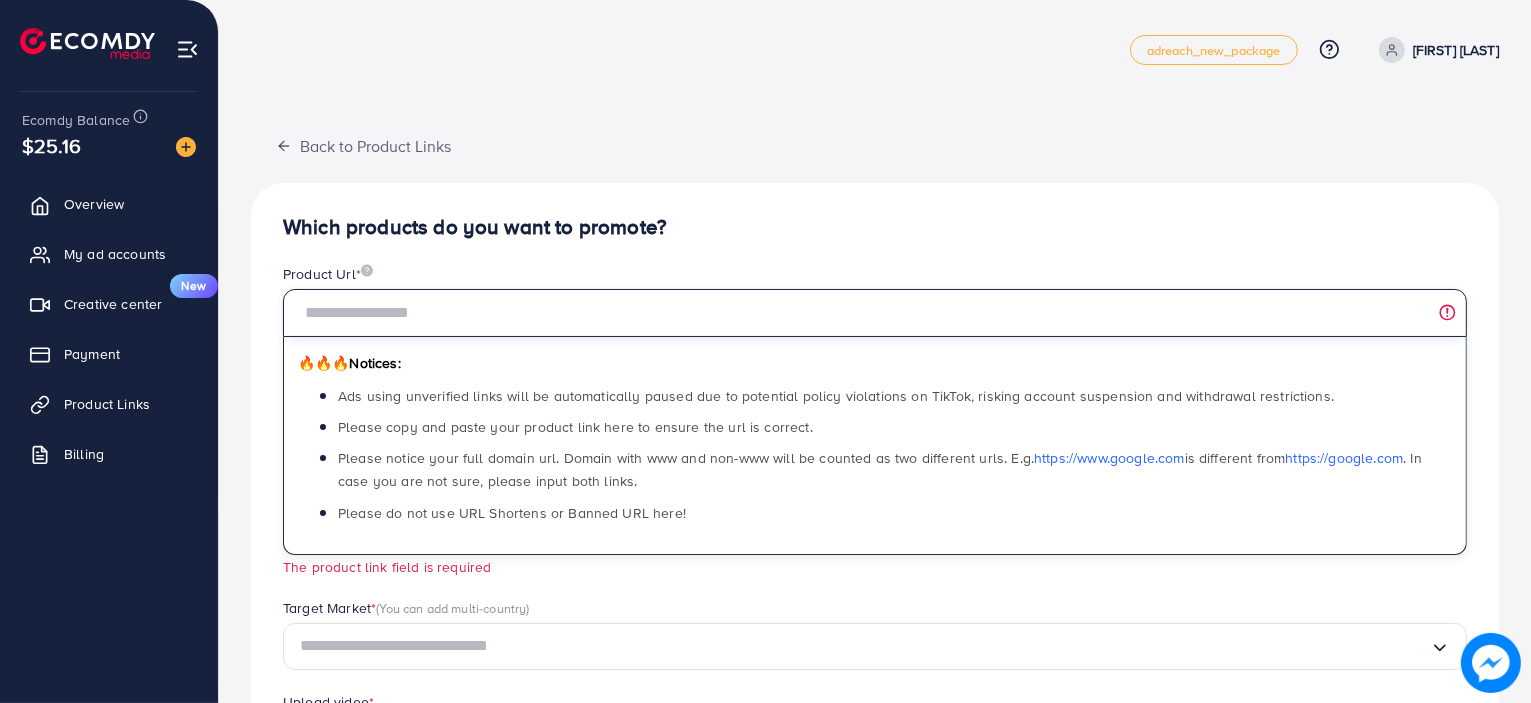 click at bounding box center (875, 313) 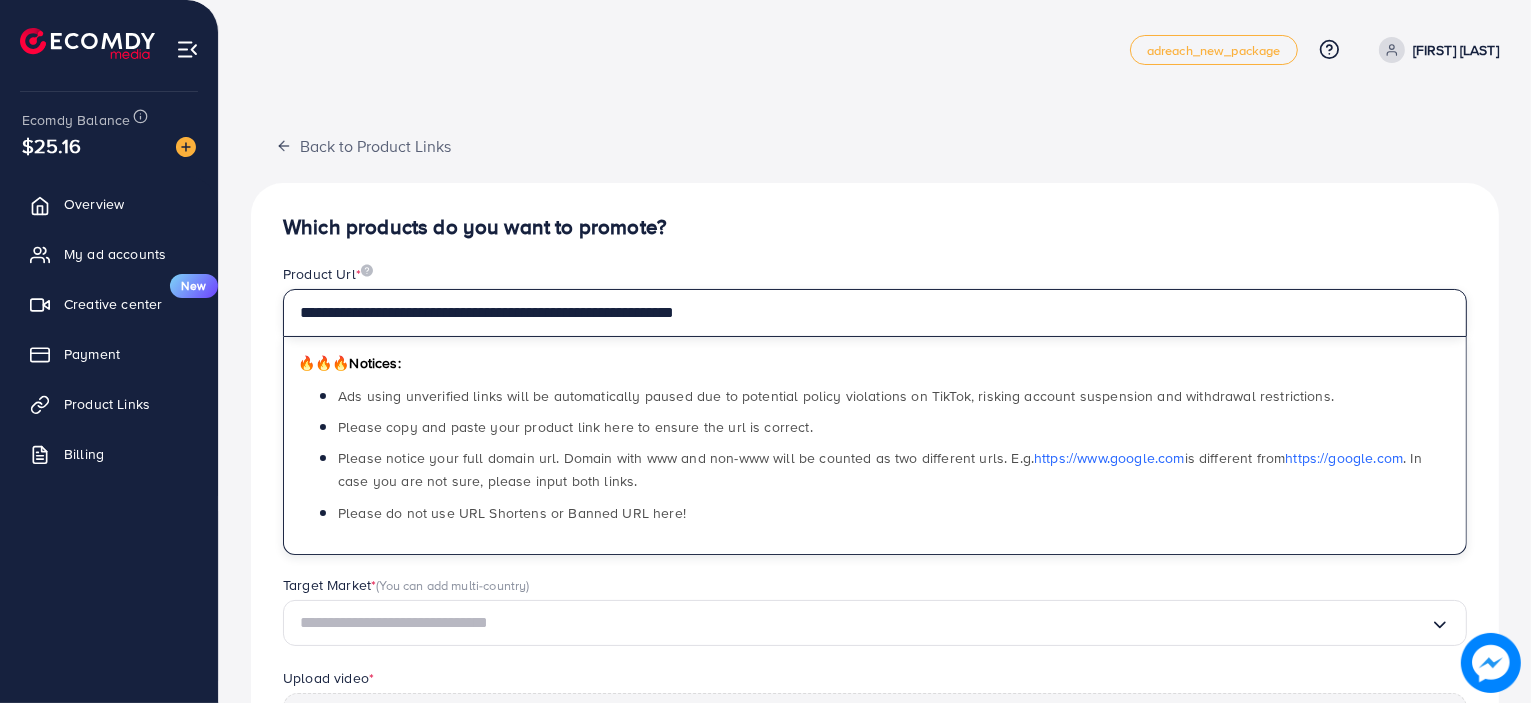type on "**********" 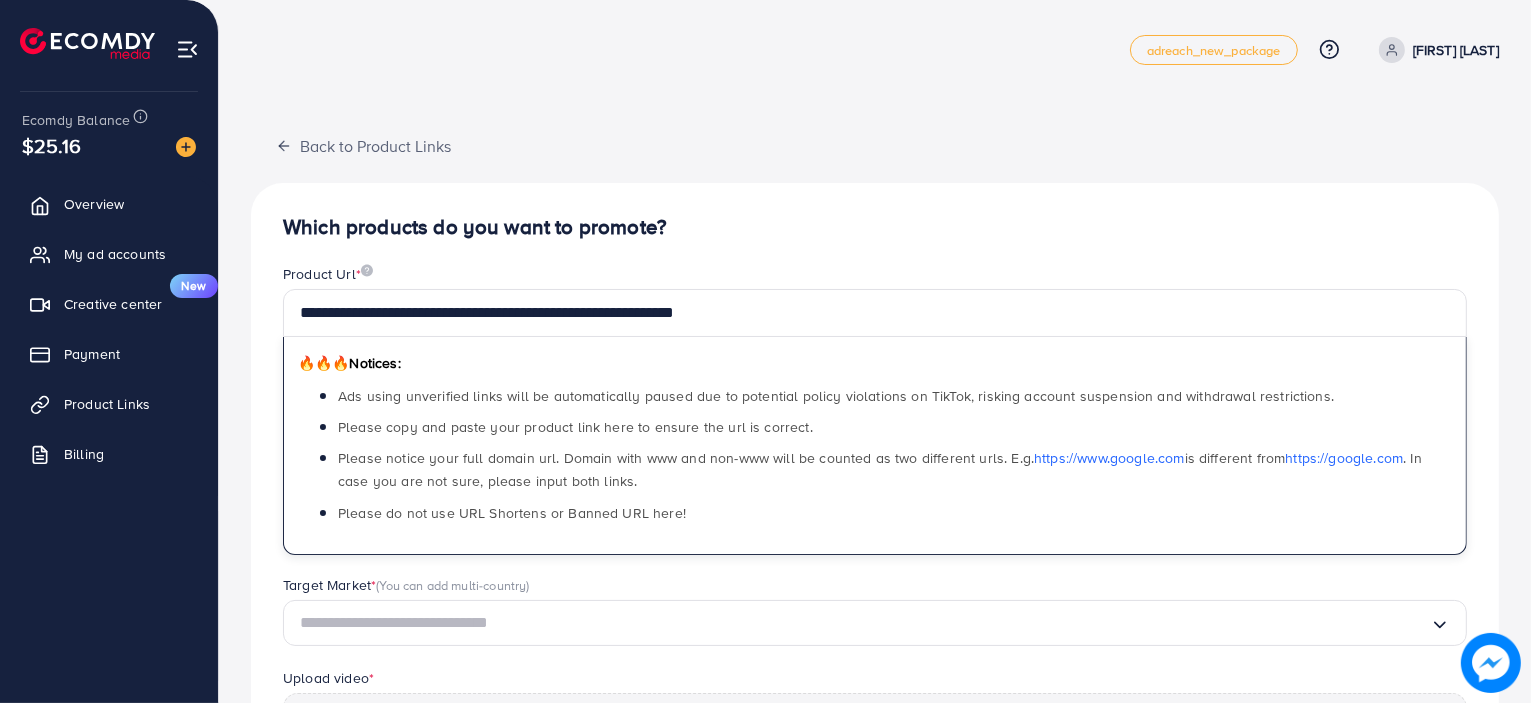 click on "**********" at bounding box center (875, 625) 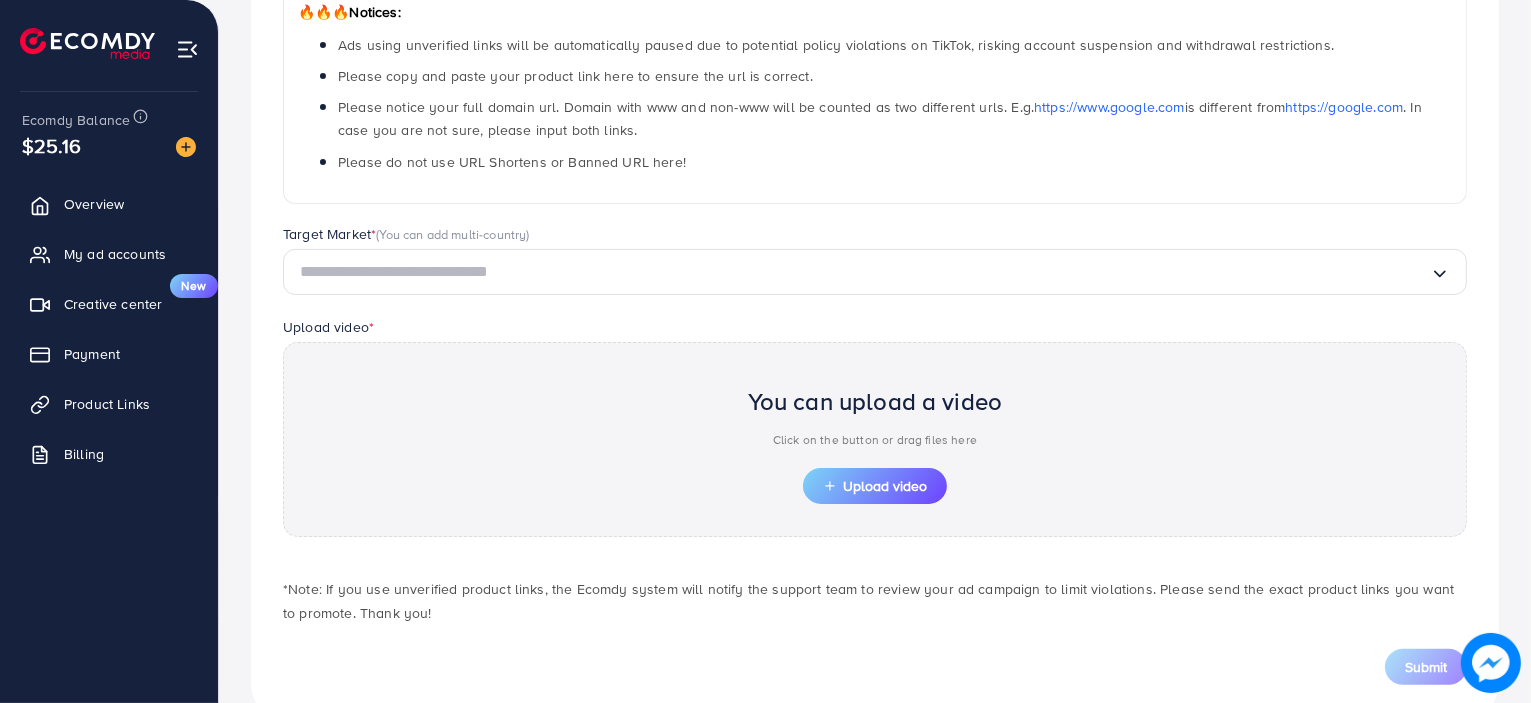 scroll, scrollTop: 396, scrollLeft: 0, axis: vertical 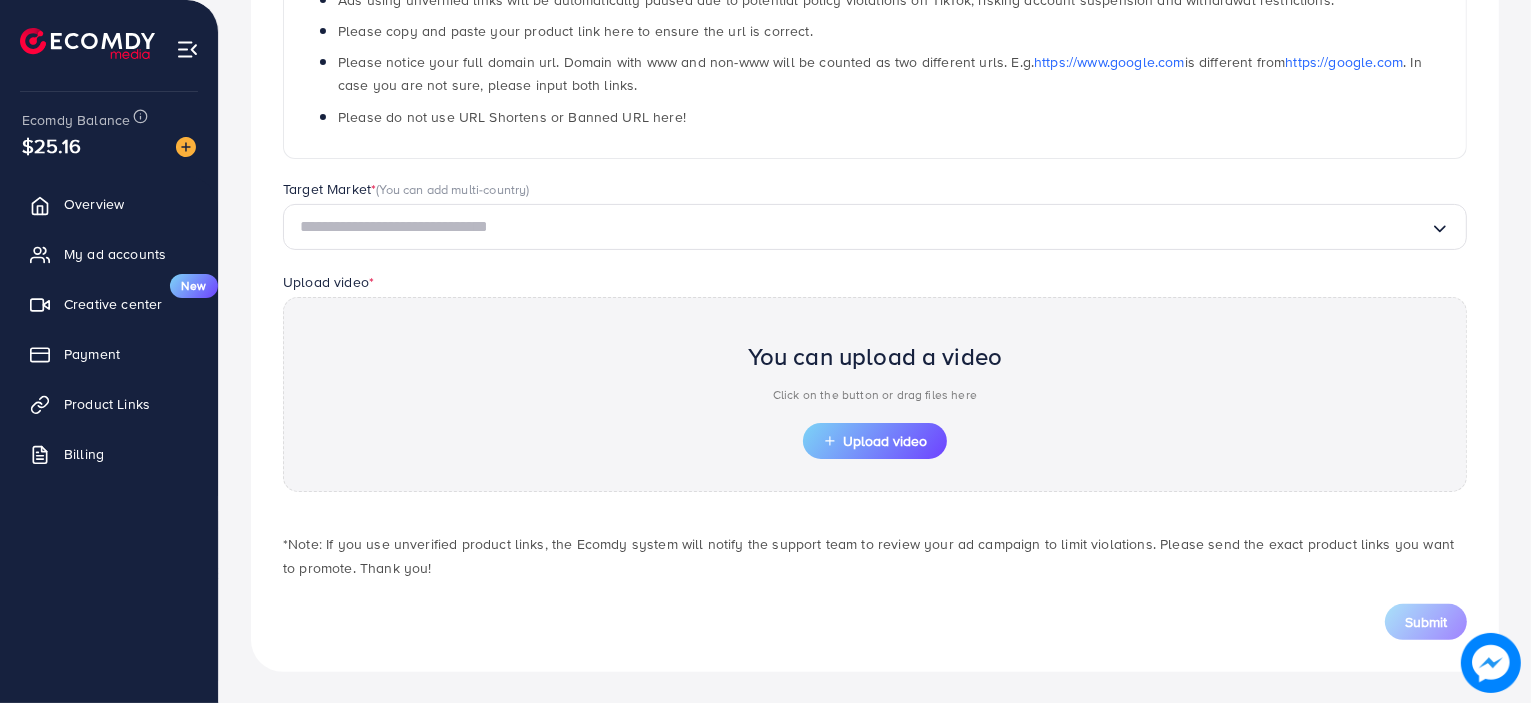 click at bounding box center [865, 227] 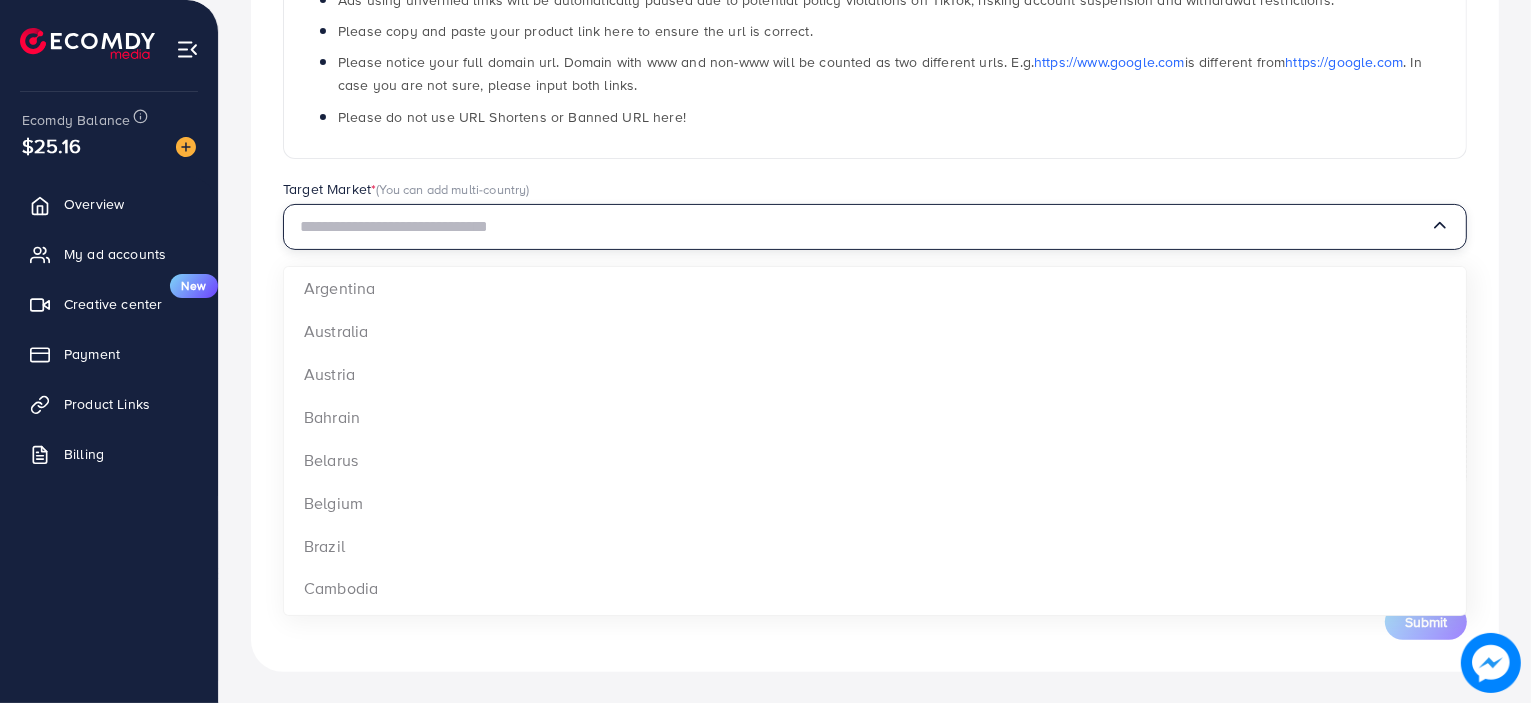 scroll, scrollTop: 0, scrollLeft: 0, axis: both 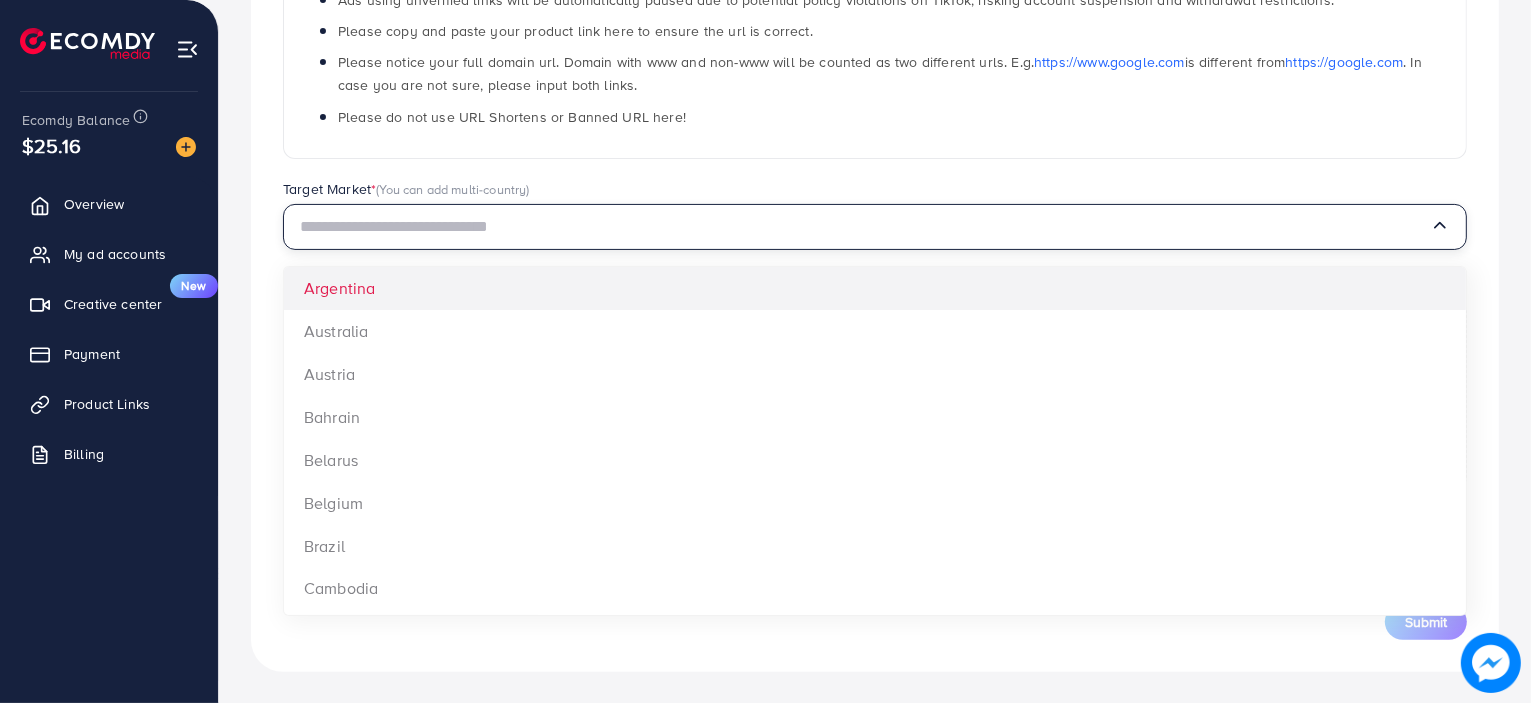 click at bounding box center [865, 227] 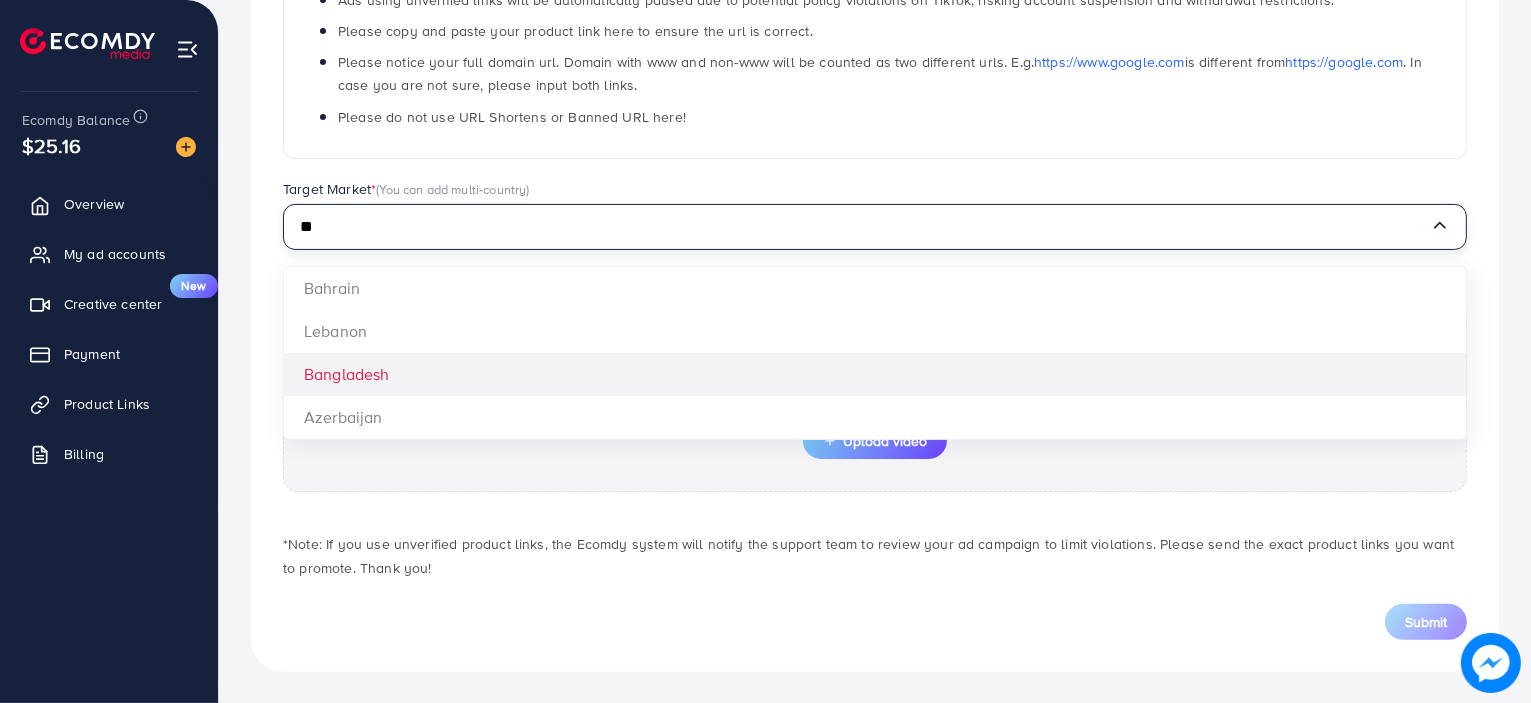 type on "**" 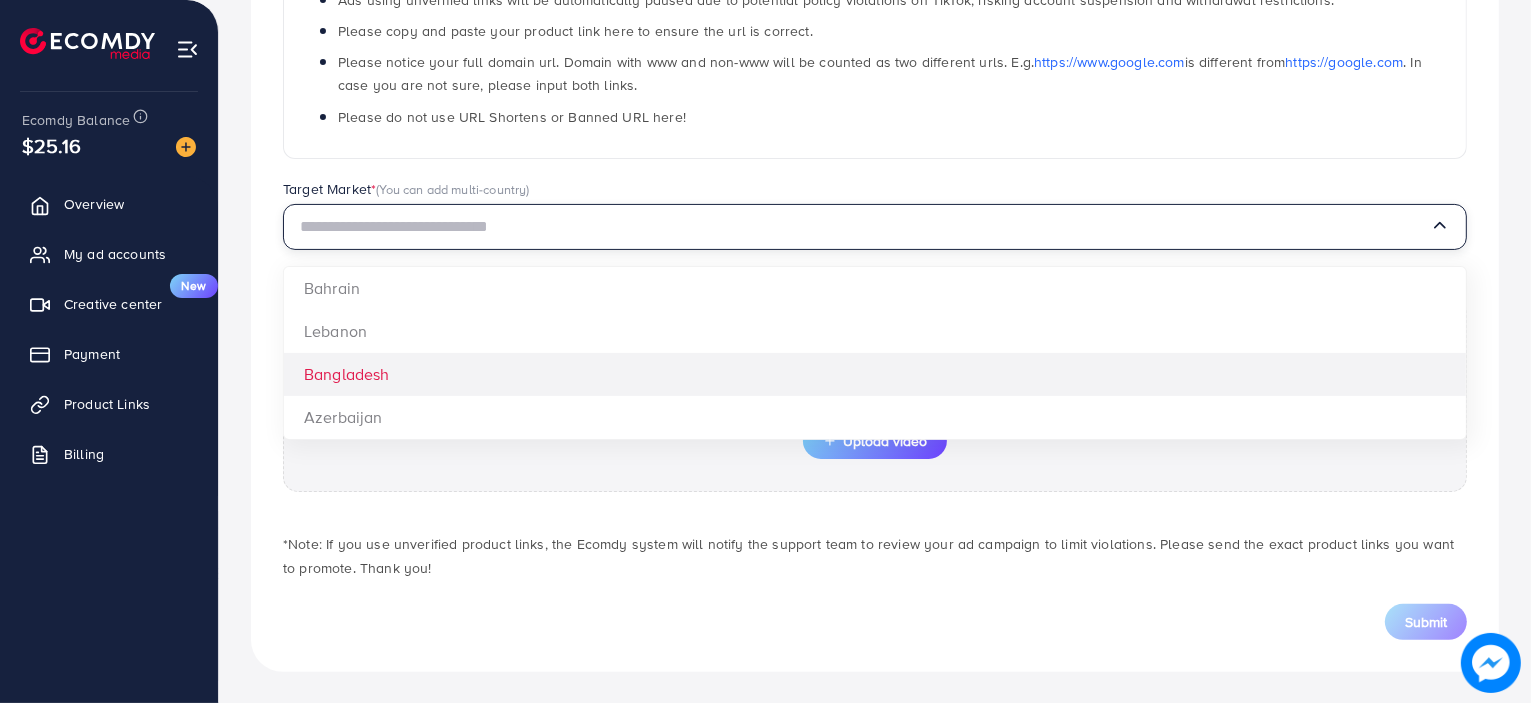 click on "You can upload a video   Click on the button or drag files here   Upload video" at bounding box center [875, 394] 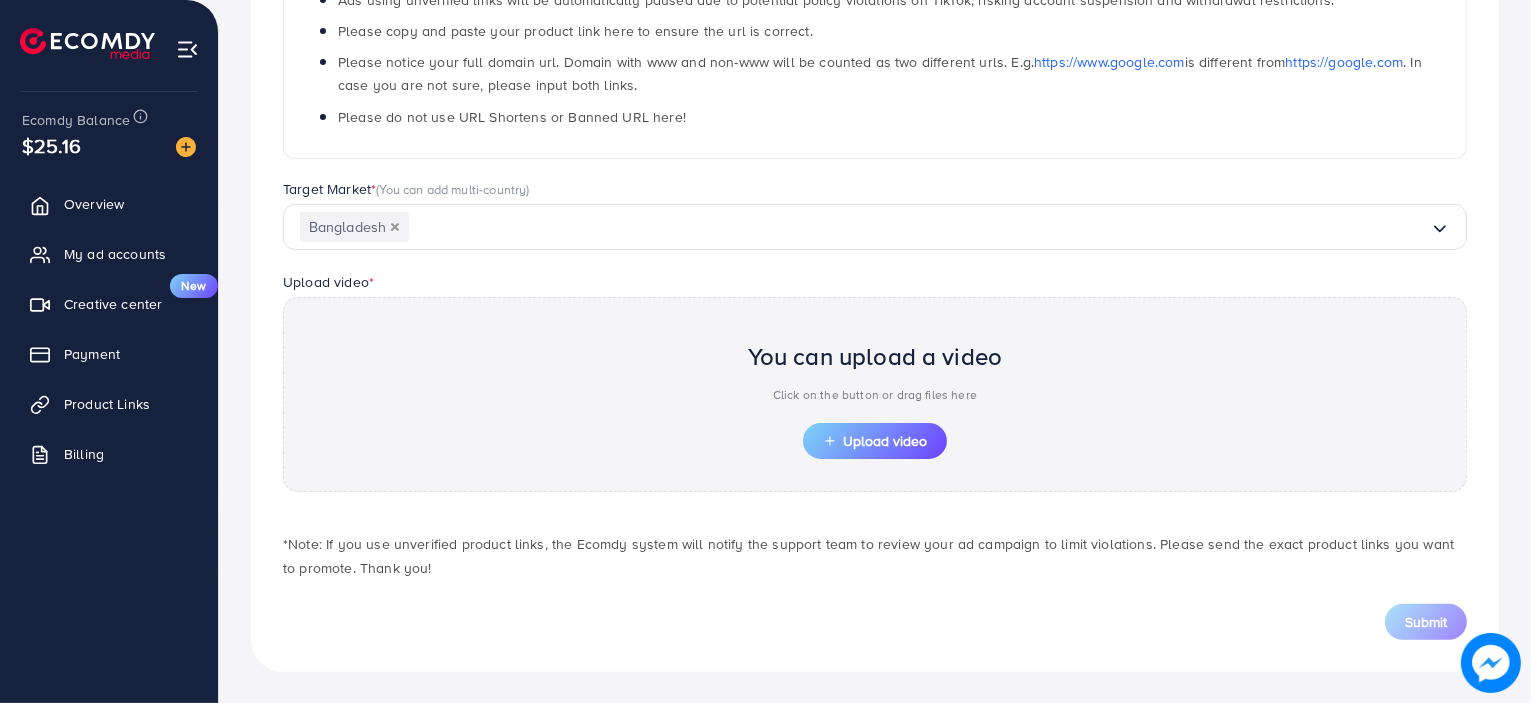 click on "Upload video  *  You can upload a video   Click on the button or drag files here   Upload video" at bounding box center (875, 381) 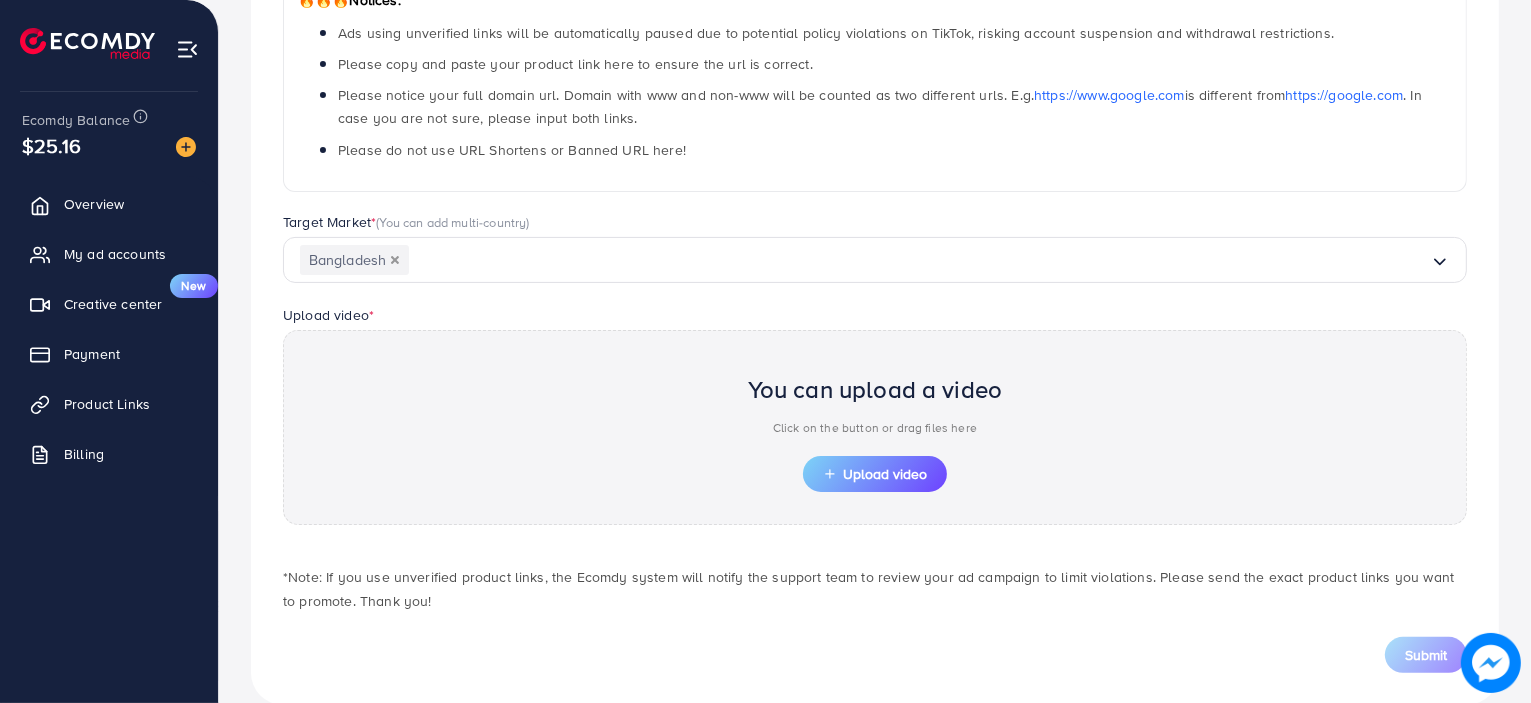 scroll, scrollTop: 396, scrollLeft: 0, axis: vertical 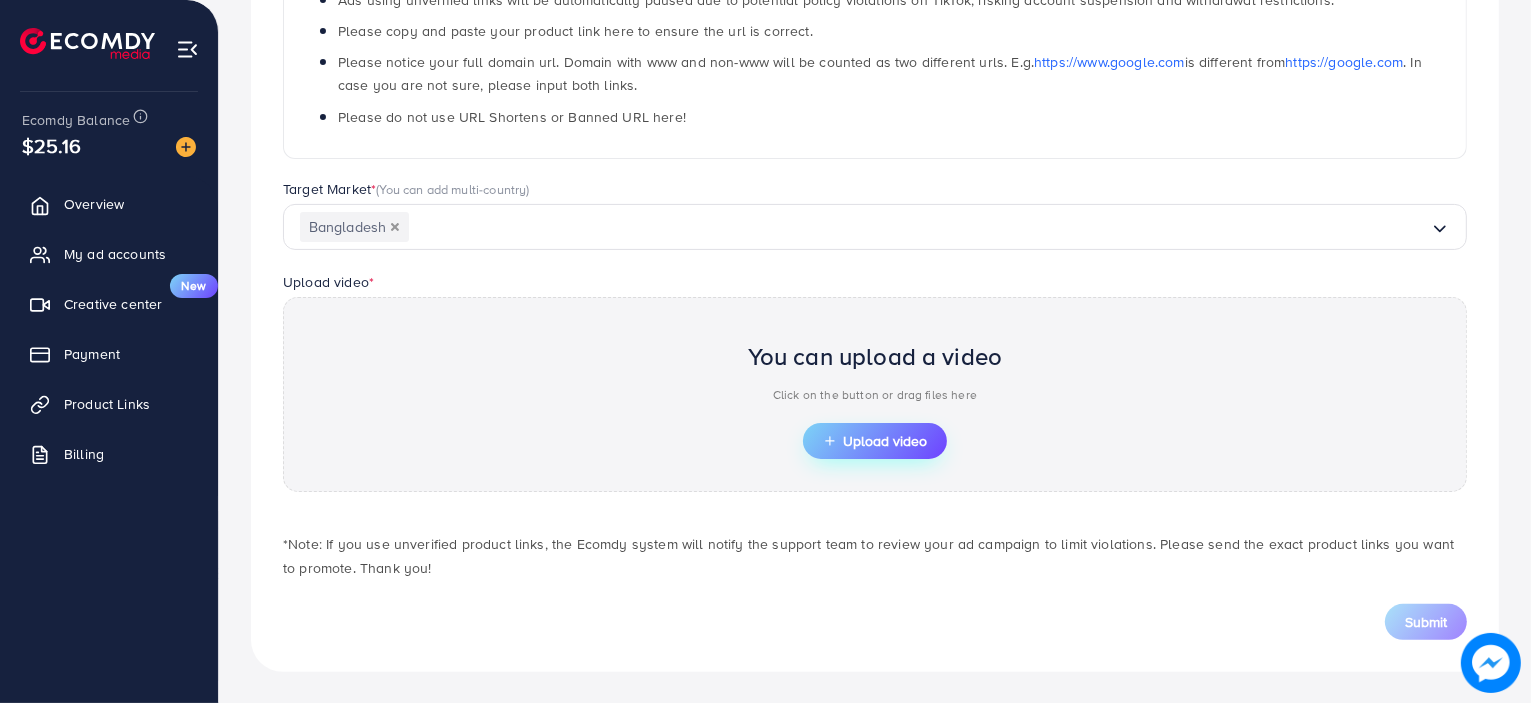click on "Upload video" at bounding box center (875, 441) 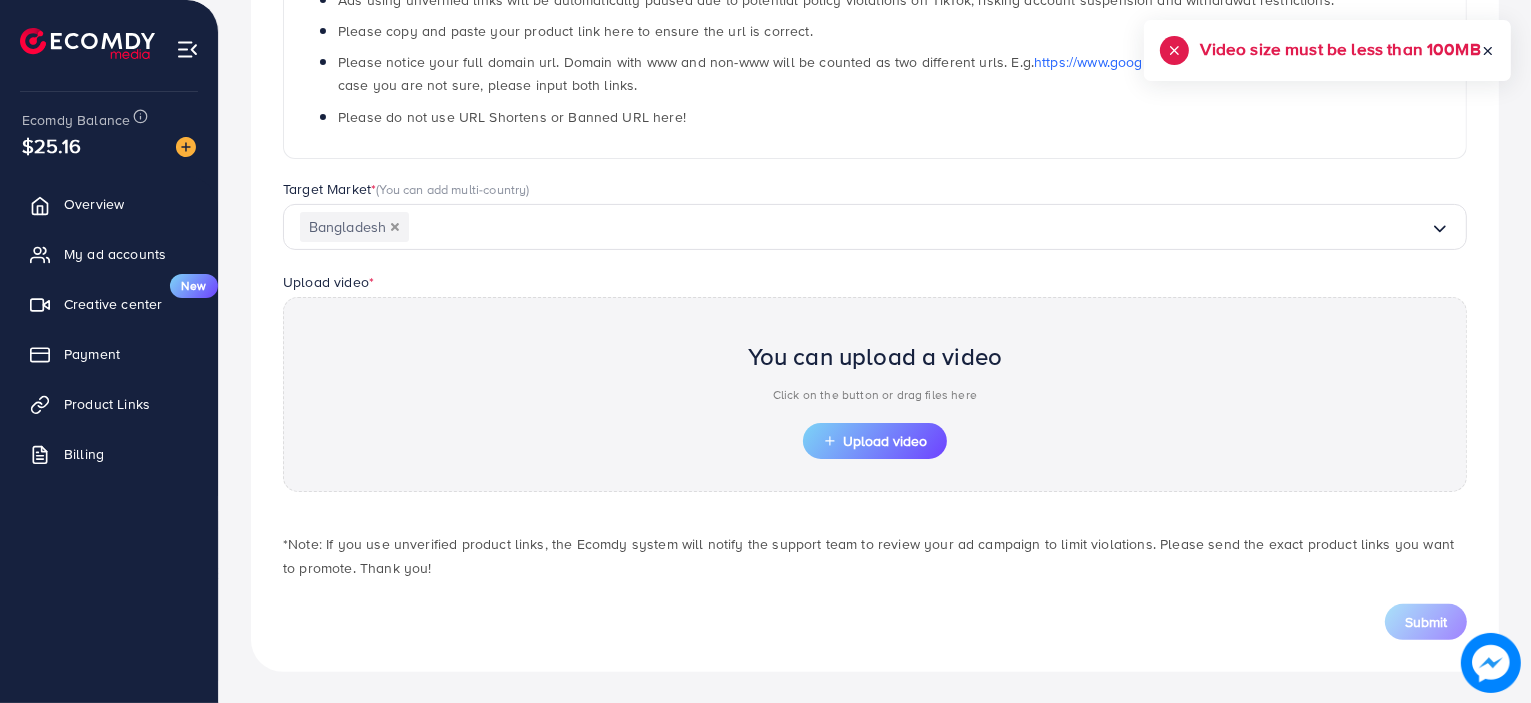 click 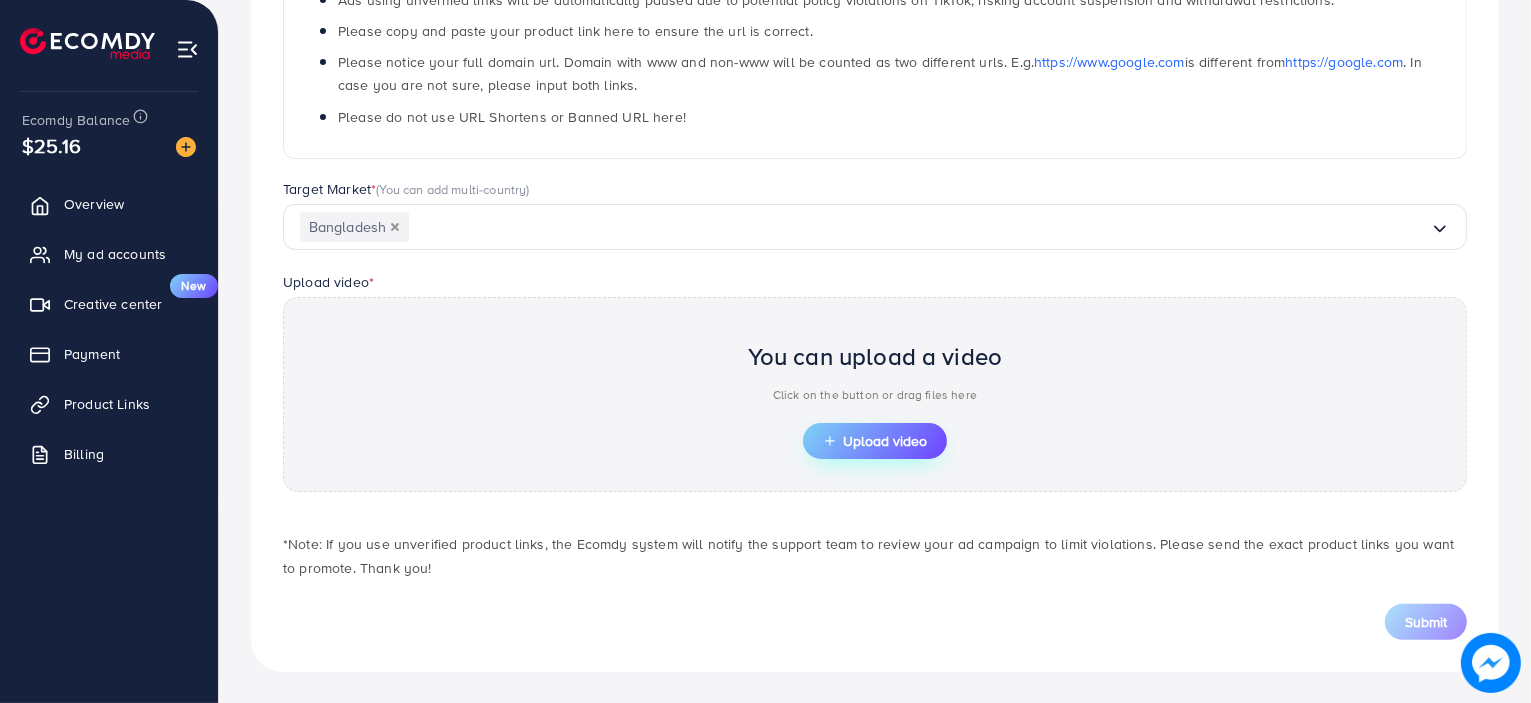 click on "Upload video" at bounding box center (875, 441) 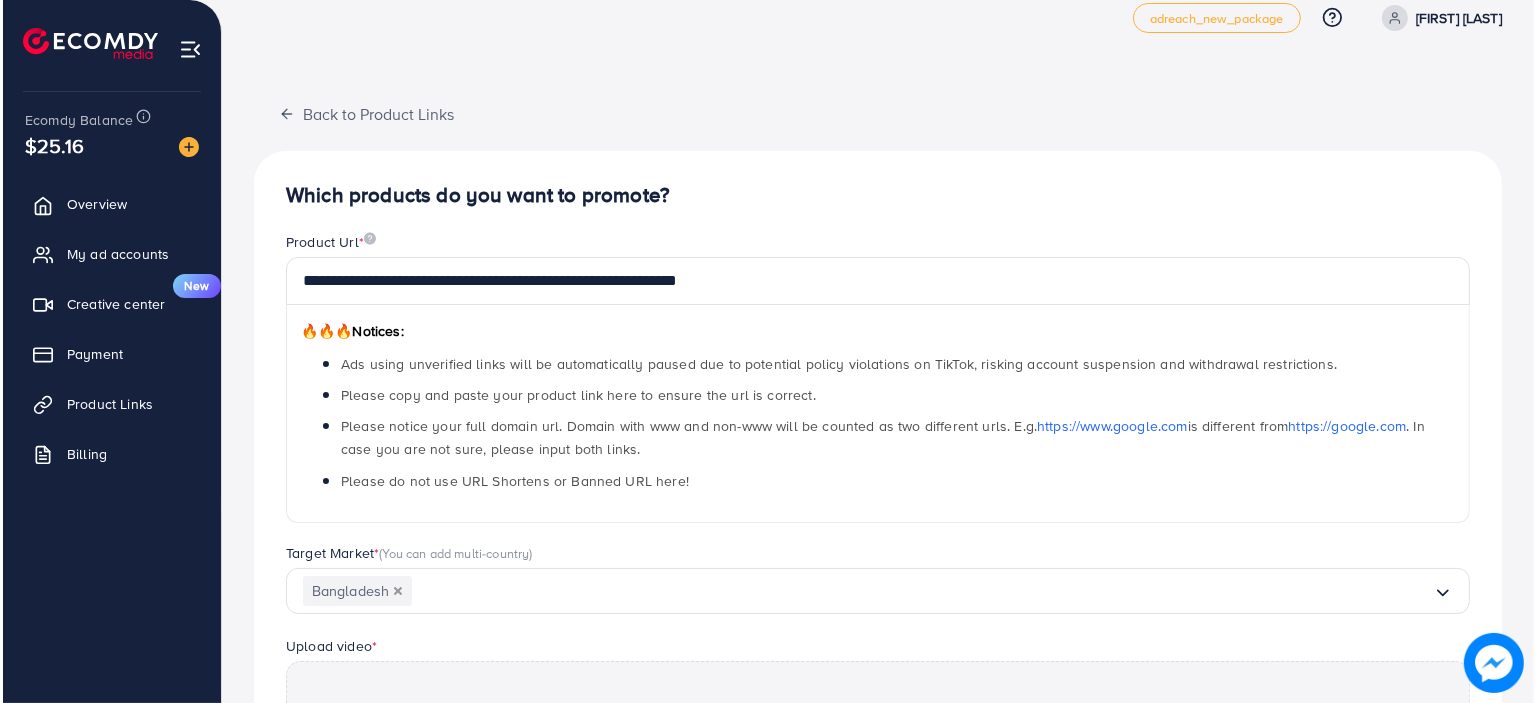 scroll, scrollTop: 0, scrollLeft: 0, axis: both 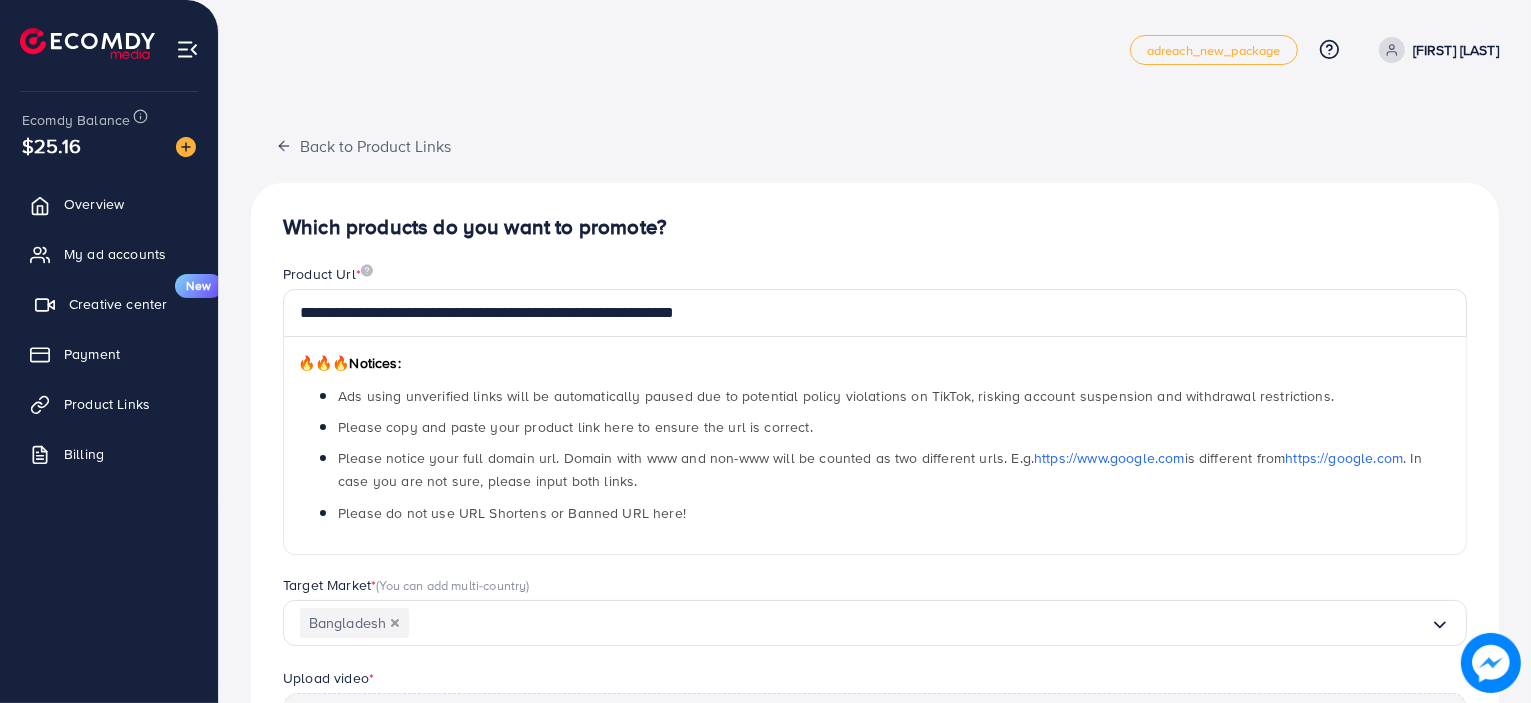 click on "Creative center" at bounding box center [118, 304] 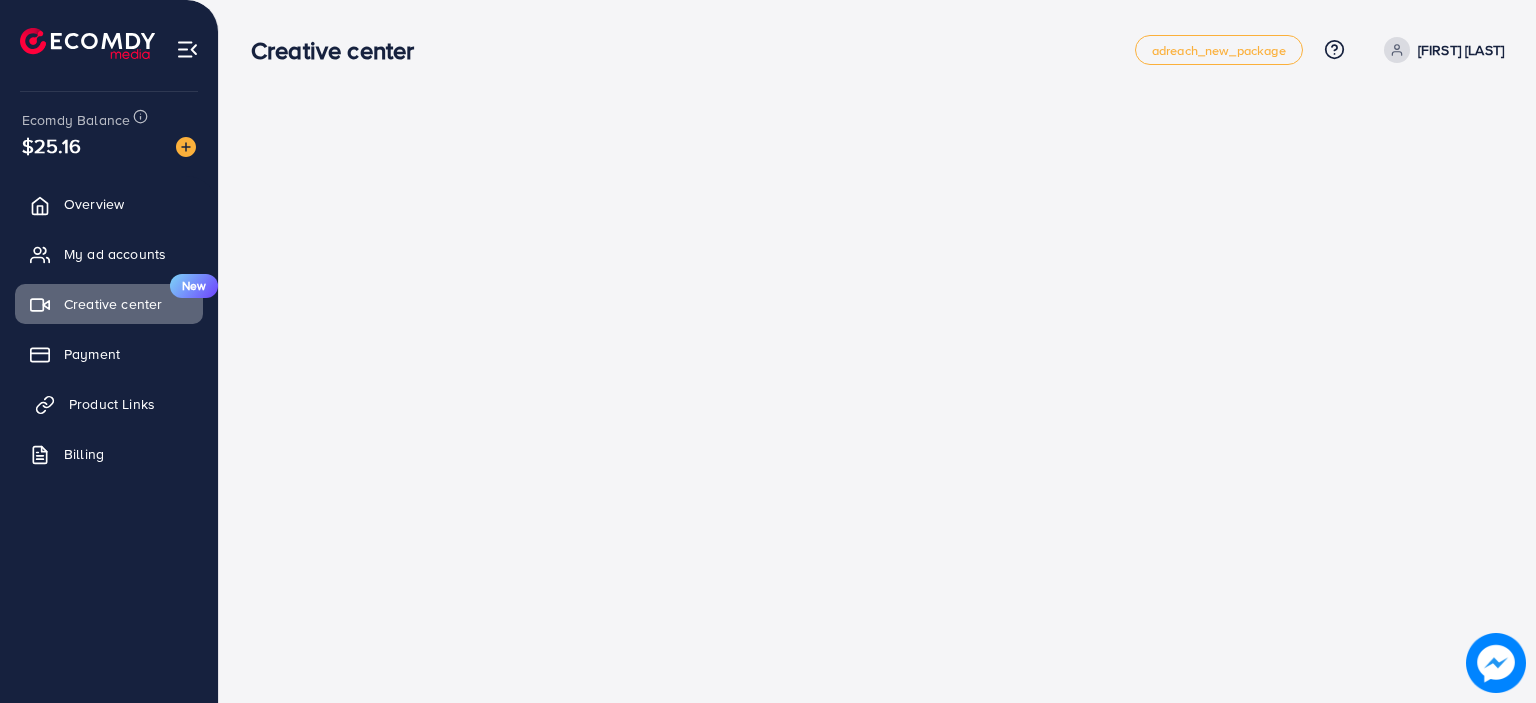 click on "Product Links" at bounding box center [112, 404] 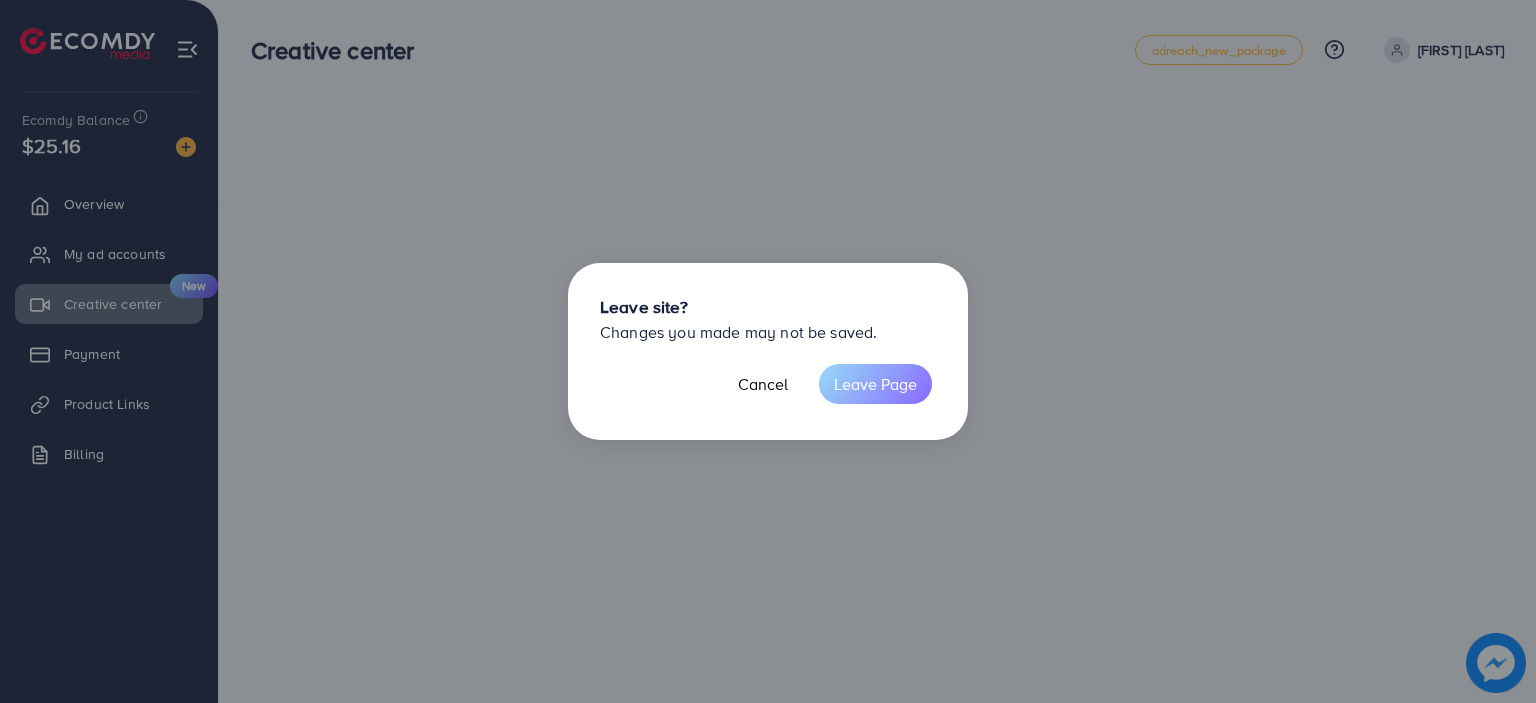 click on "Leave Page" at bounding box center (875, 384) 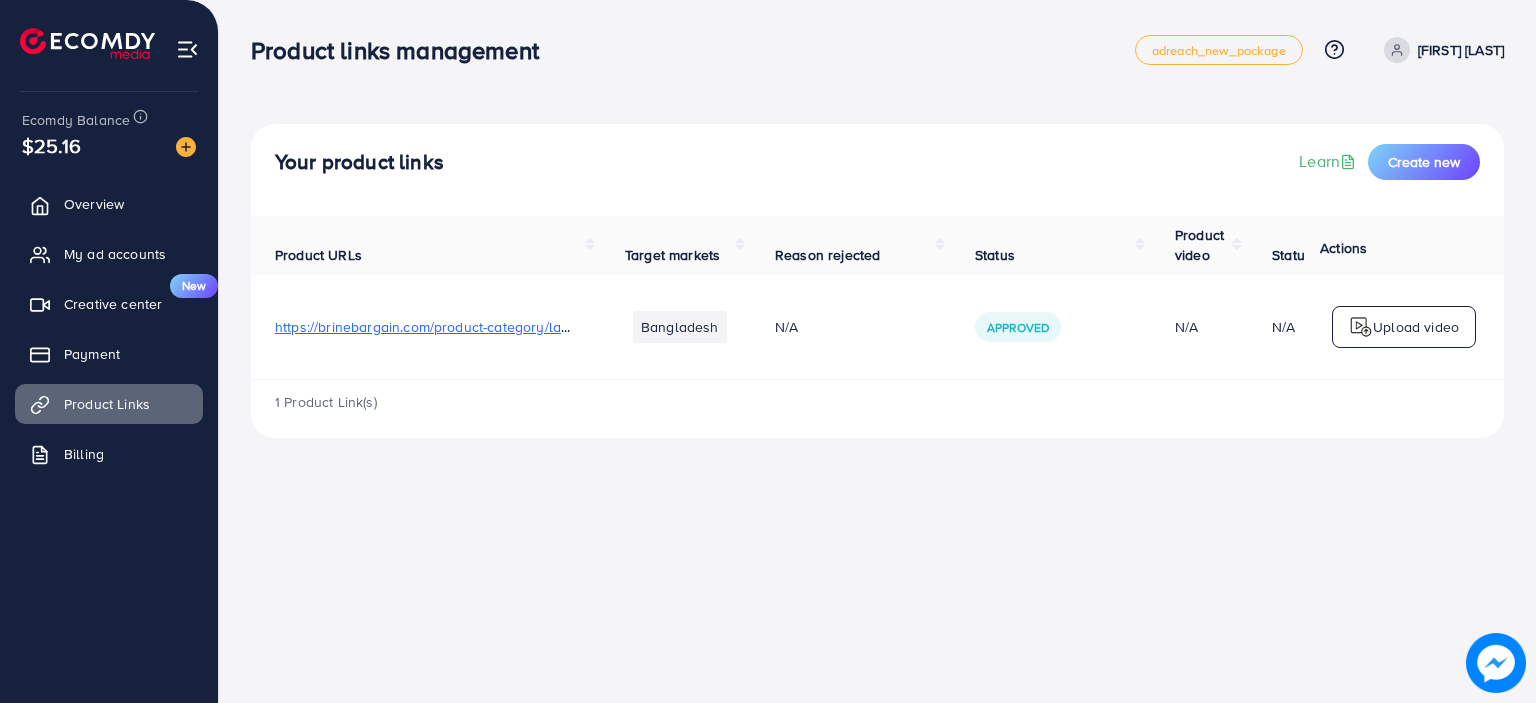 click on "Upload video" at bounding box center [1416, 327] 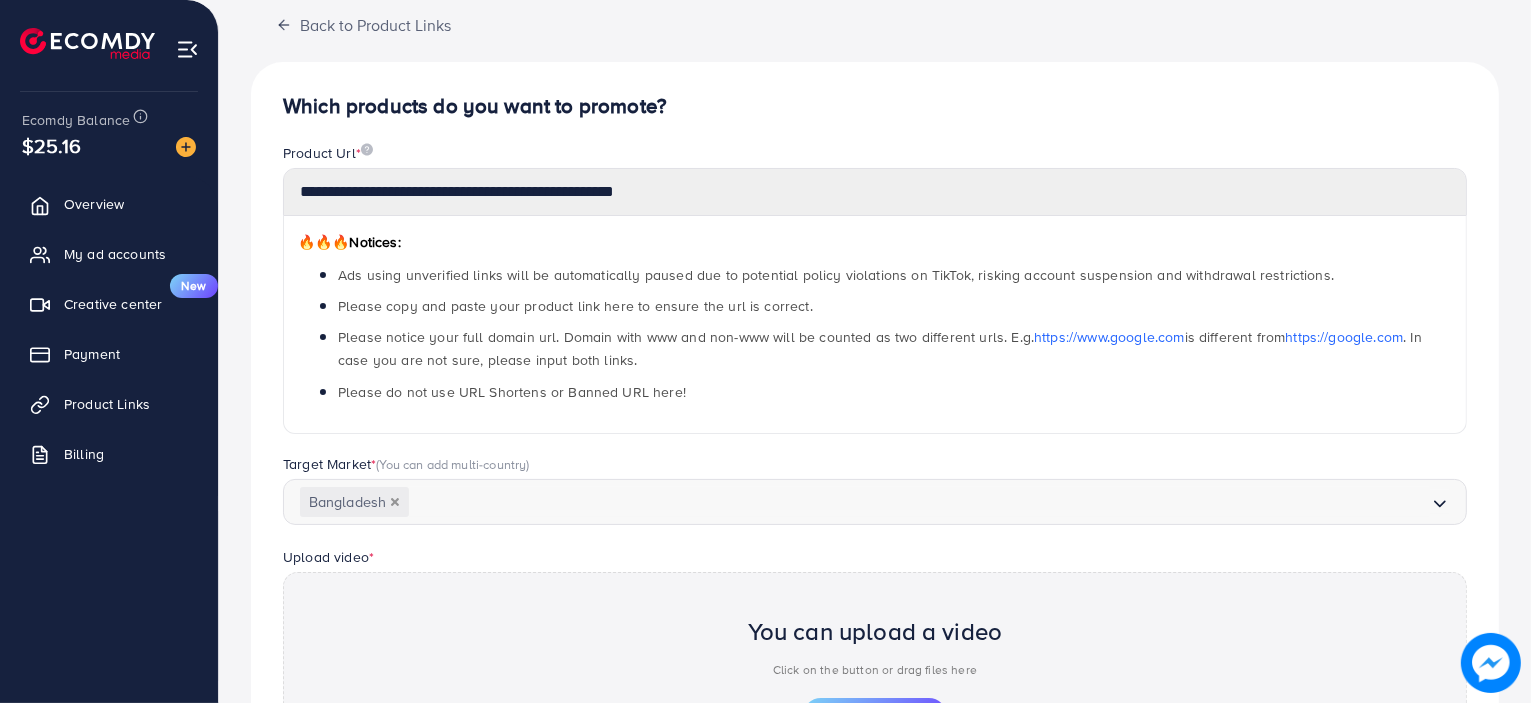scroll, scrollTop: 96, scrollLeft: 0, axis: vertical 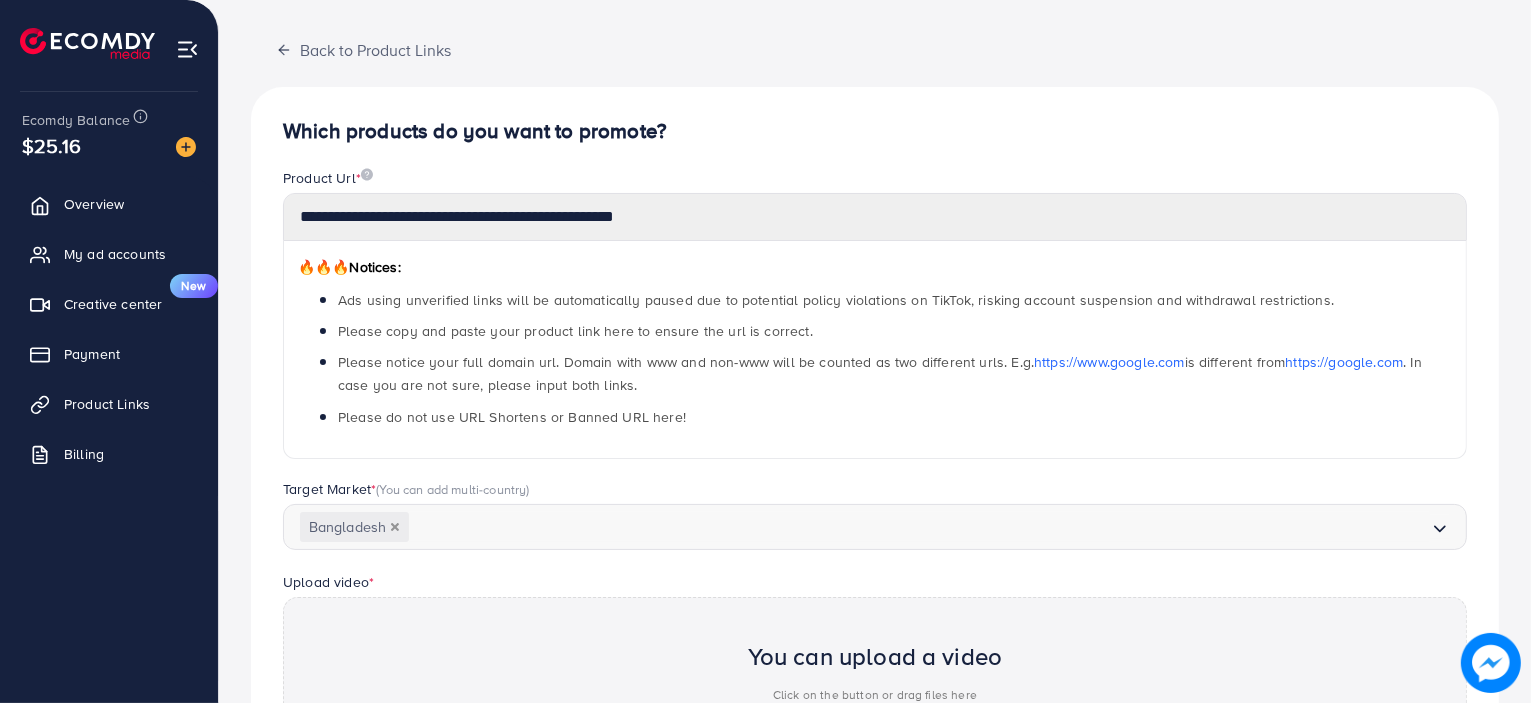 click on "**********" at bounding box center [875, 454] 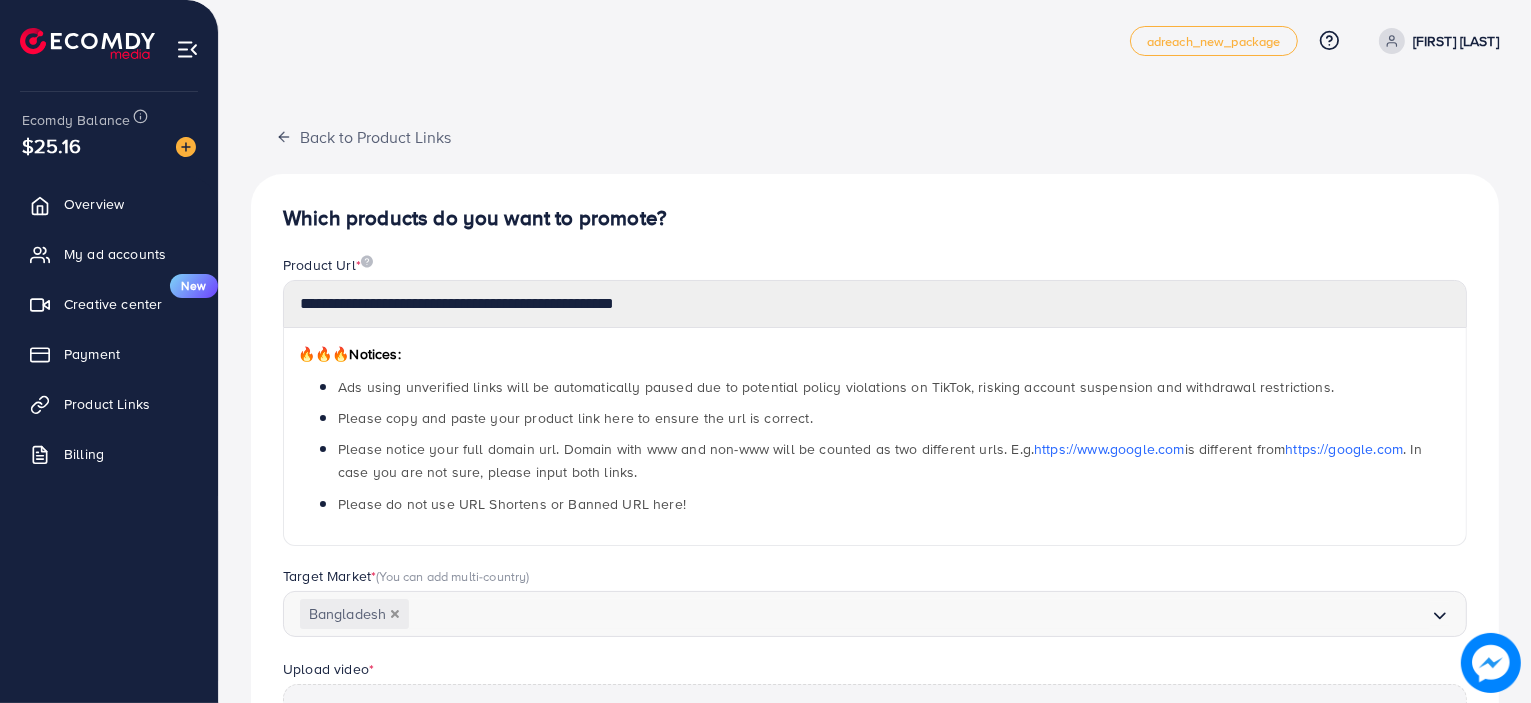 scroll, scrollTop: 0, scrollLeft: 0, axis: both 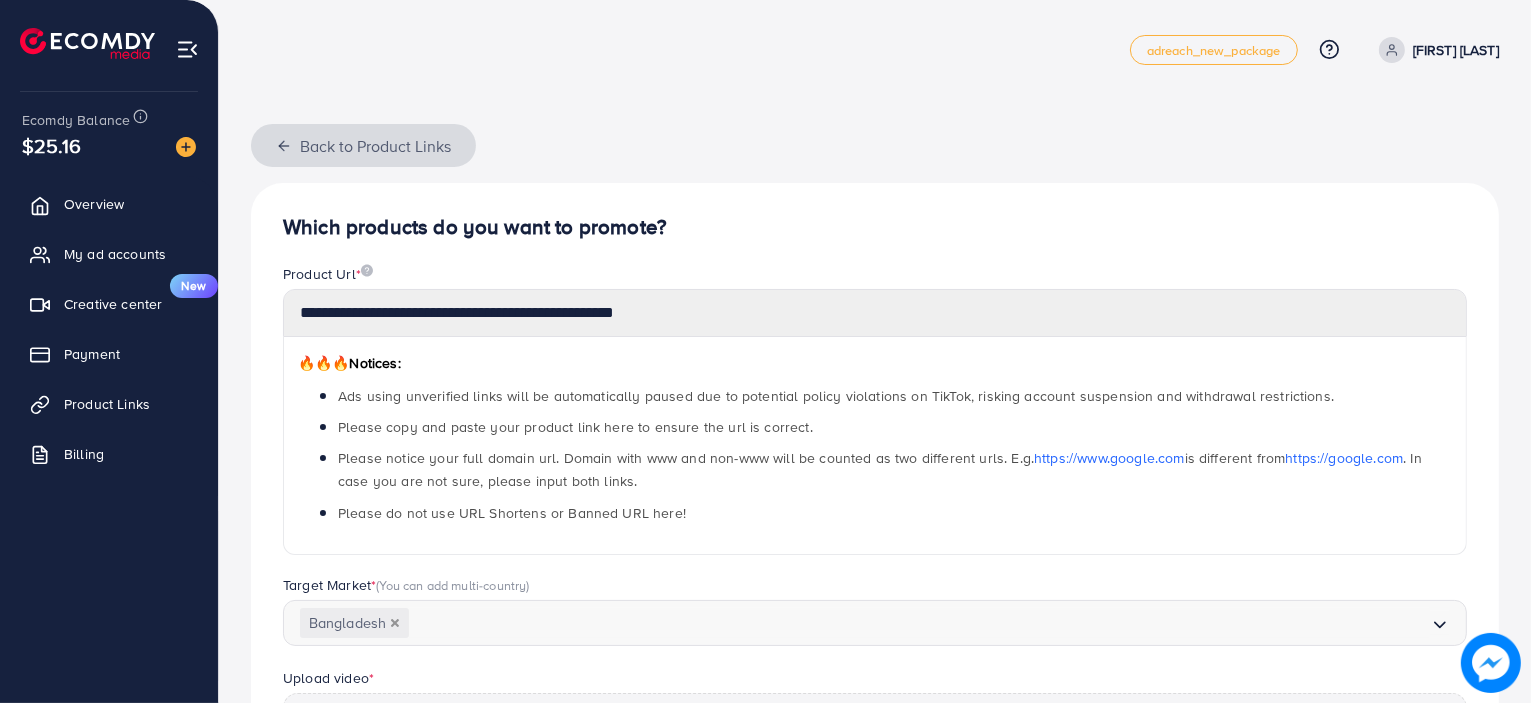click 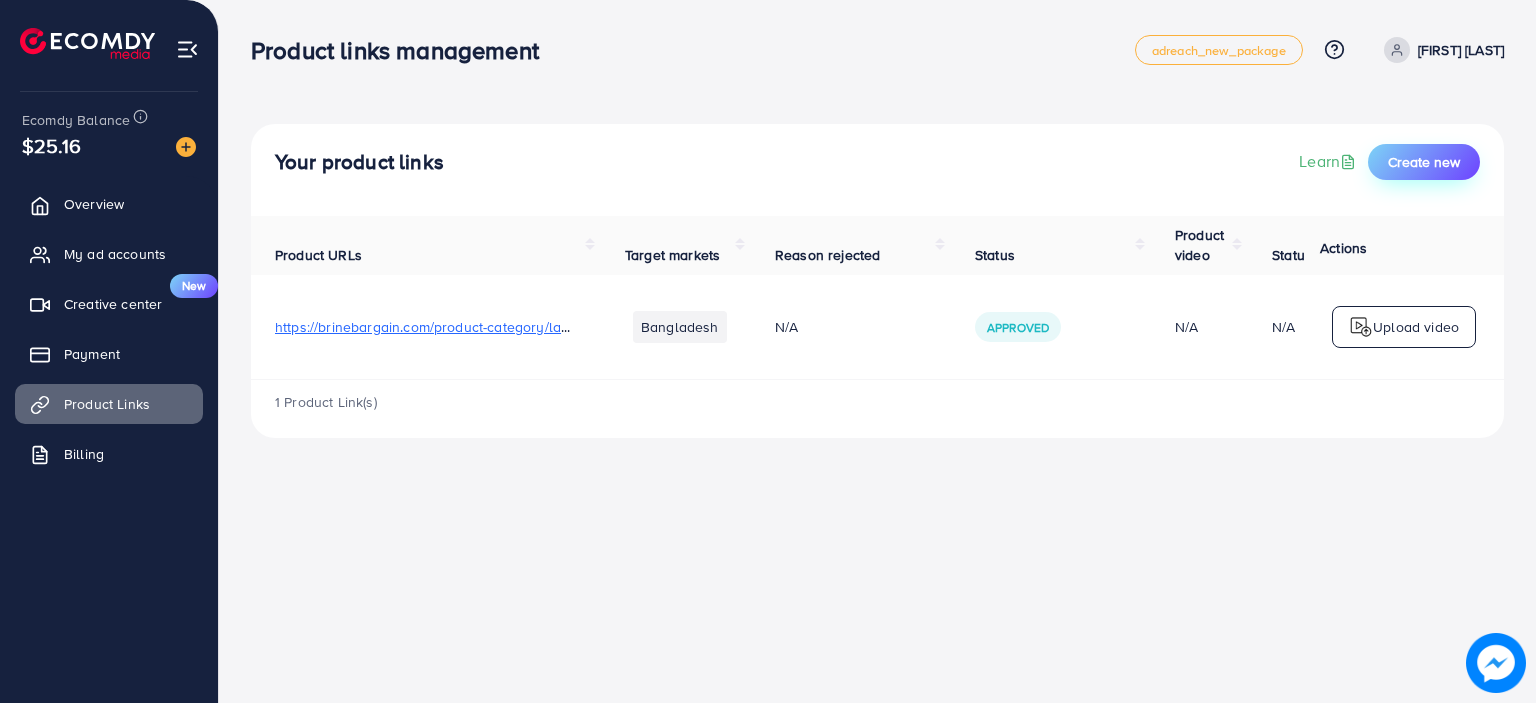click on "Create new" at bounding box center (1424, 162) 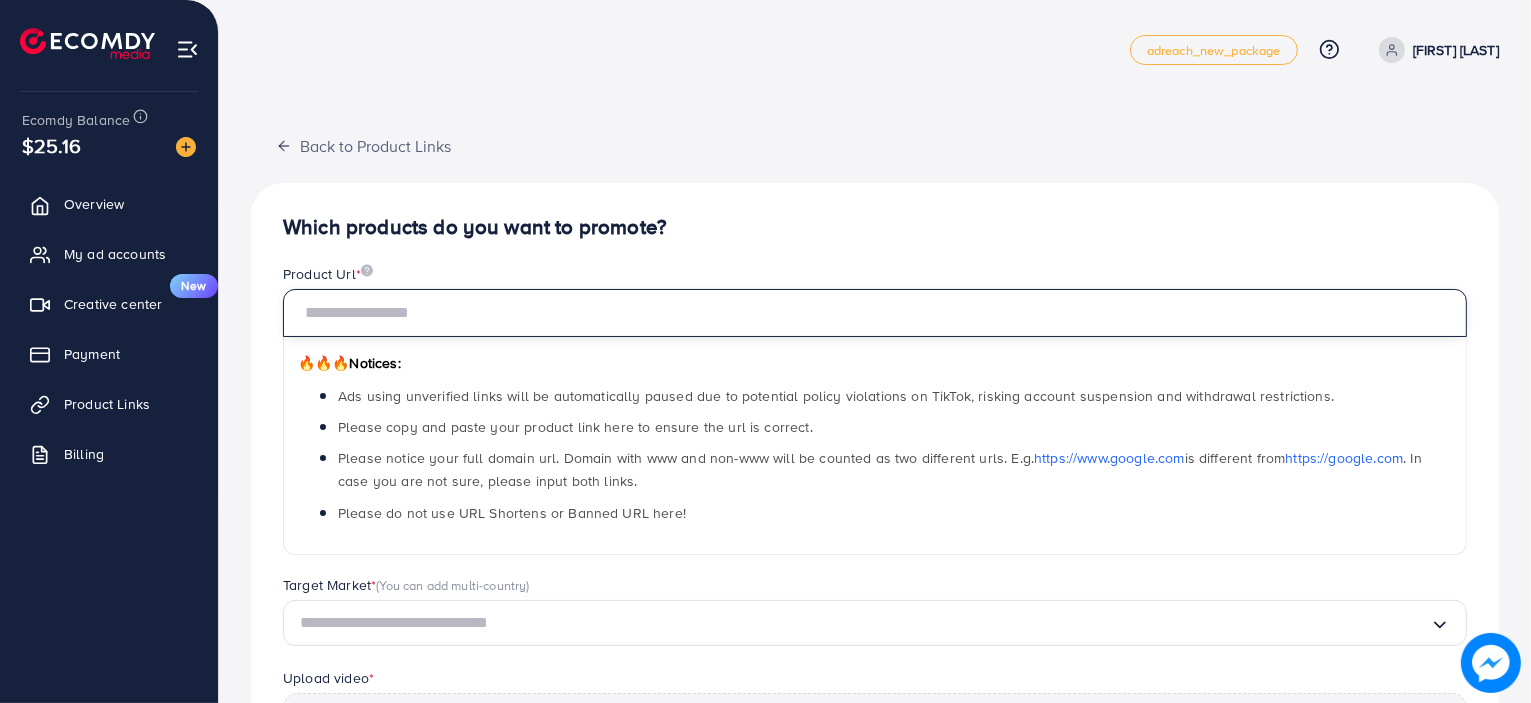 click at bounding box center (875, 313) 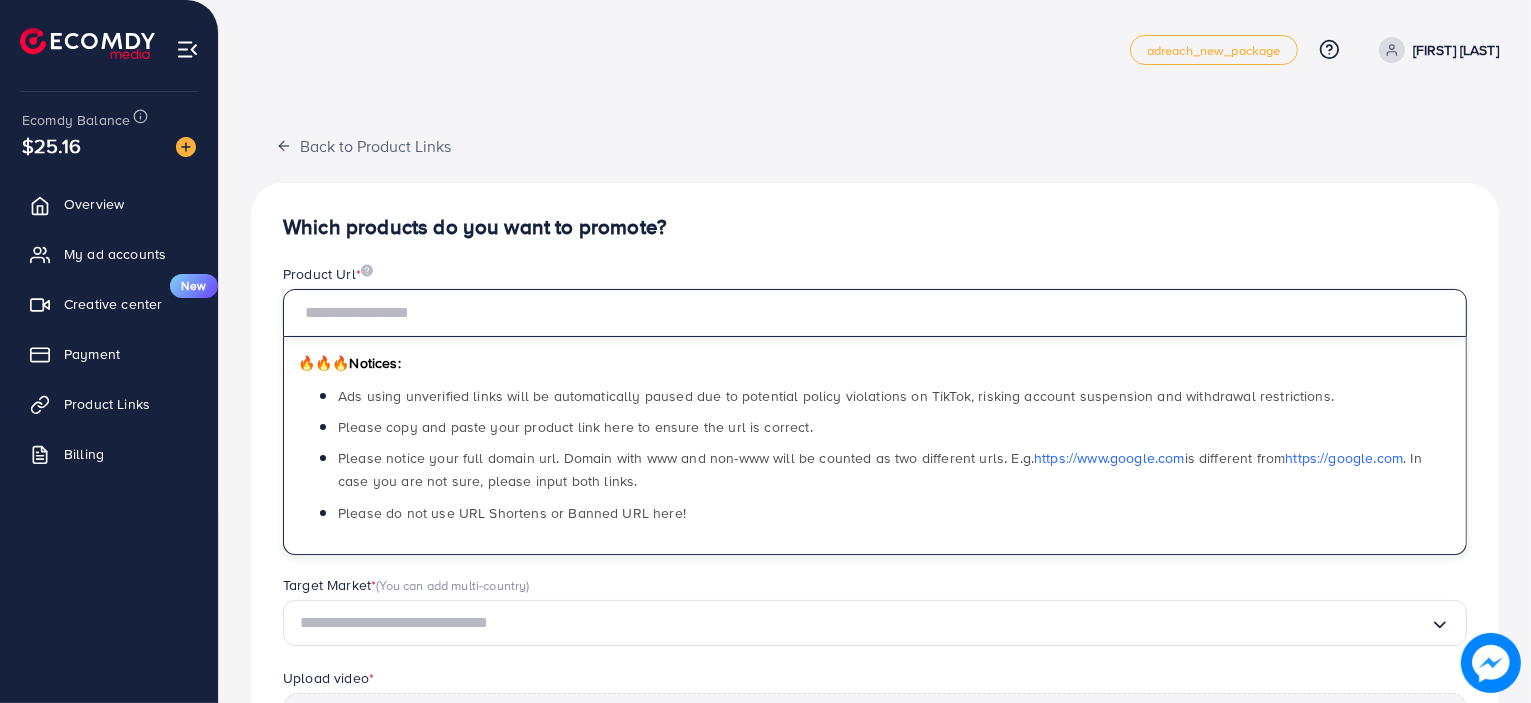 paste on "**********" 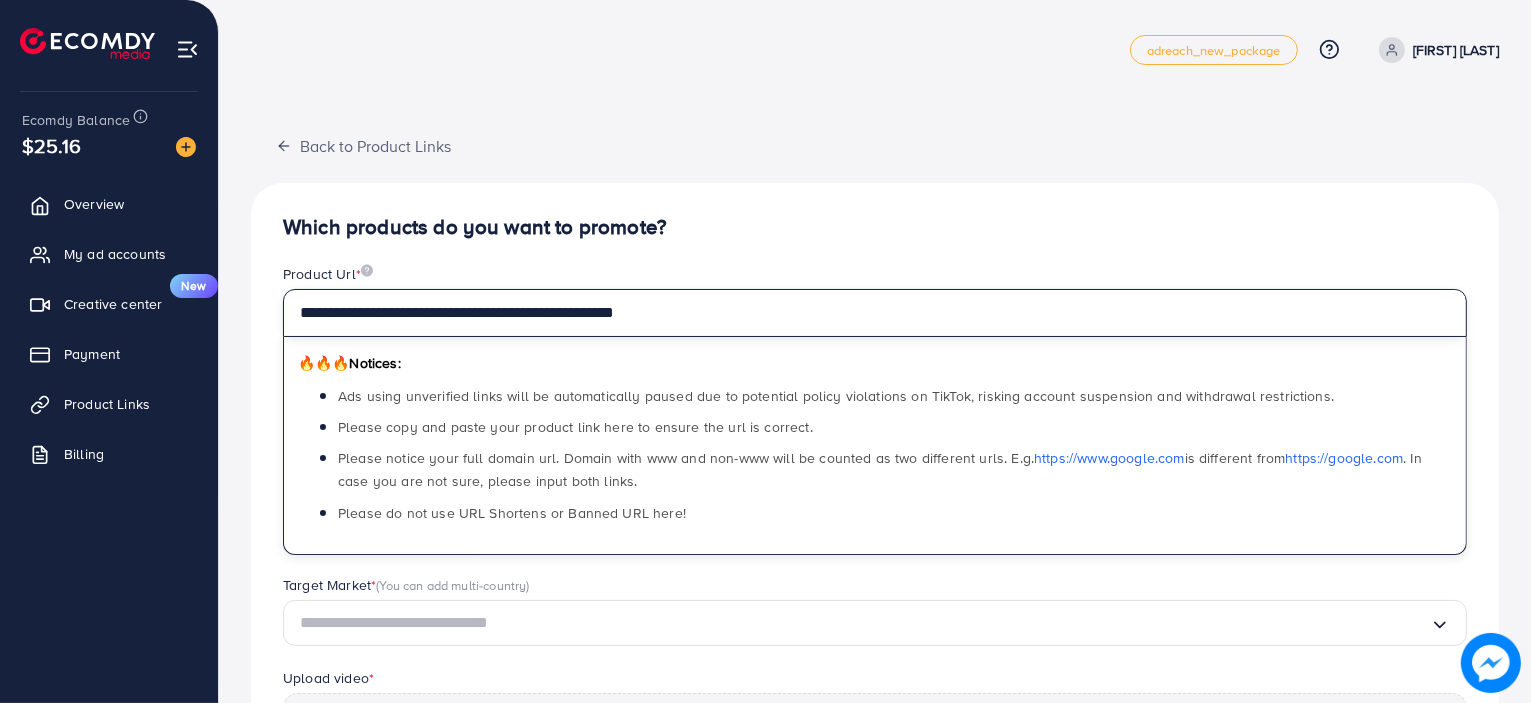 type on "**********" 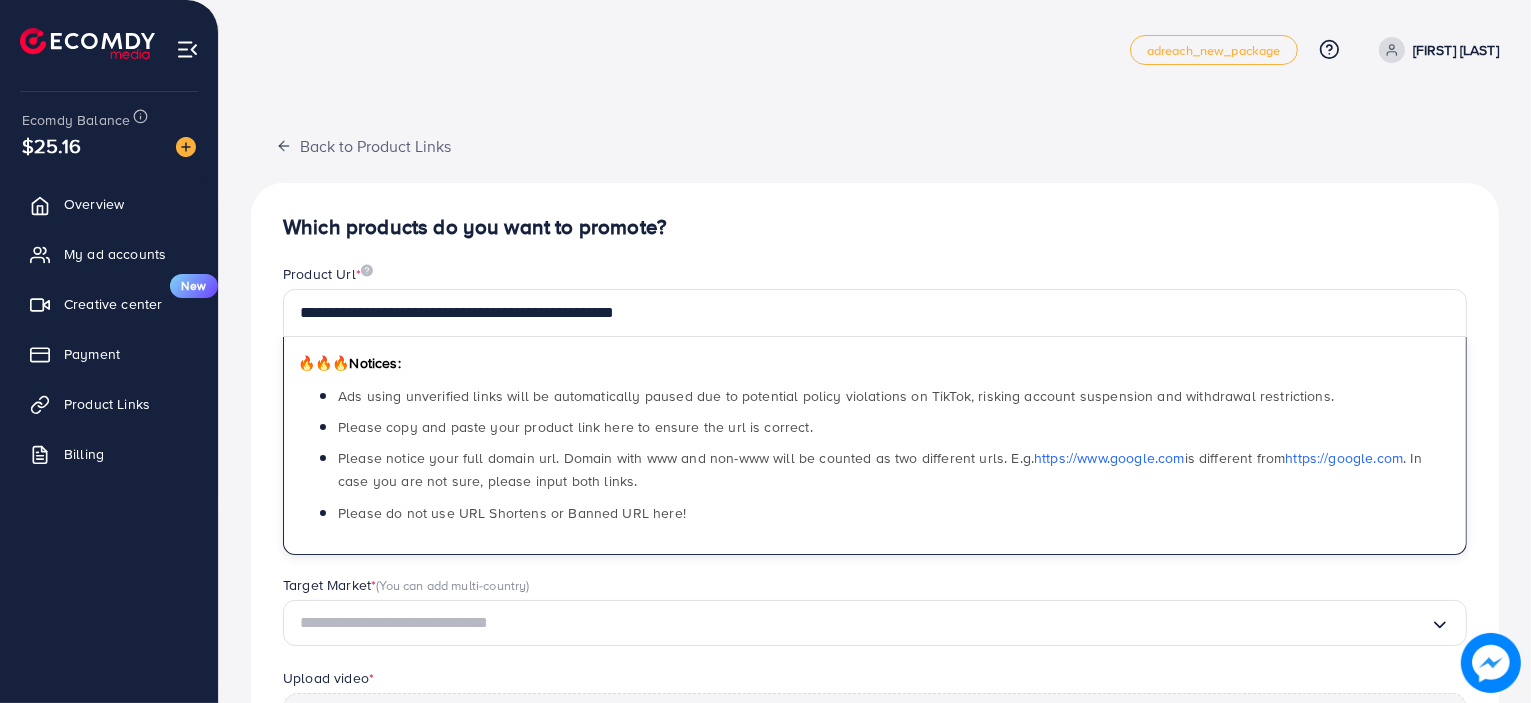 click on "**********" at bounding box center [875, 625] 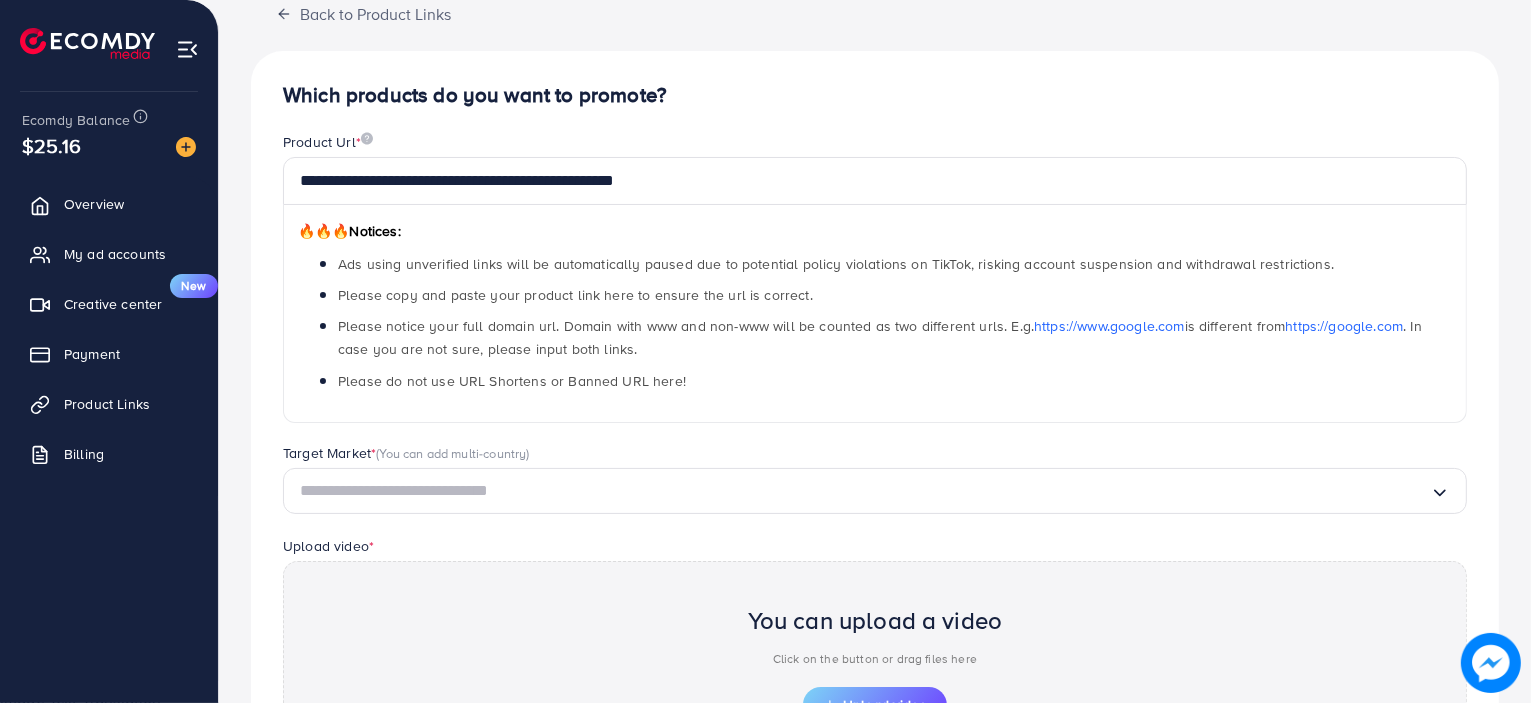 scroll, scrollTop: 300, scrollLeft: 0, axis: vertical 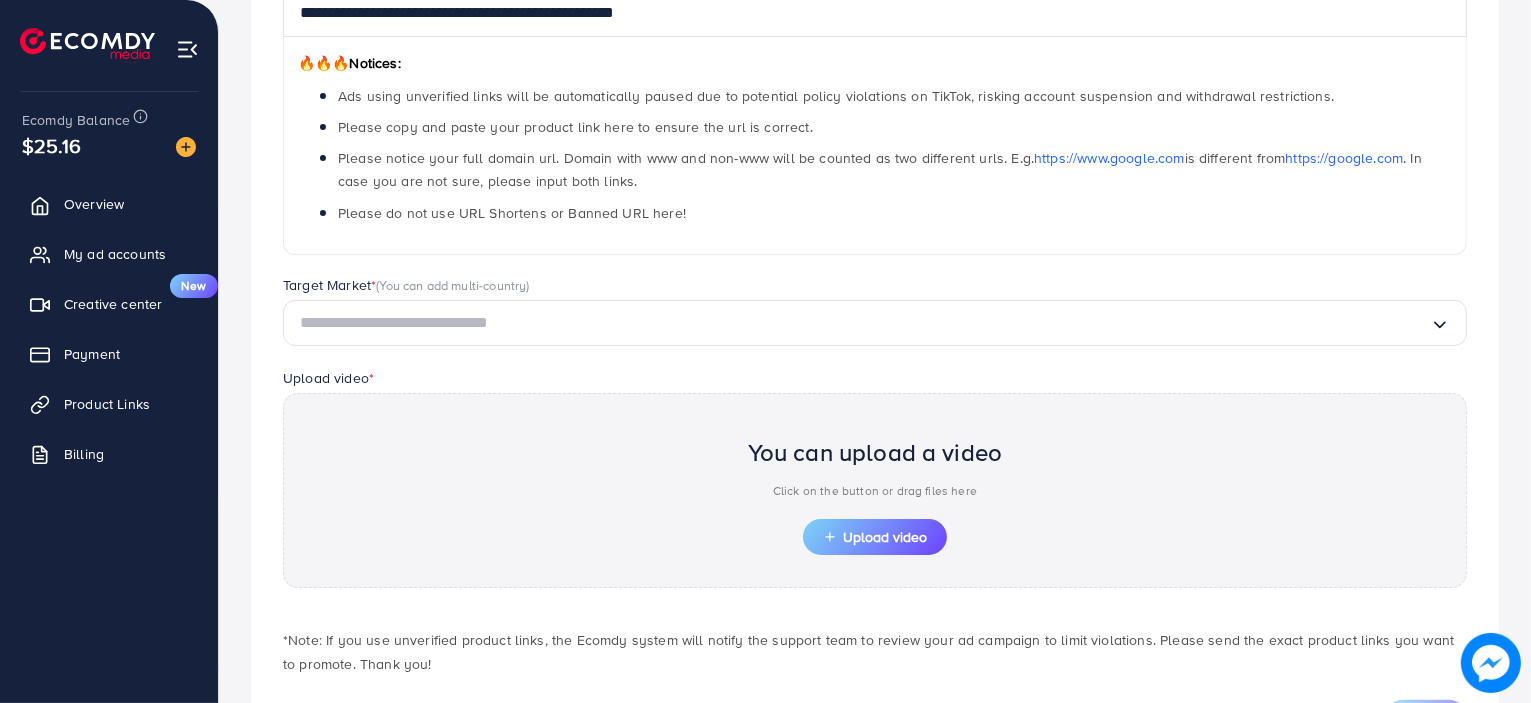 click at bounding box center [865, 323] 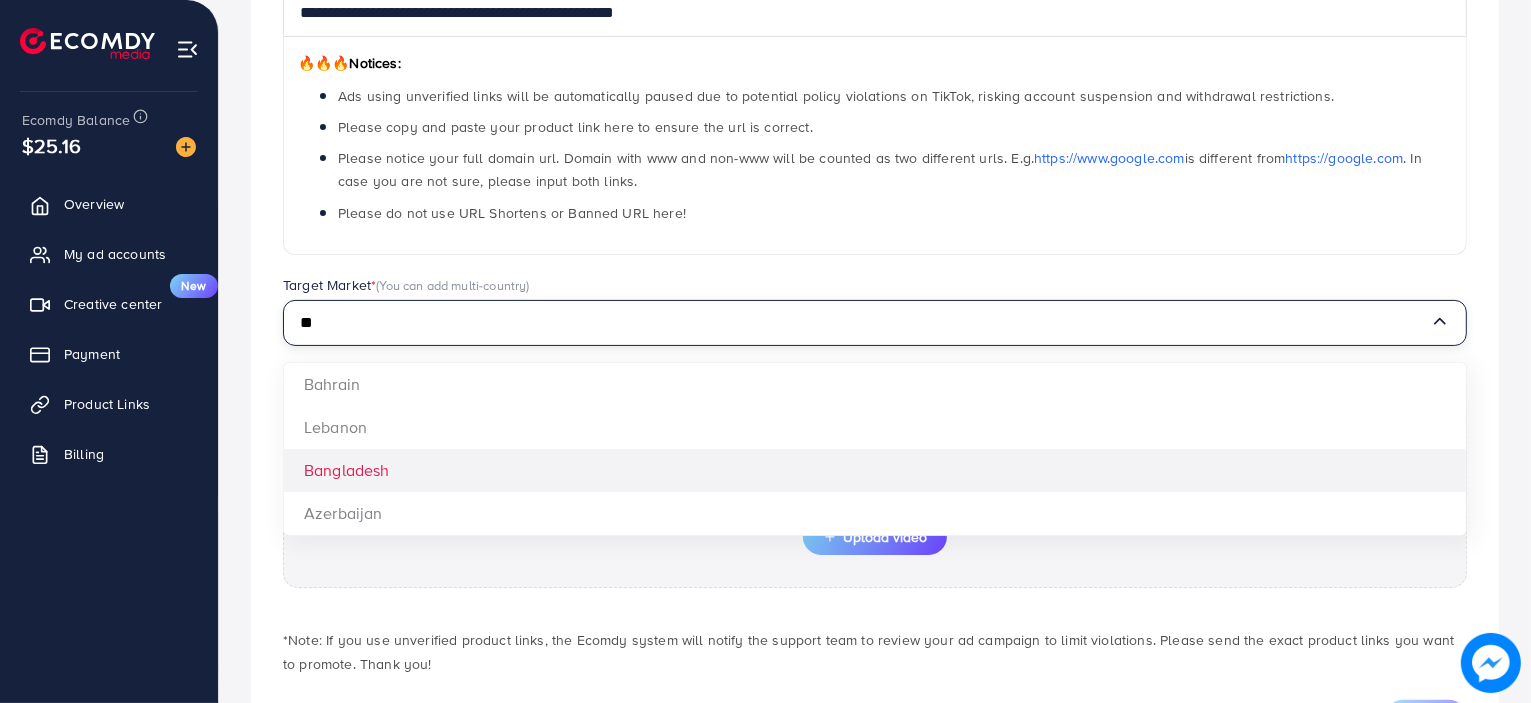 type on "**" 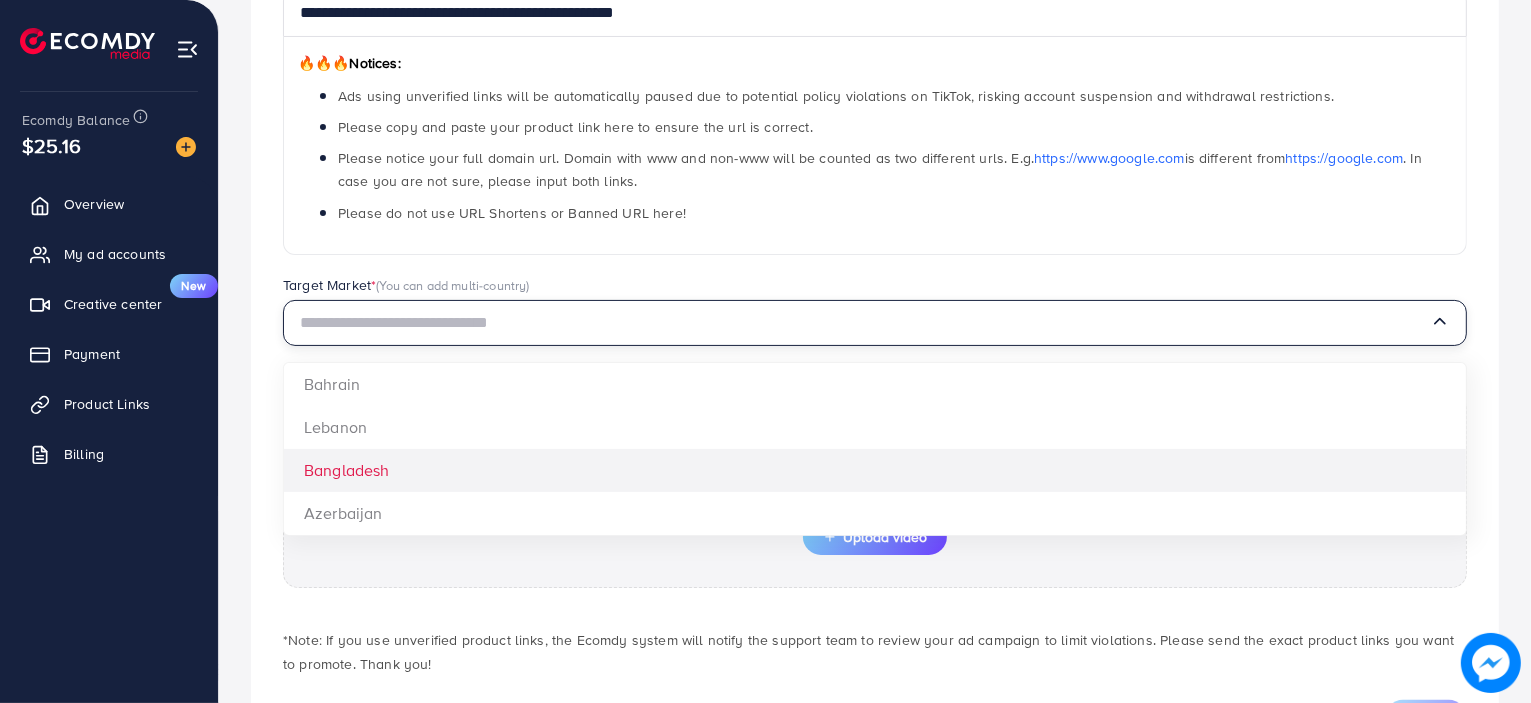 click on "**********" at bounding box center (875, 325) 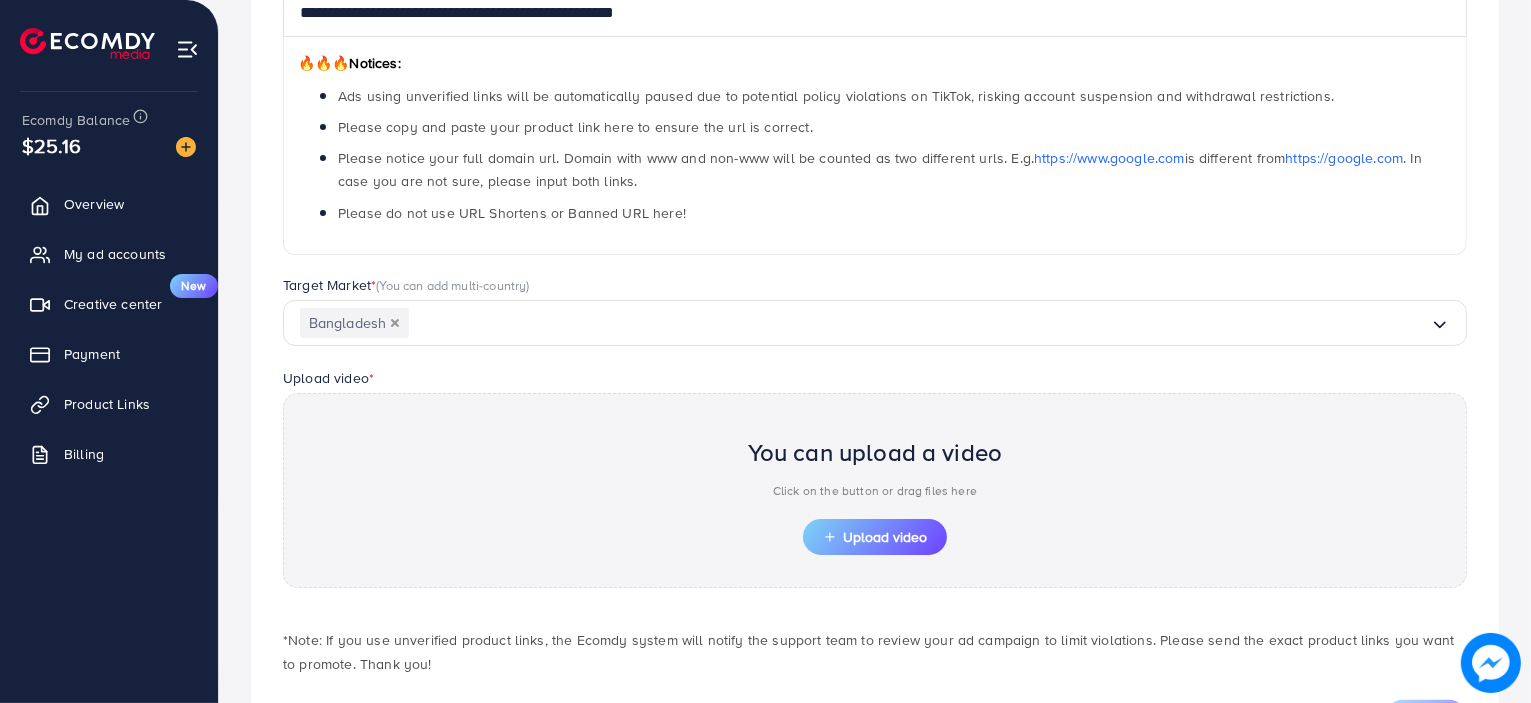scroll, scrollTop: 396, scrollLeft: 0, axis: vertical 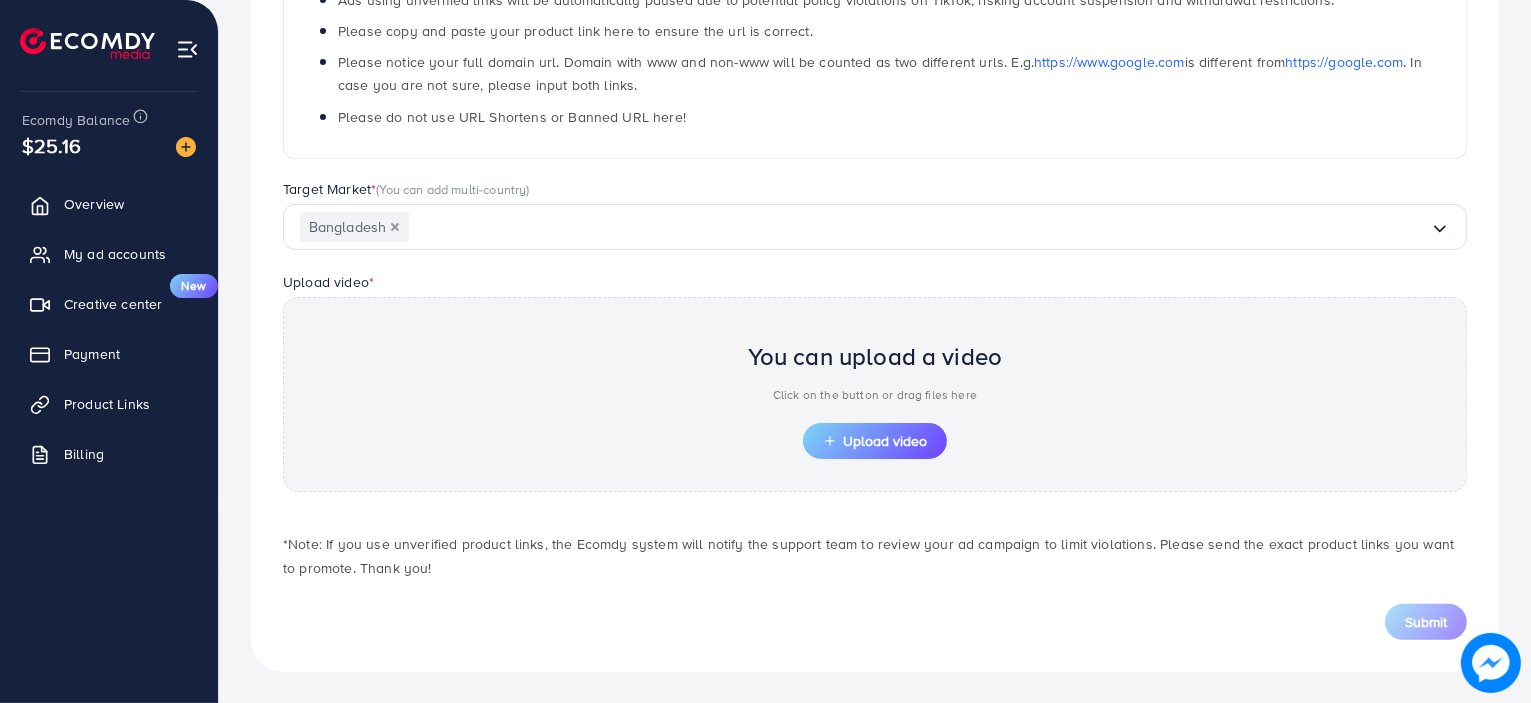drag, startPoint x: 460, startPoint y: 543, endPoint x: 558, endPoint y: 557, distance: 98.99495 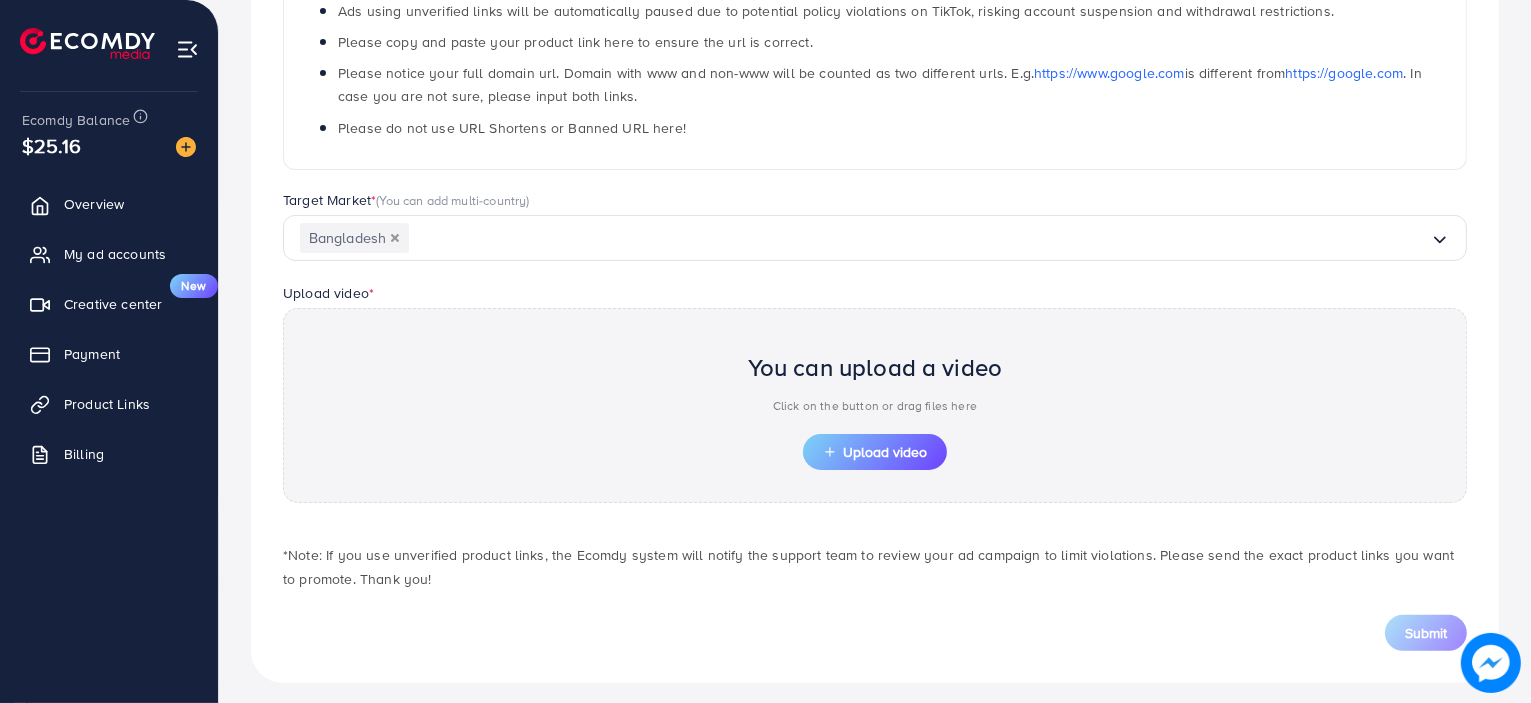 scroll, scrollTop: 396, scrollLeft: 0, axis: vertical 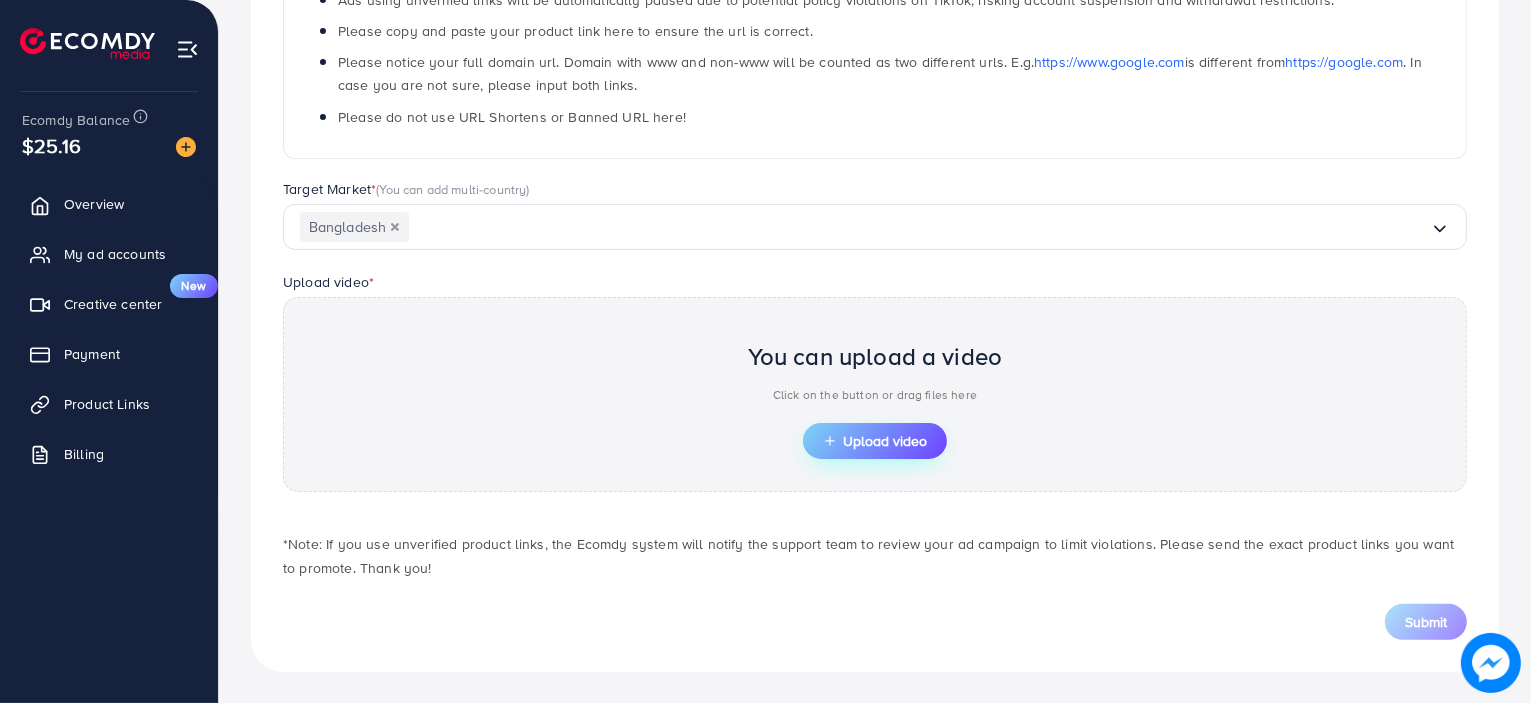 click on "Upload video" at bounding box center (875, 441) 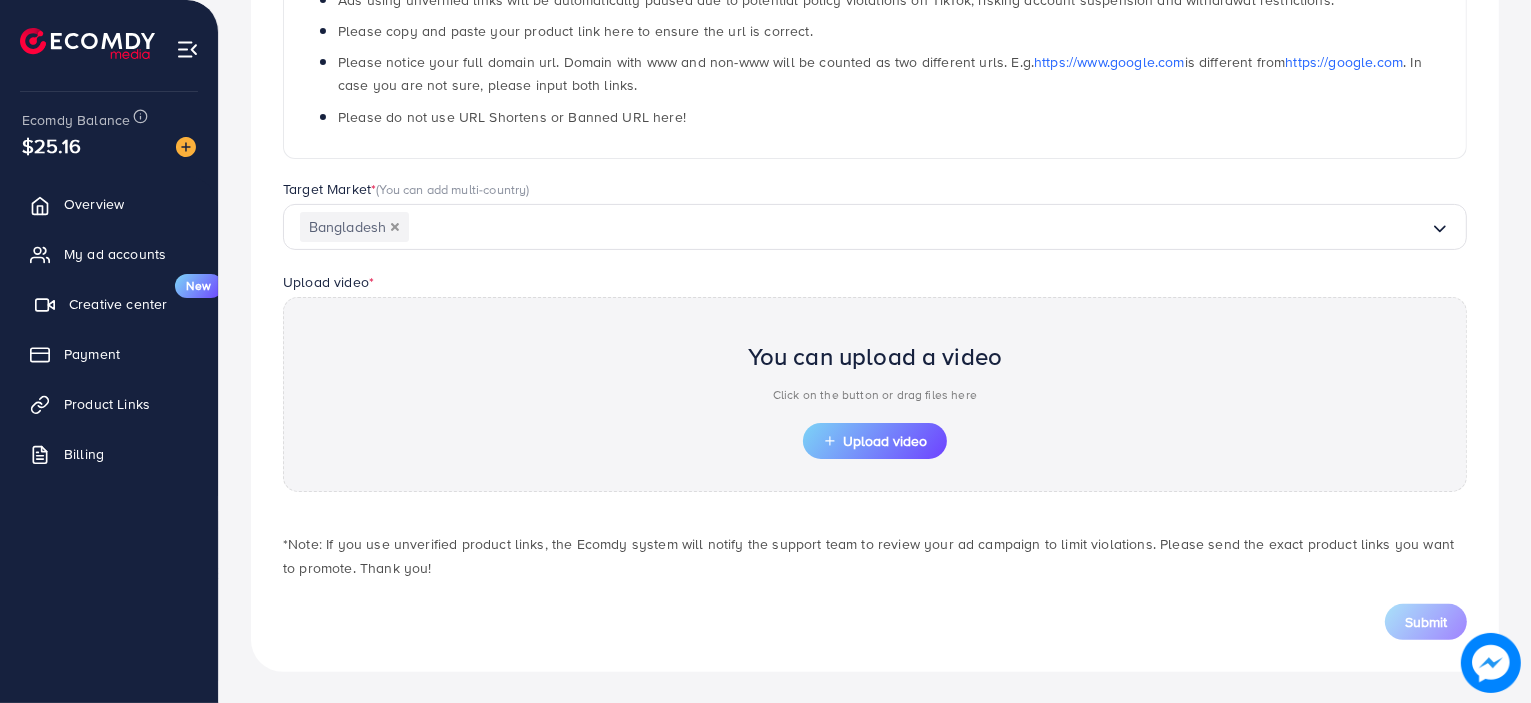click on "Creative center" at bounding box center (118, 304) 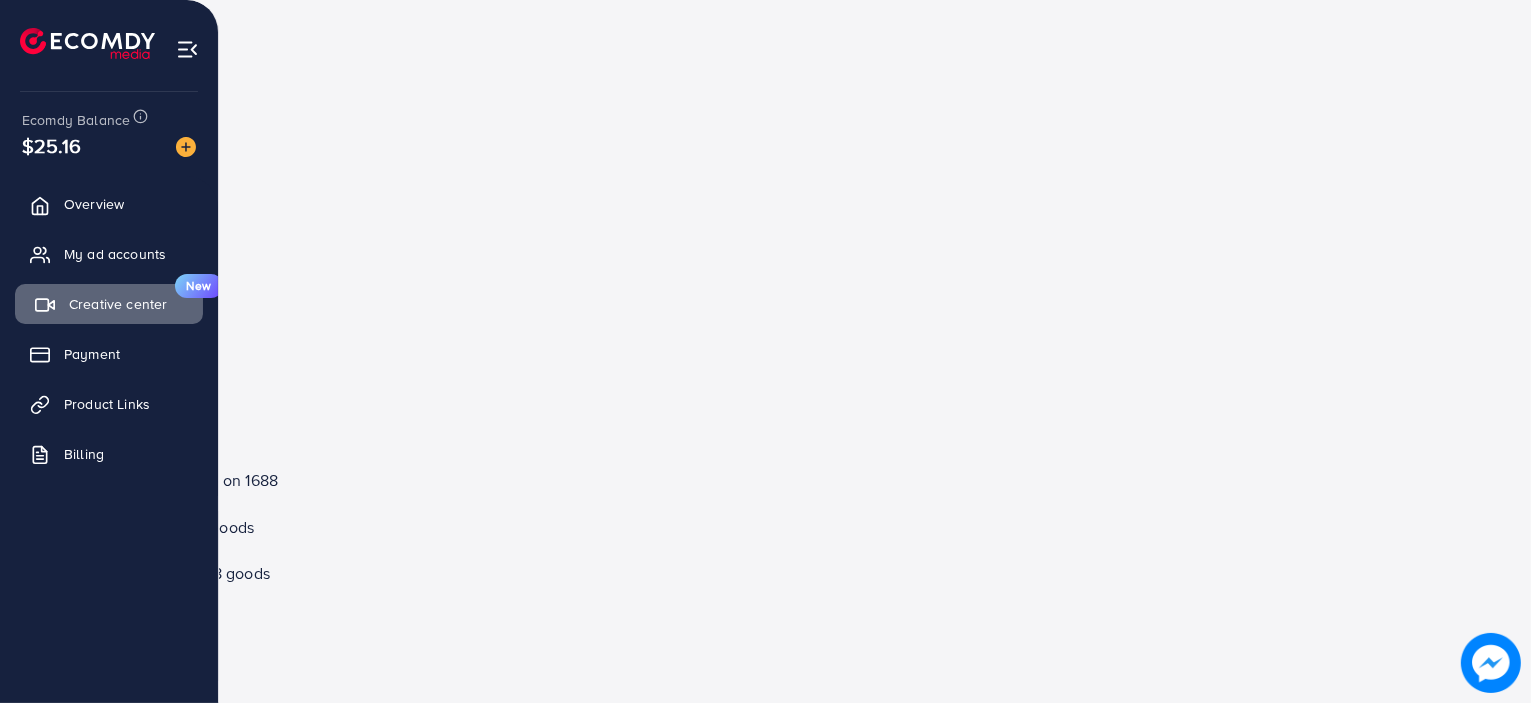scroll, scrollTop: 0, scrollLeft: 0, axis: both 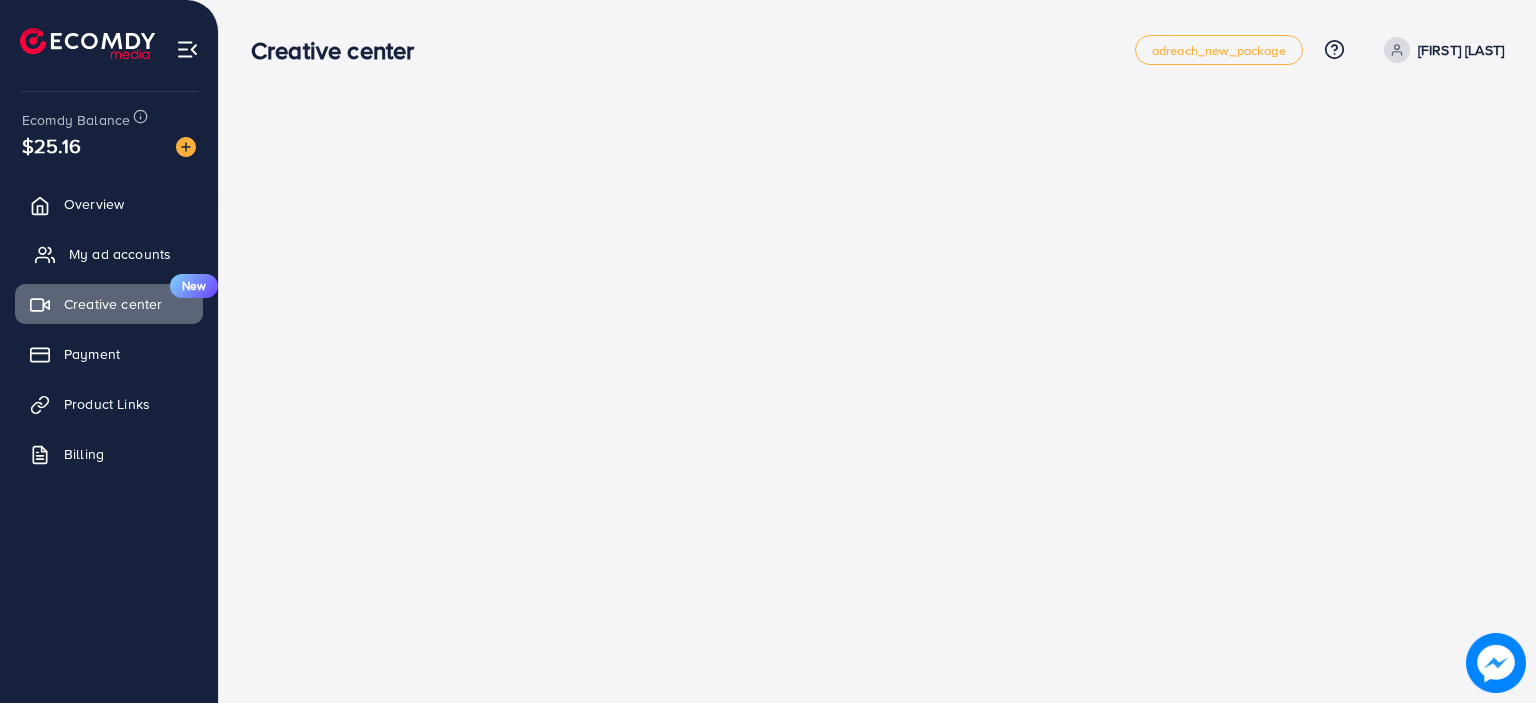 click on "My ad accounts" at bounding box center [120, 254] 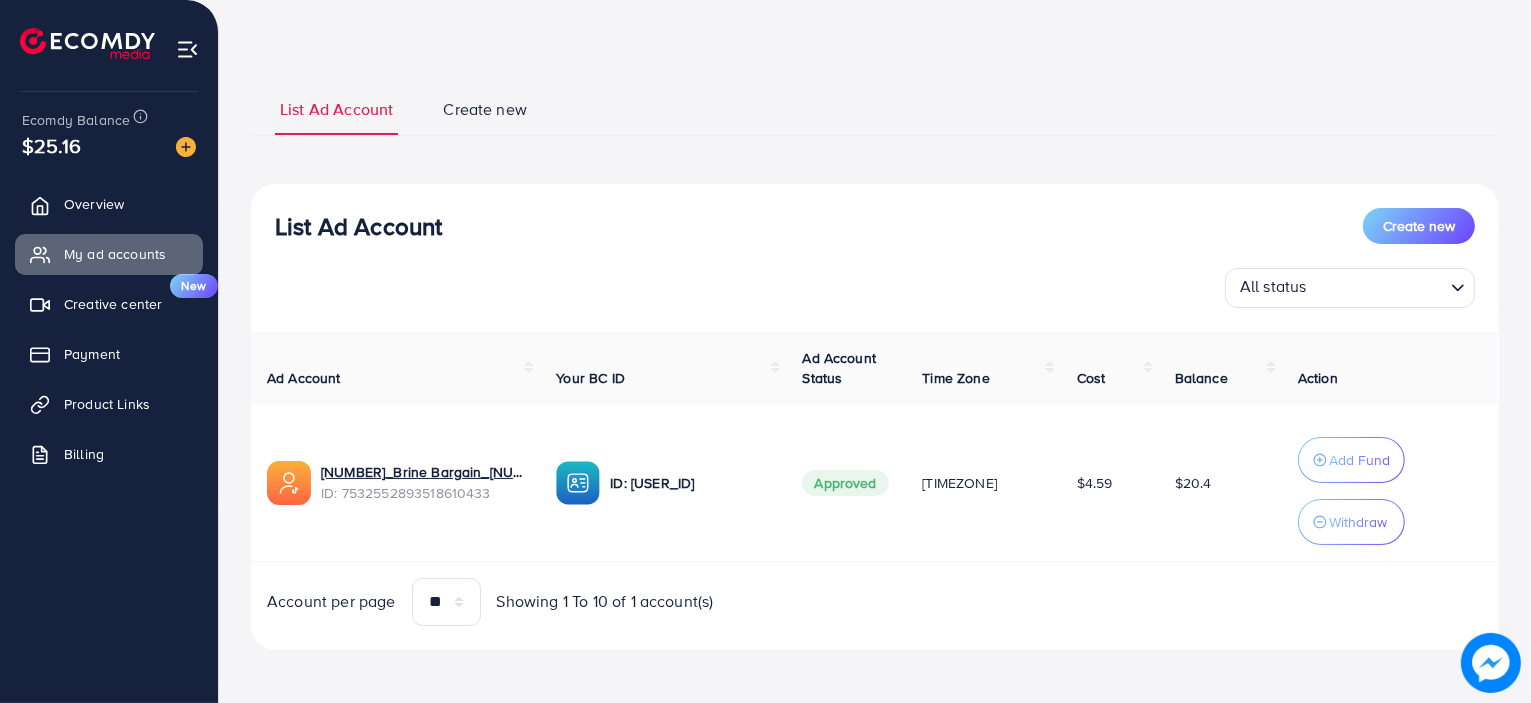 scroll, scrollTop: 67, scrollLeft: 0, axis: vertical 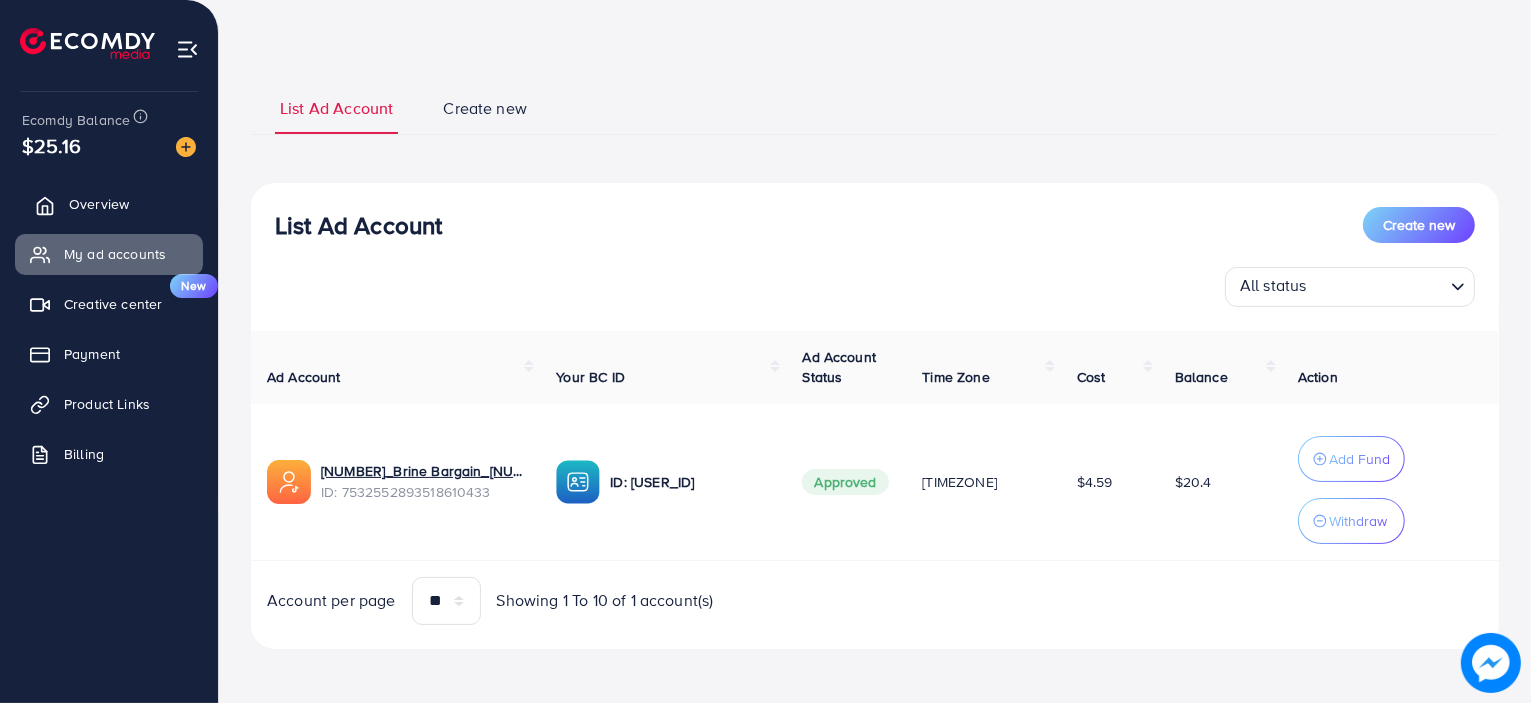 click on "Overview" at bounding box center (99, 204) 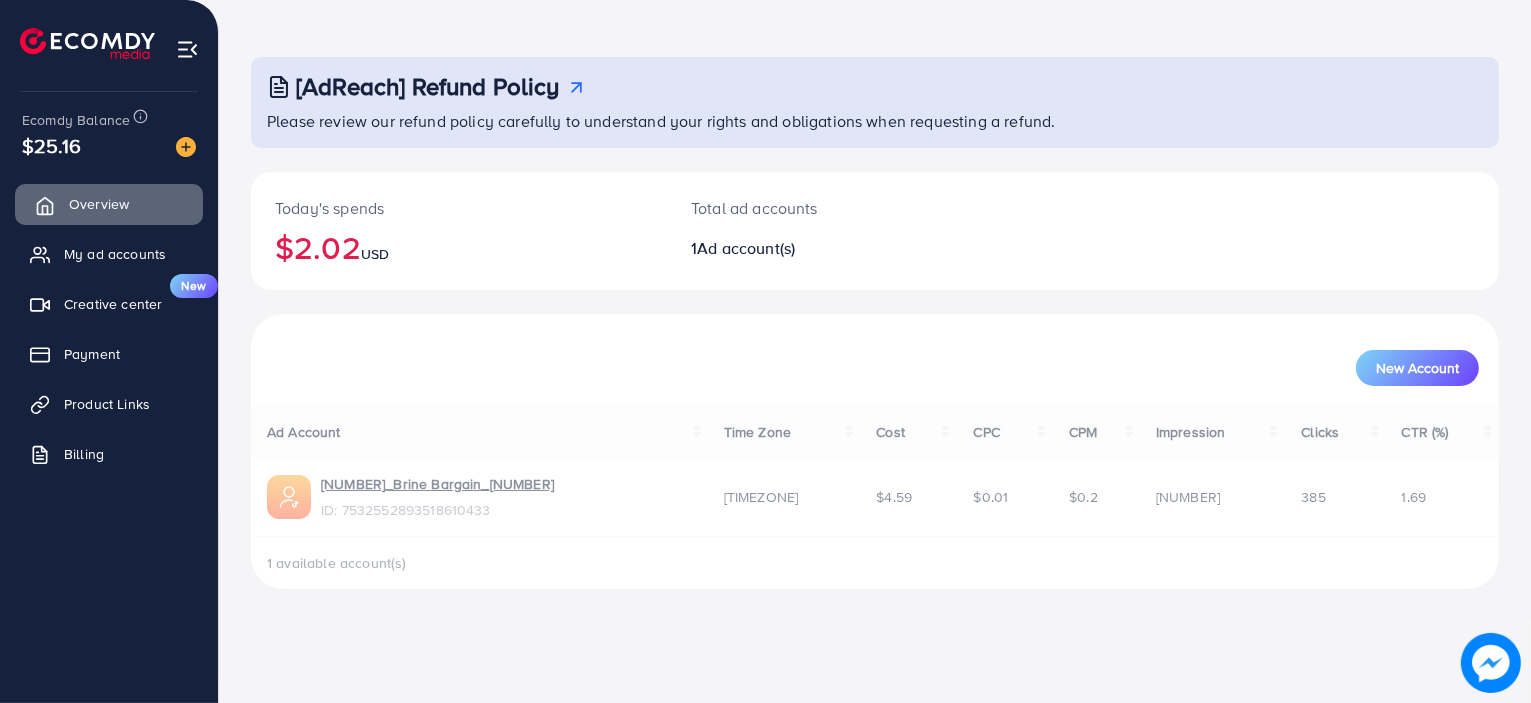 scroll, scrollTop: 0, scrollLeft: 0, axis: both 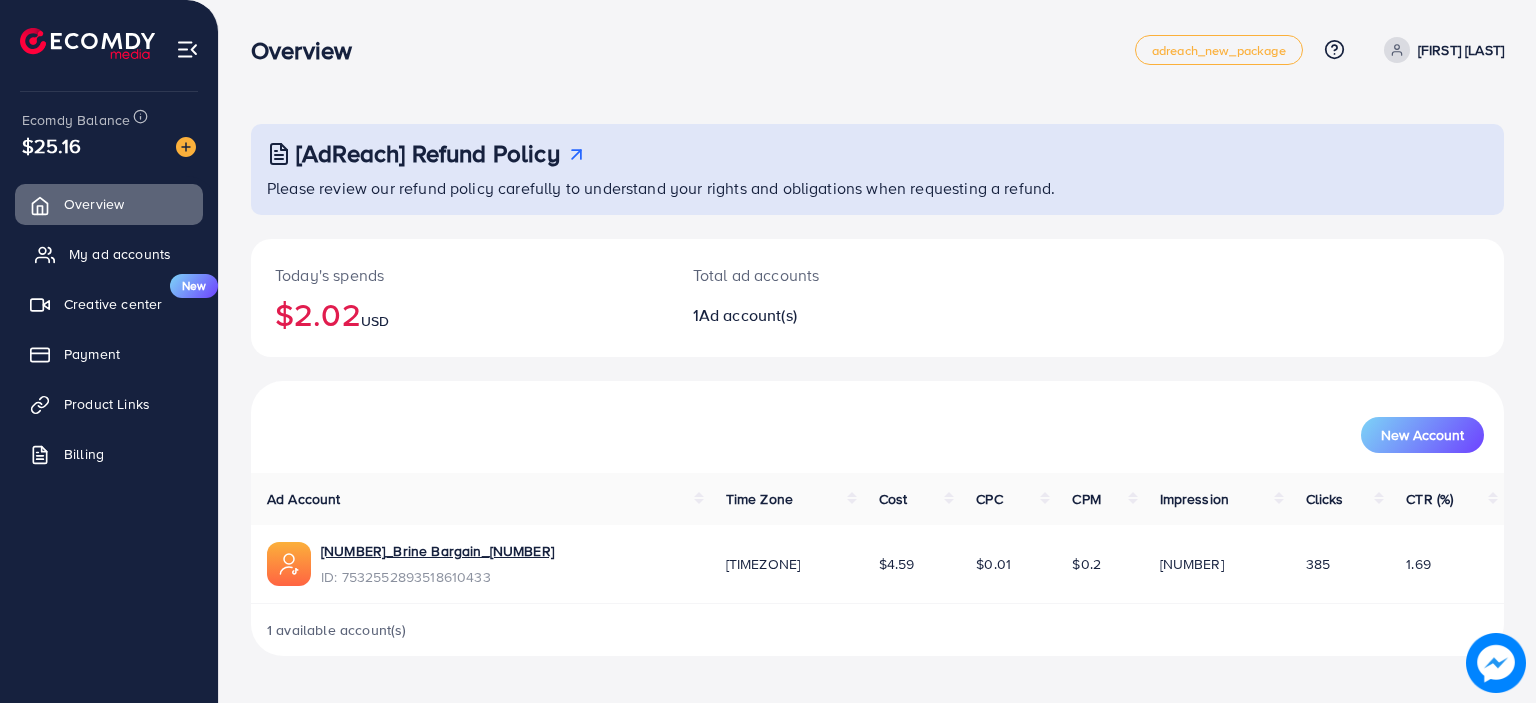 click on "My ad accounts" at bounding box center [120, 254] 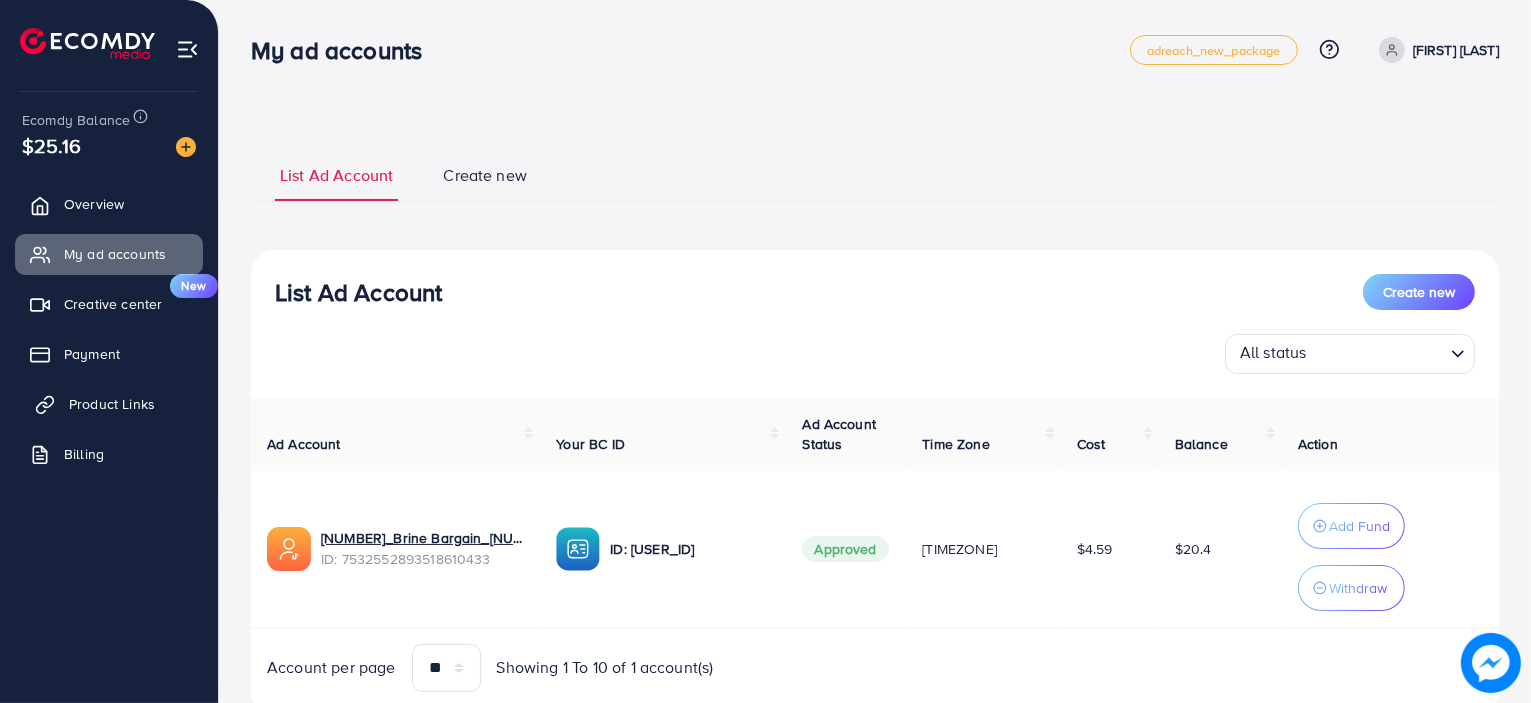 click on "Product Links" at bounding box center [112, 404] 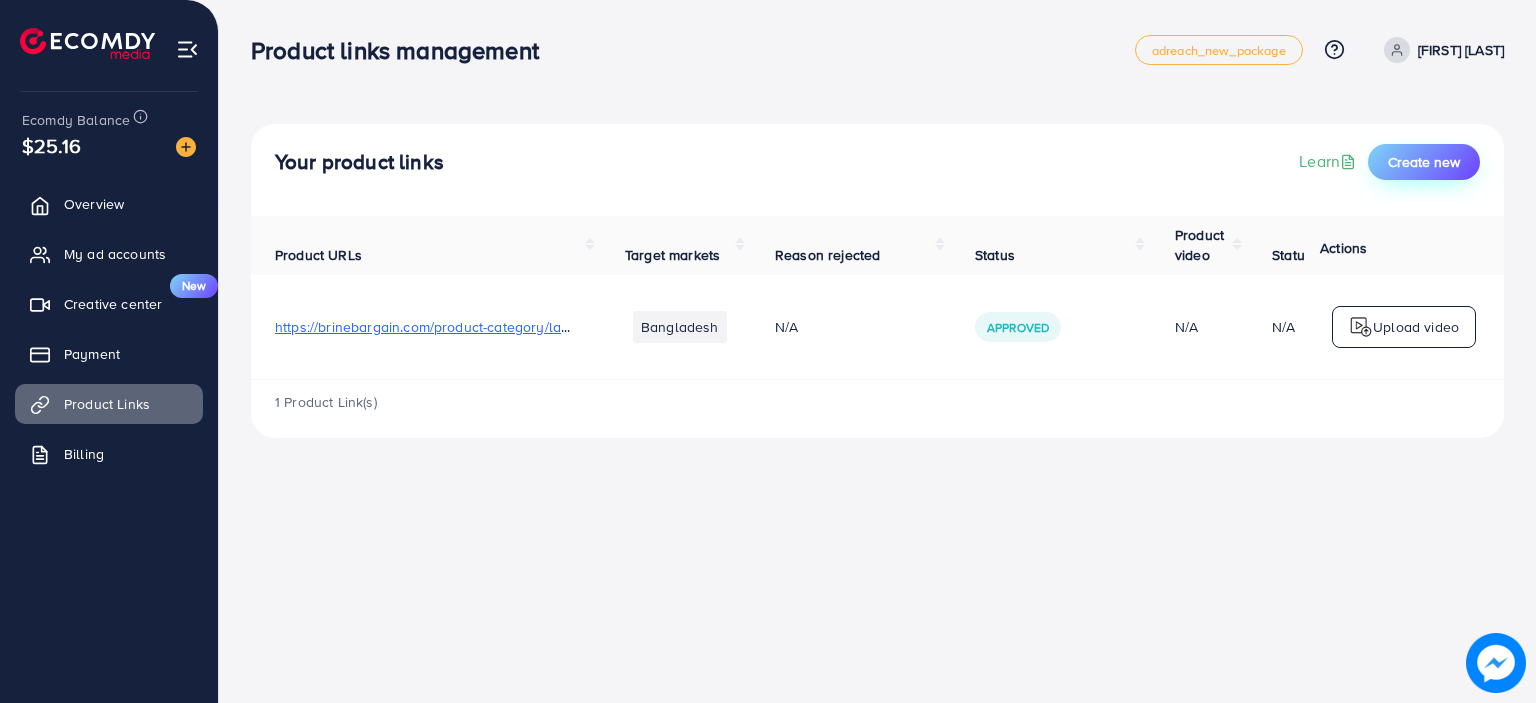 click on "Create new" at bounding box center [1424, 162] 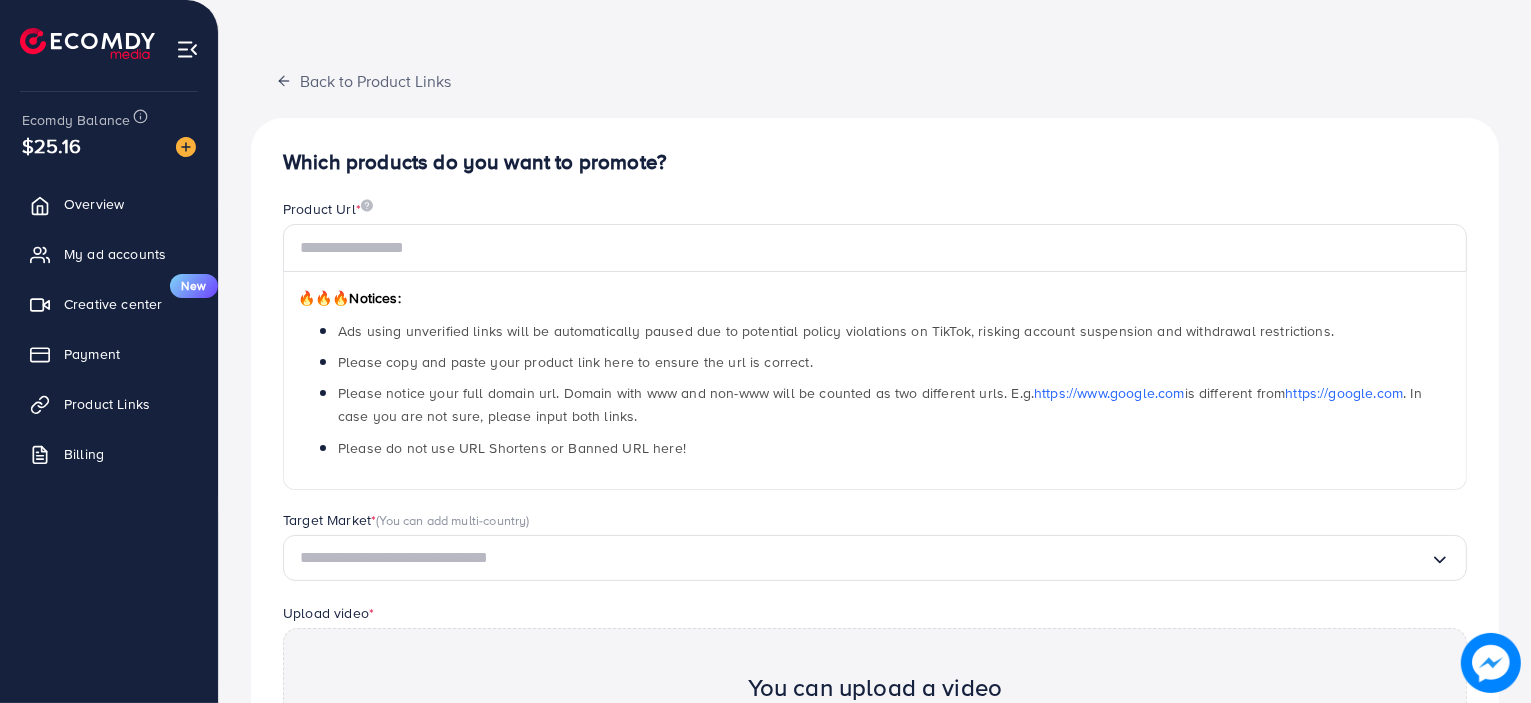 scroll, scrollTop: 100, scrollLeft: 0, axis: vertical 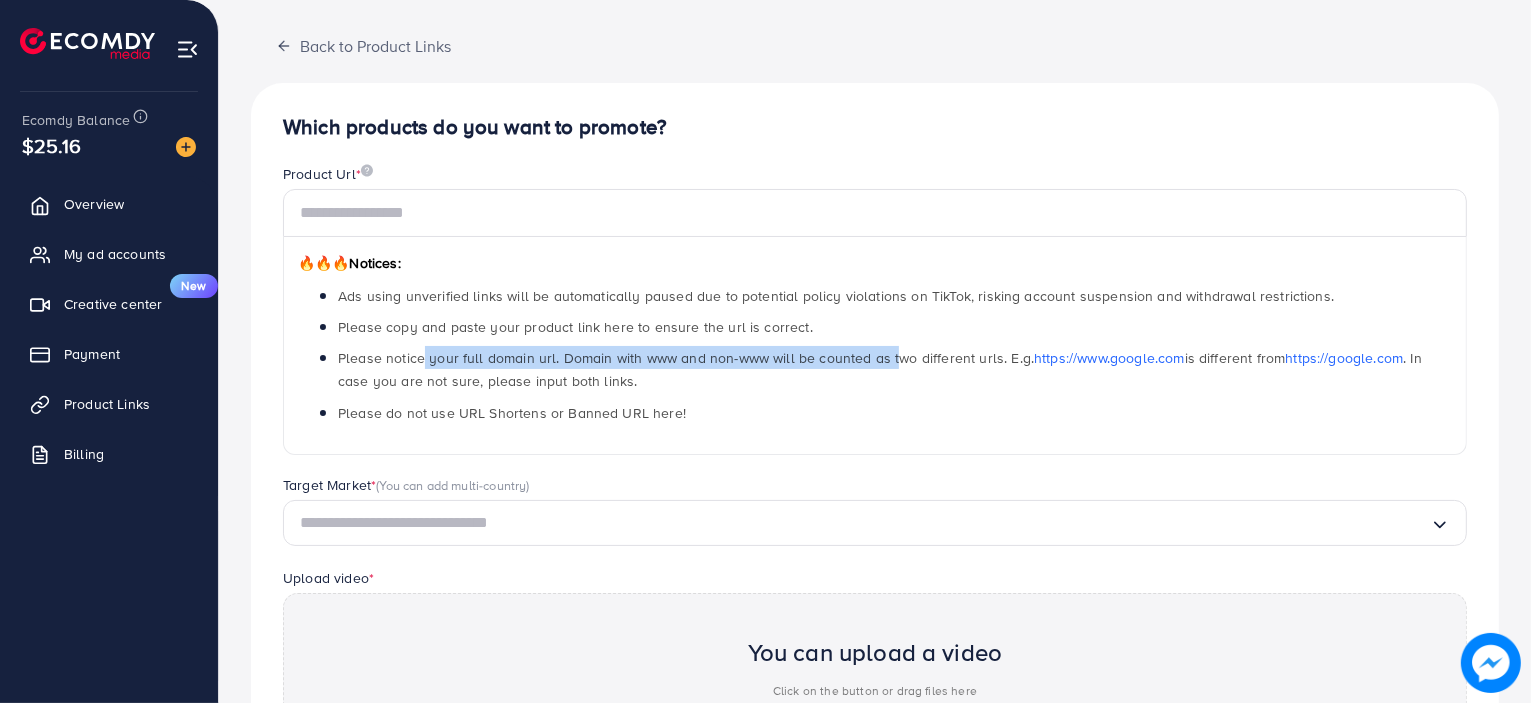 drag, startPoint x: 424, startPoint y: 357, endPoint x: 890, endPoint y: 358, distance: 466.00107 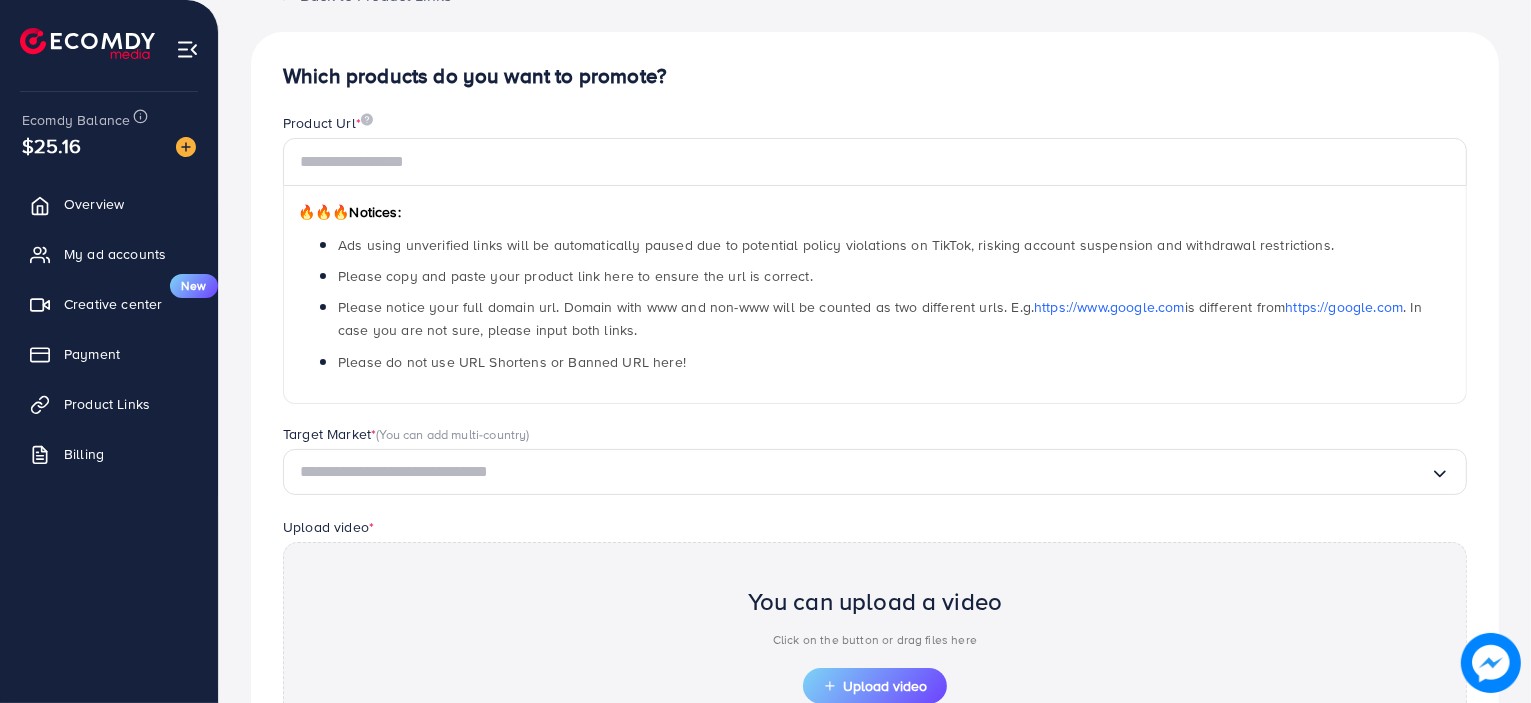 scroll, scrollTop: 200, scrollLeft: 0, axis: vertical 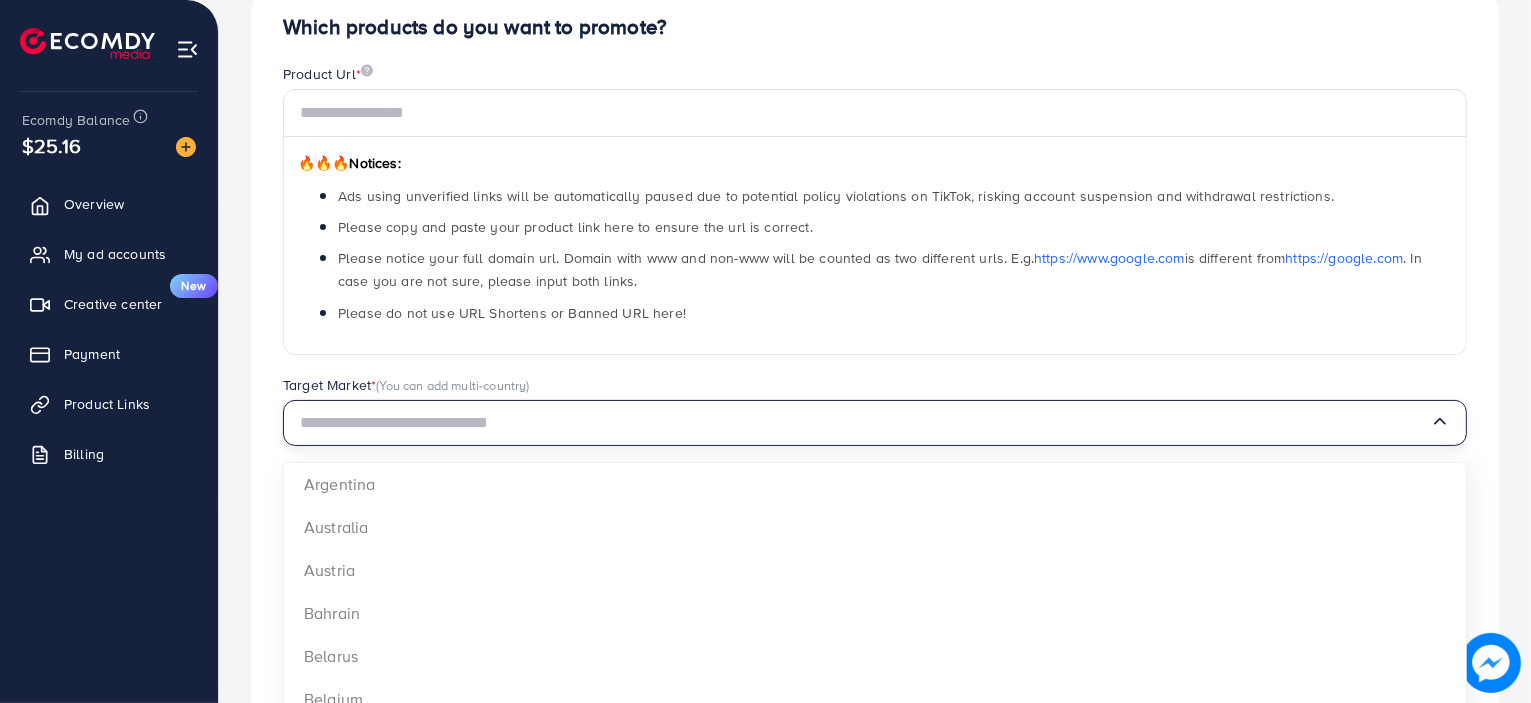 click on "Loading..." at bounding box center [875, 423] 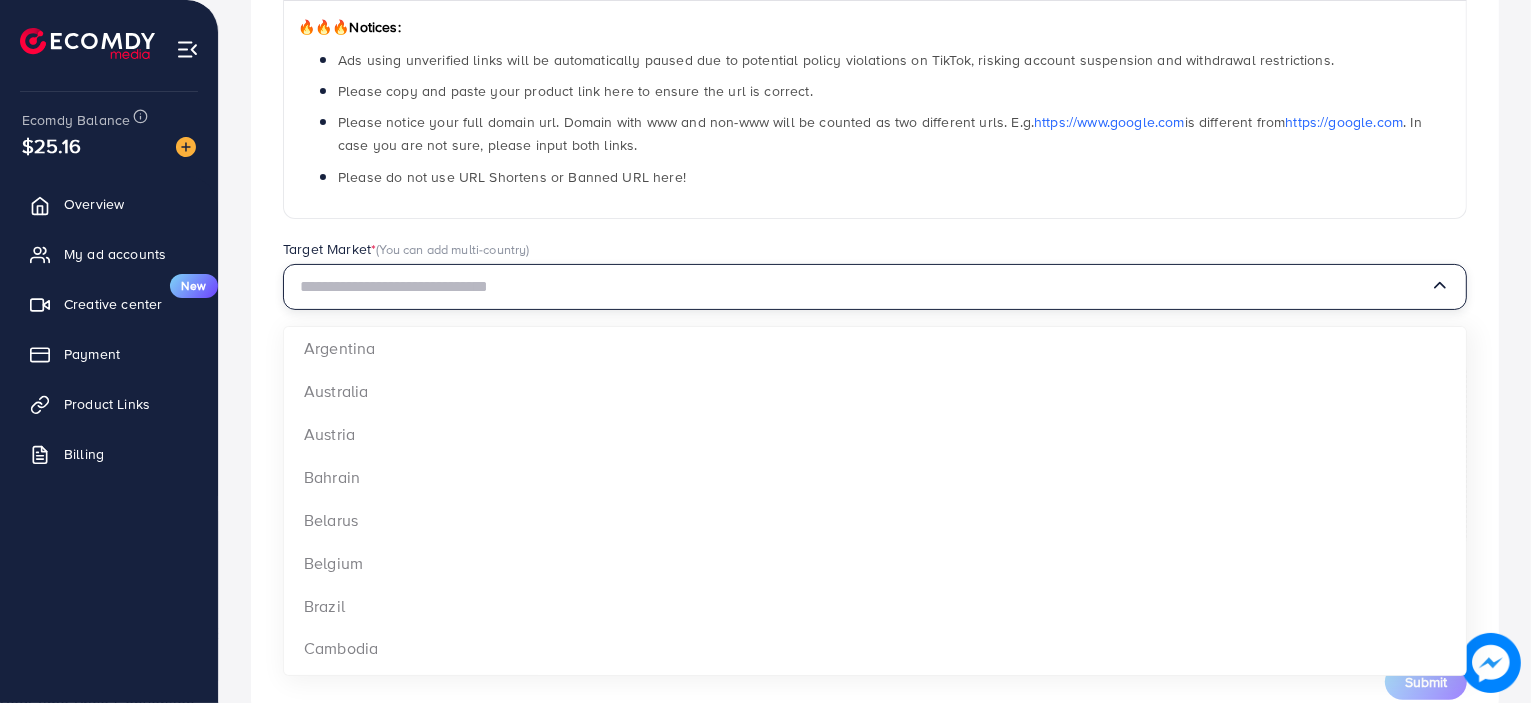 scroll, scrollTop: 396, scrollLeft: 0, axis: vertical 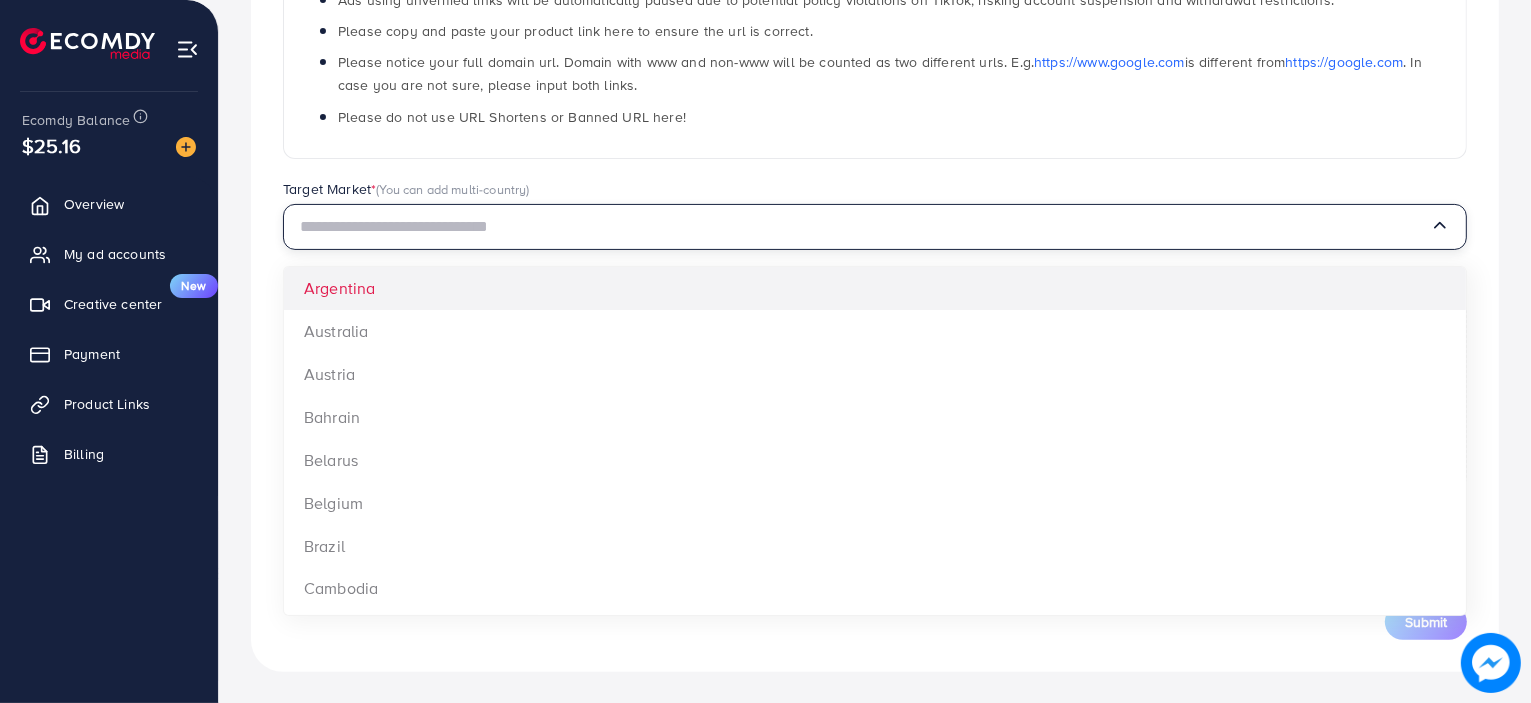 click on "Target Market  *  (You can add multi-country)" at bounding box center [875, 191] 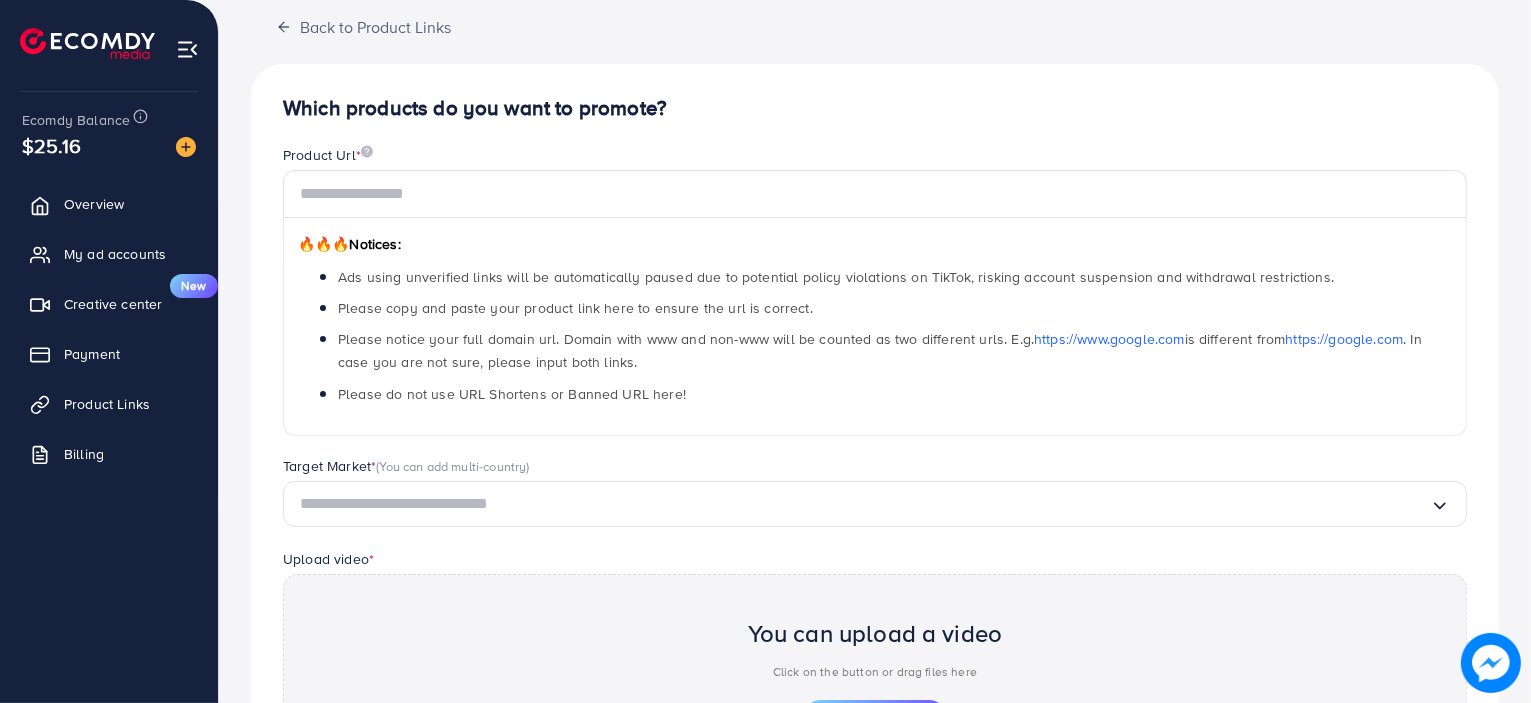 scroll, scrollTop: 96, scrollLeft: 0, axis: vertical 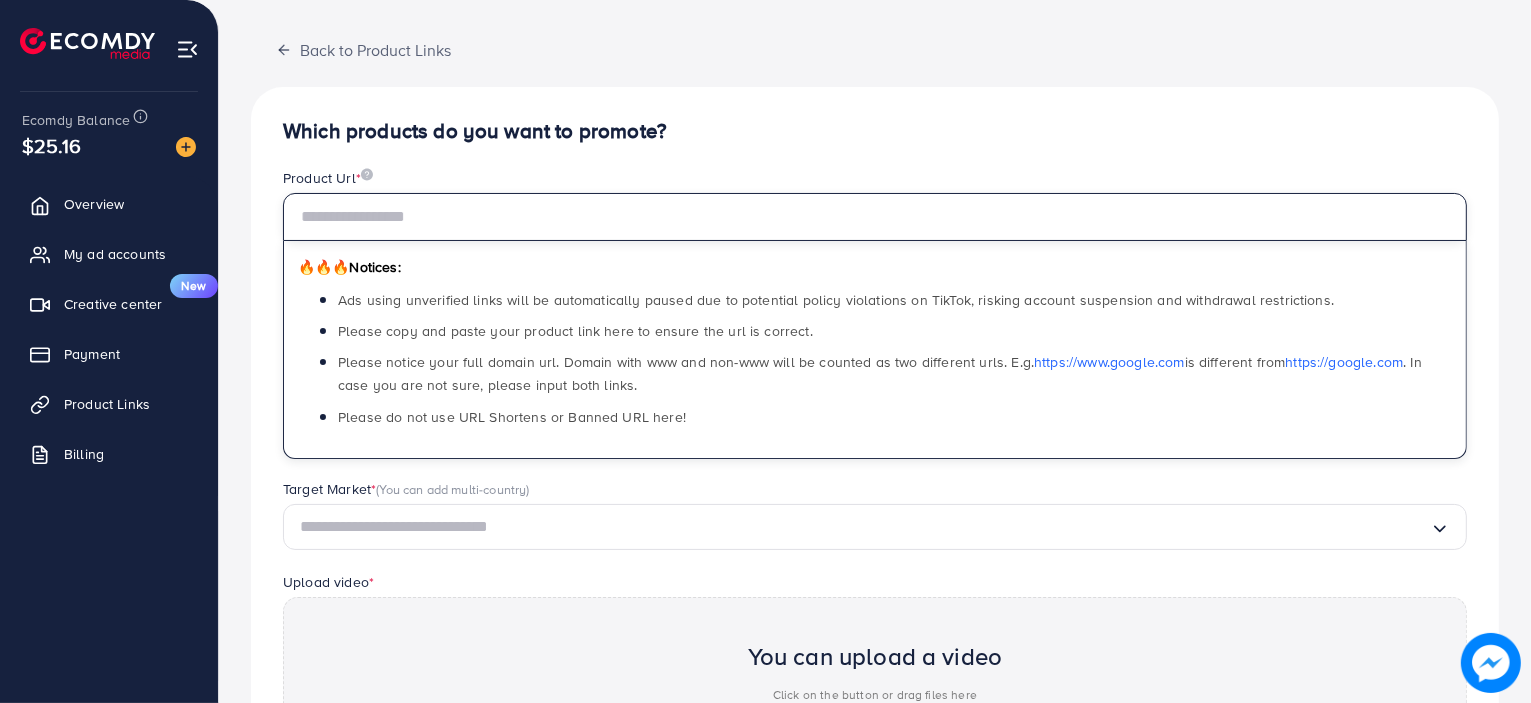 drag, startPoint x: 376, startPoint y: 224, endPoint x: 490, endPoint y: 238, distance: 114.85643 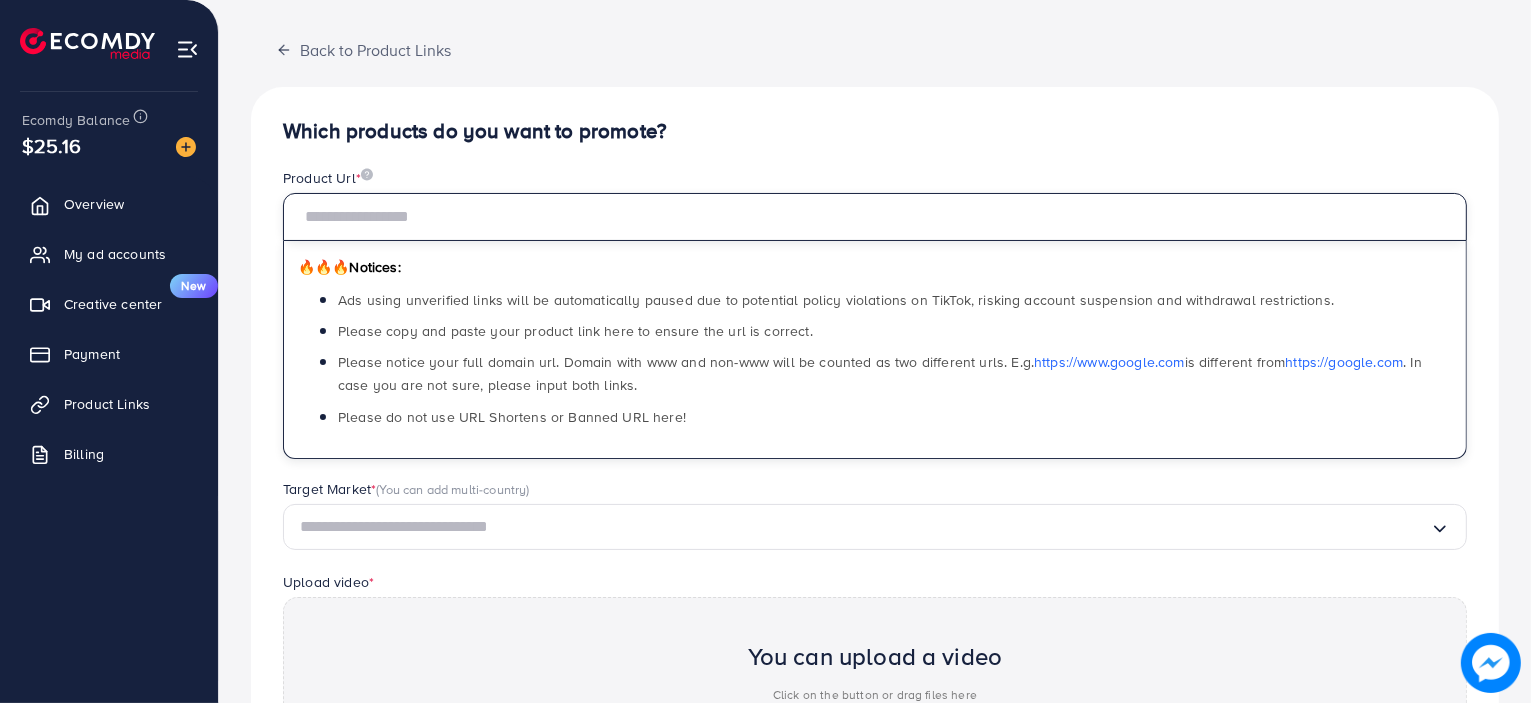 click at bounding box center [875, 217] 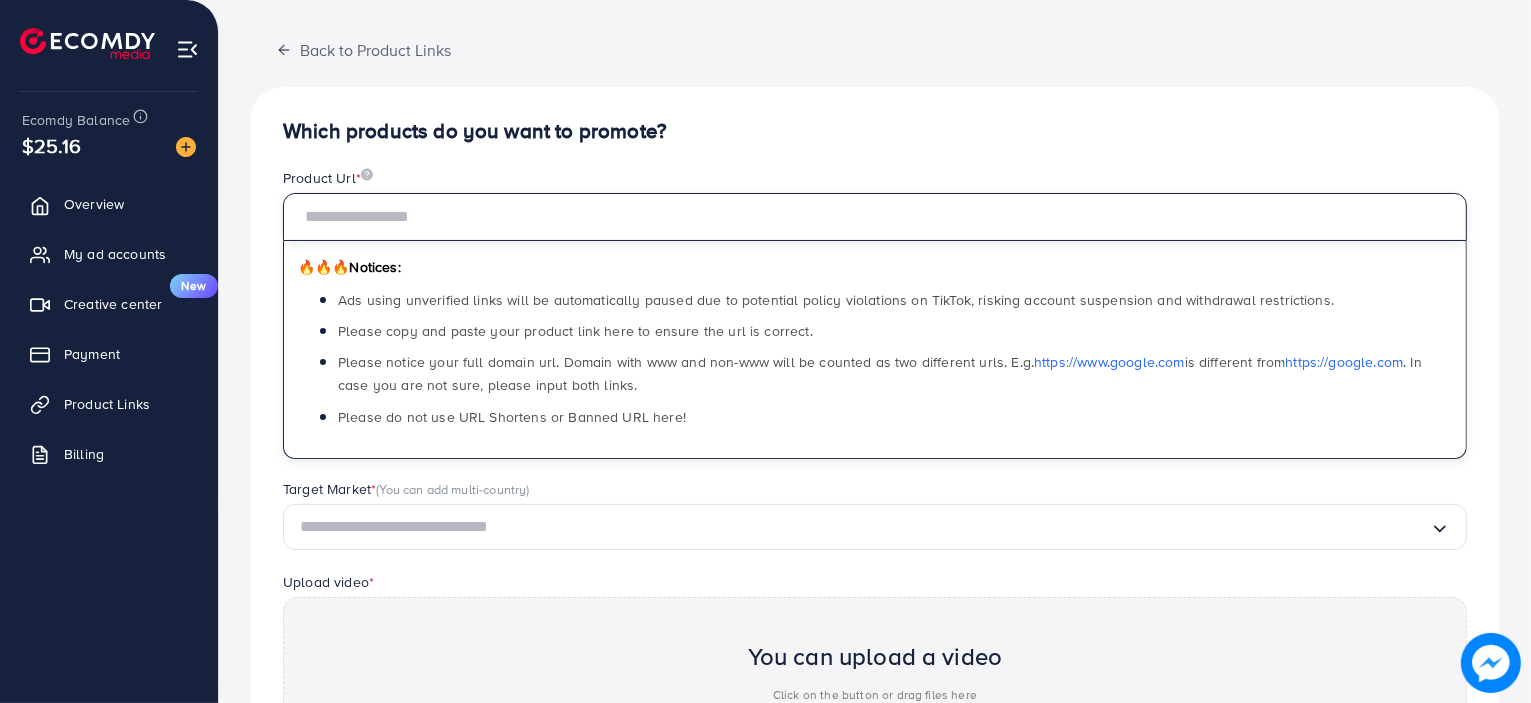 type on "**********" 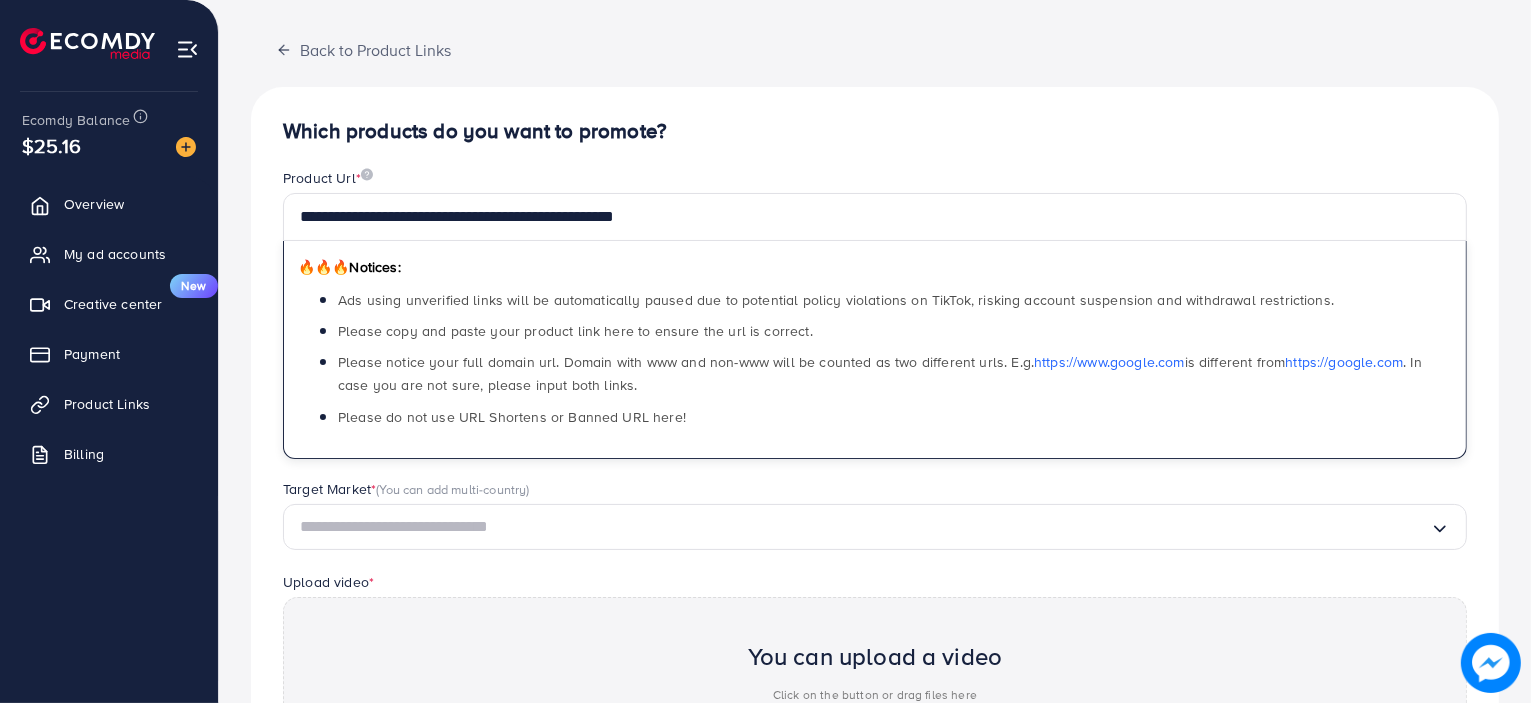 click on "**********" at bounding box center (875, 529) 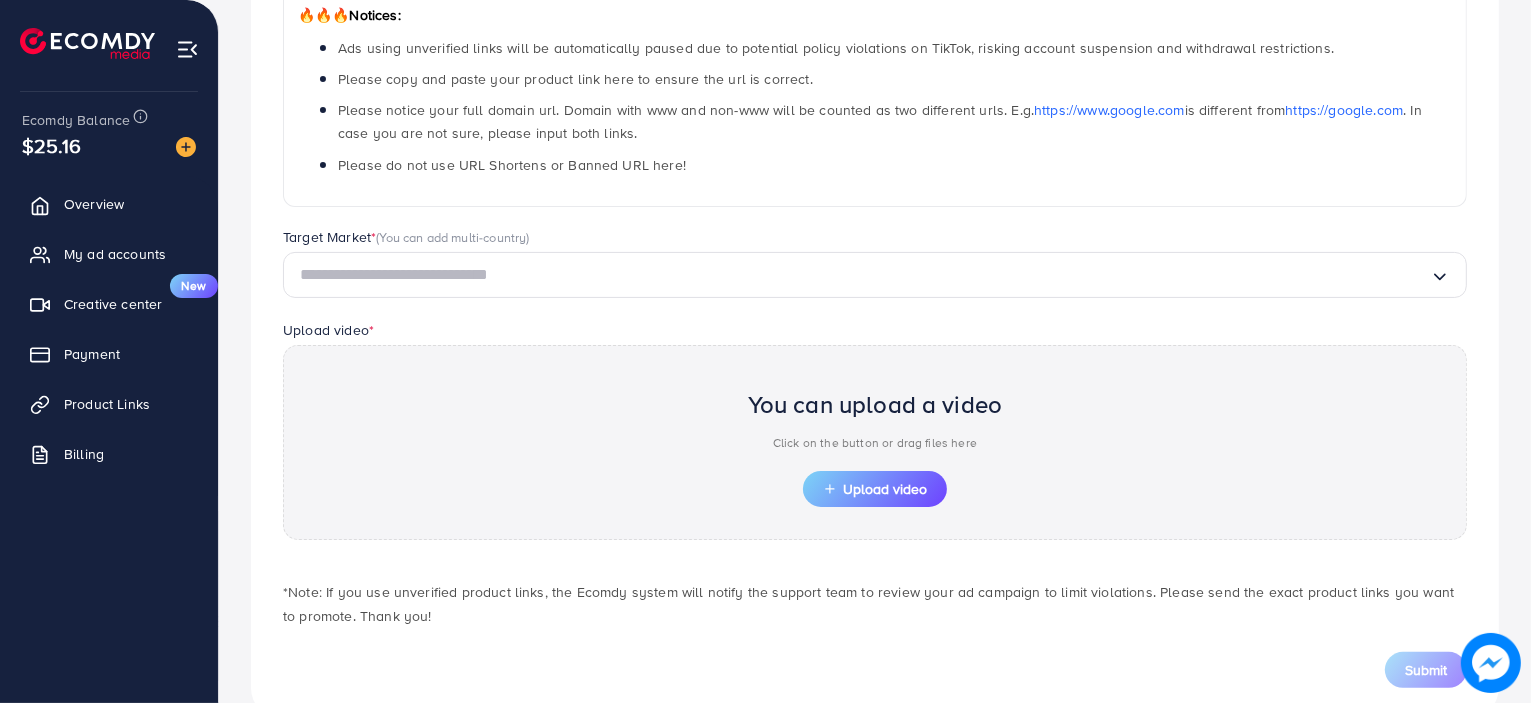 scroll, scrollTop: 396, scrollLeft: 0, axis: vertical 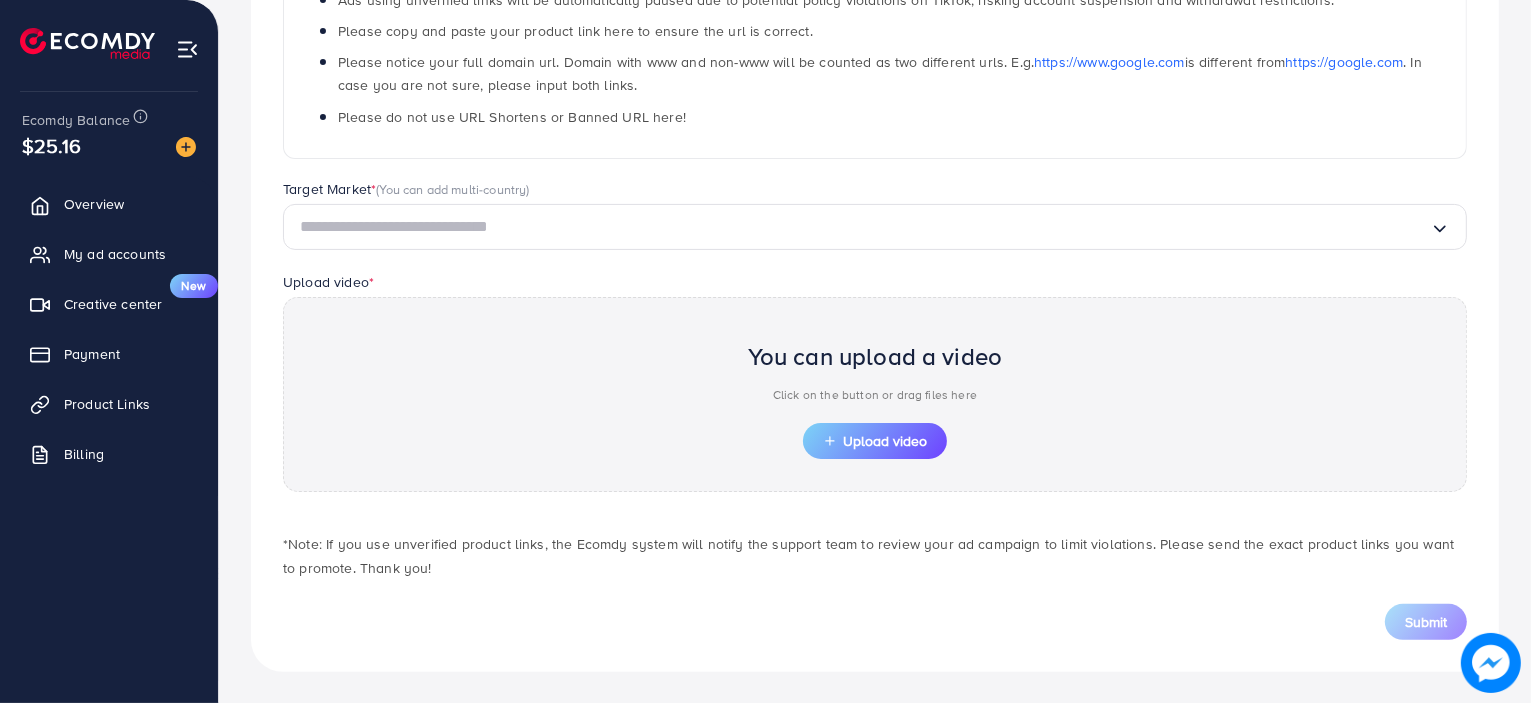 click at bounding box center [865, 227] 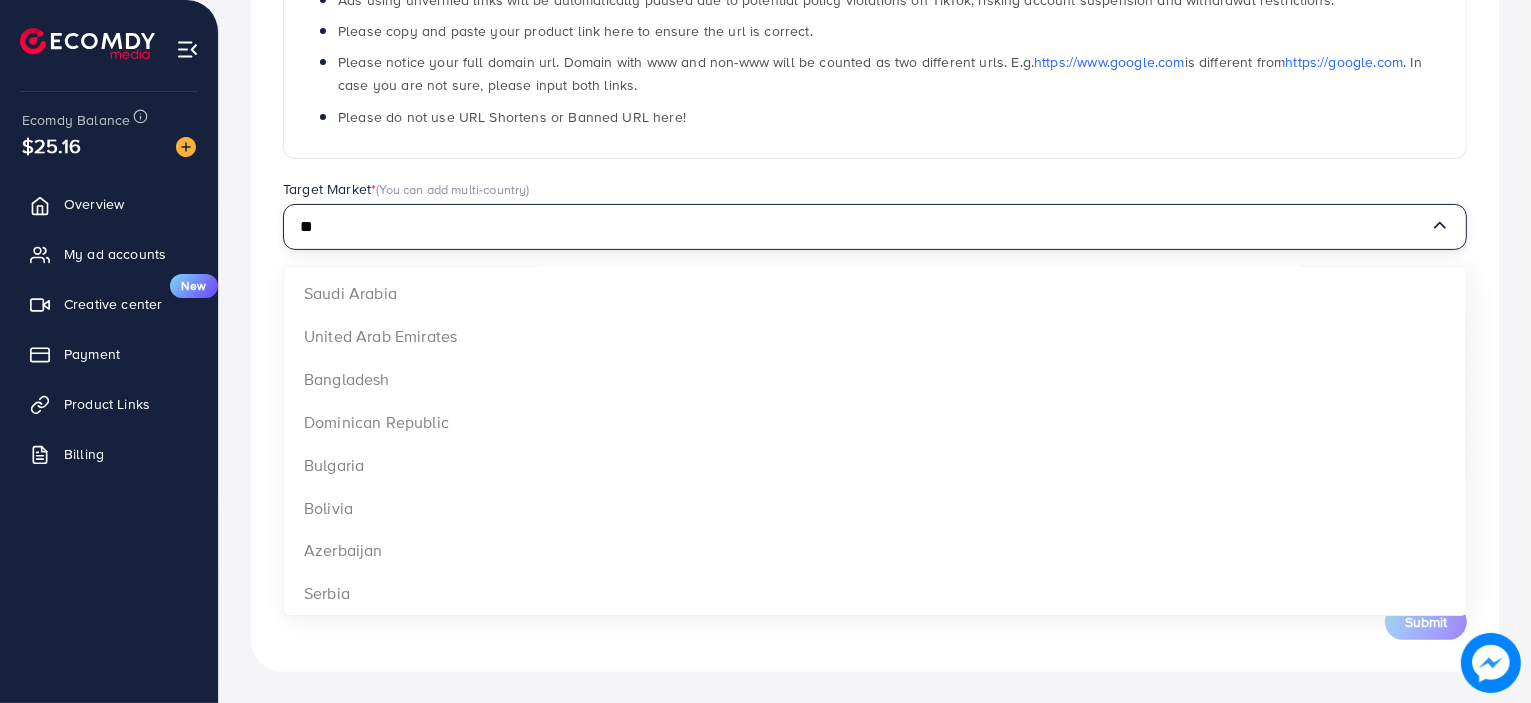 scroll, scrollTop: 0, scrollLeft: 0, axis: both 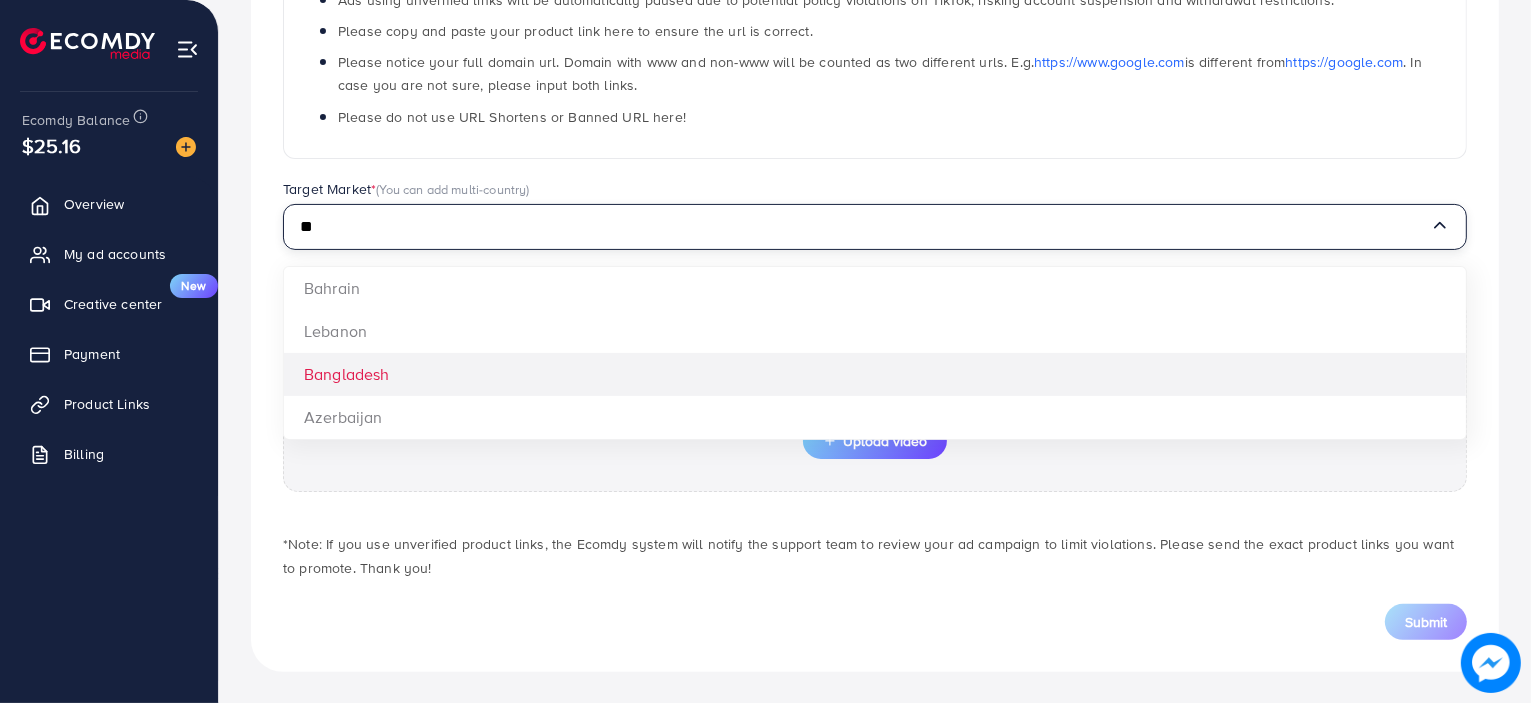 type on "**" 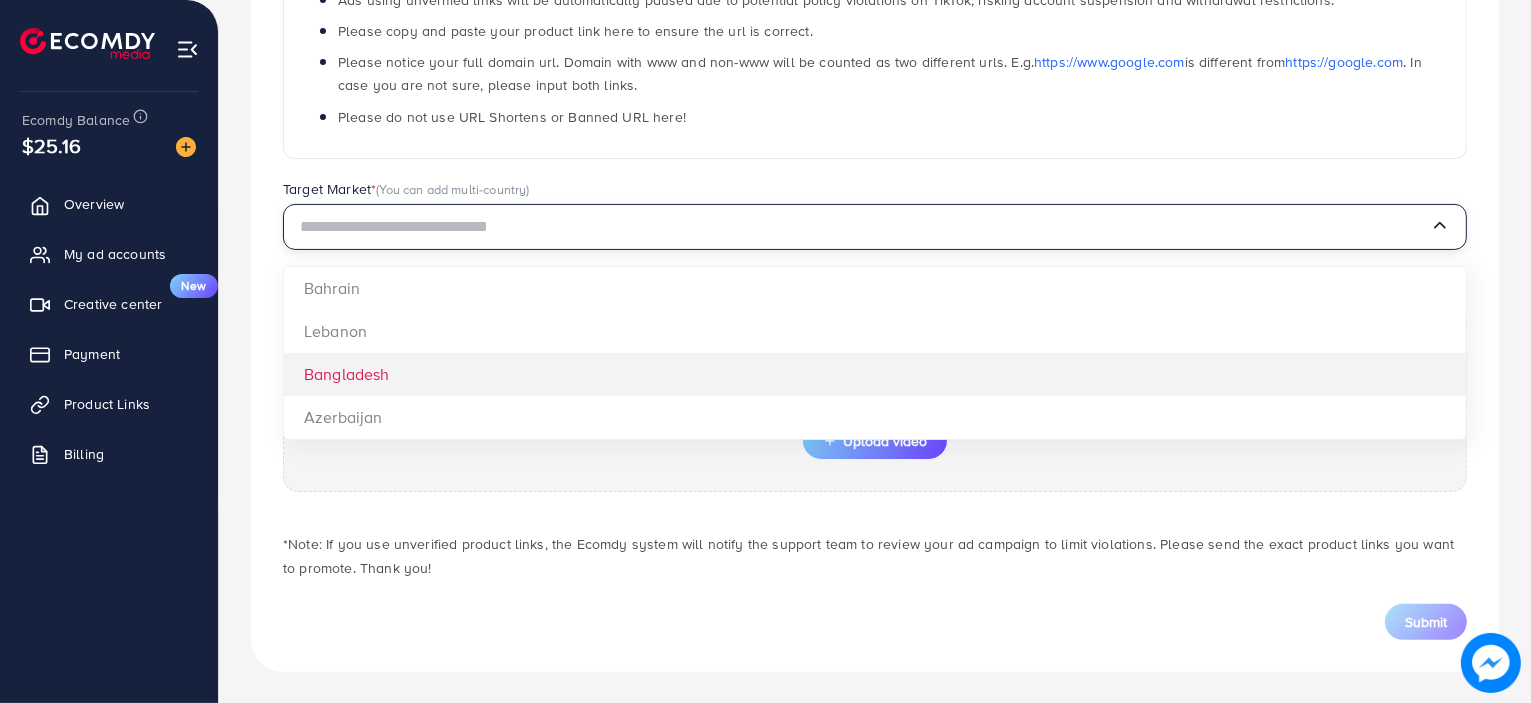 click on "**********" at bounding box center [875, 229] 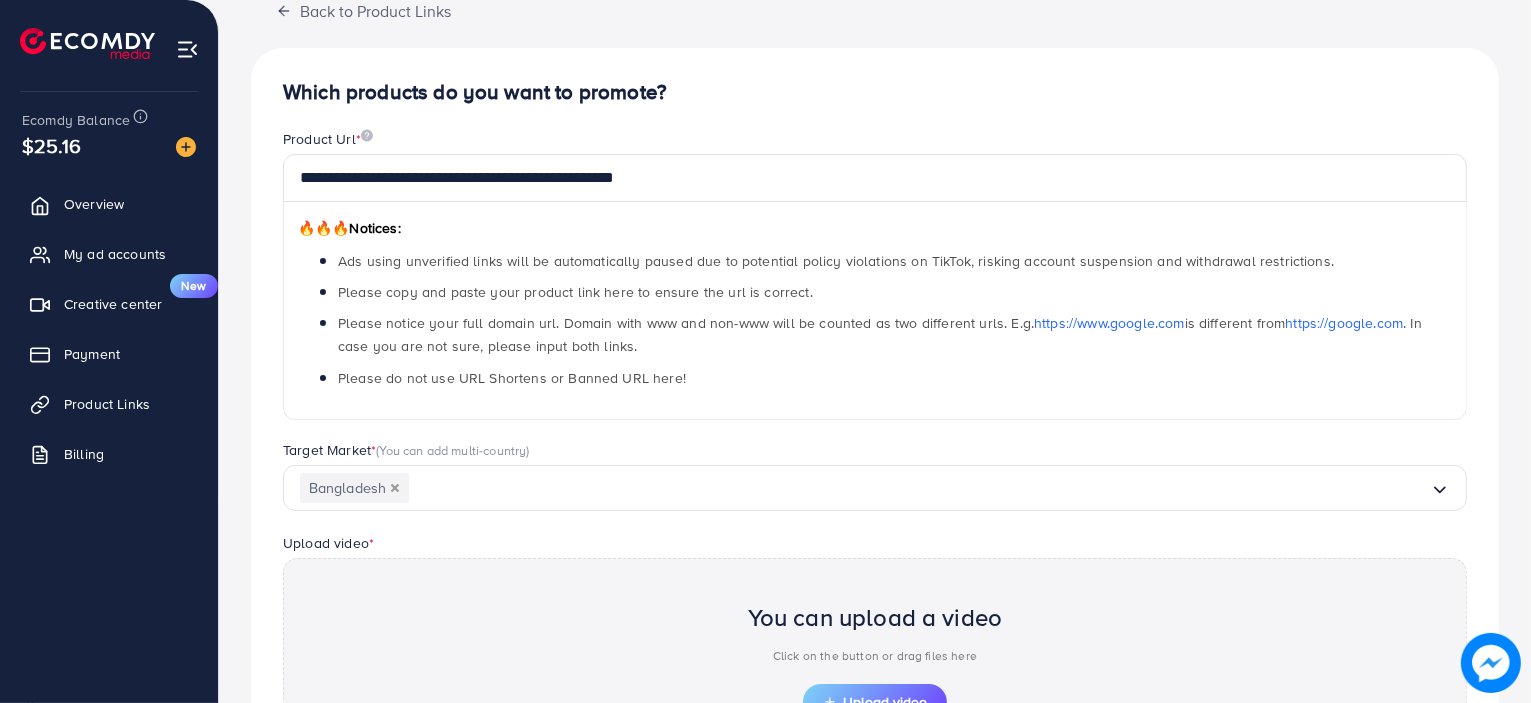 scroll, scrollTop: 396, scrollLeft: 0, axis: vertical 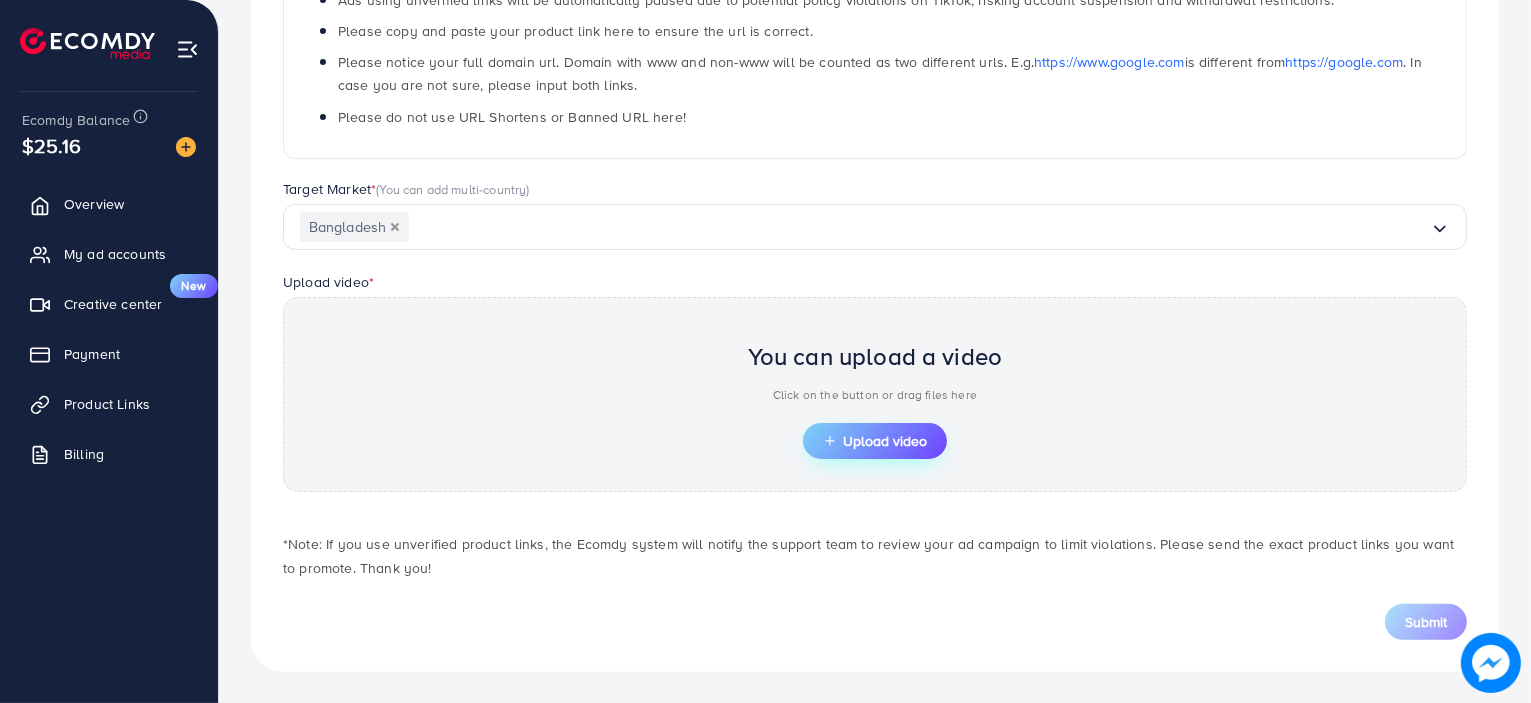 click on "Upload video" at bounding box center (875, 441) 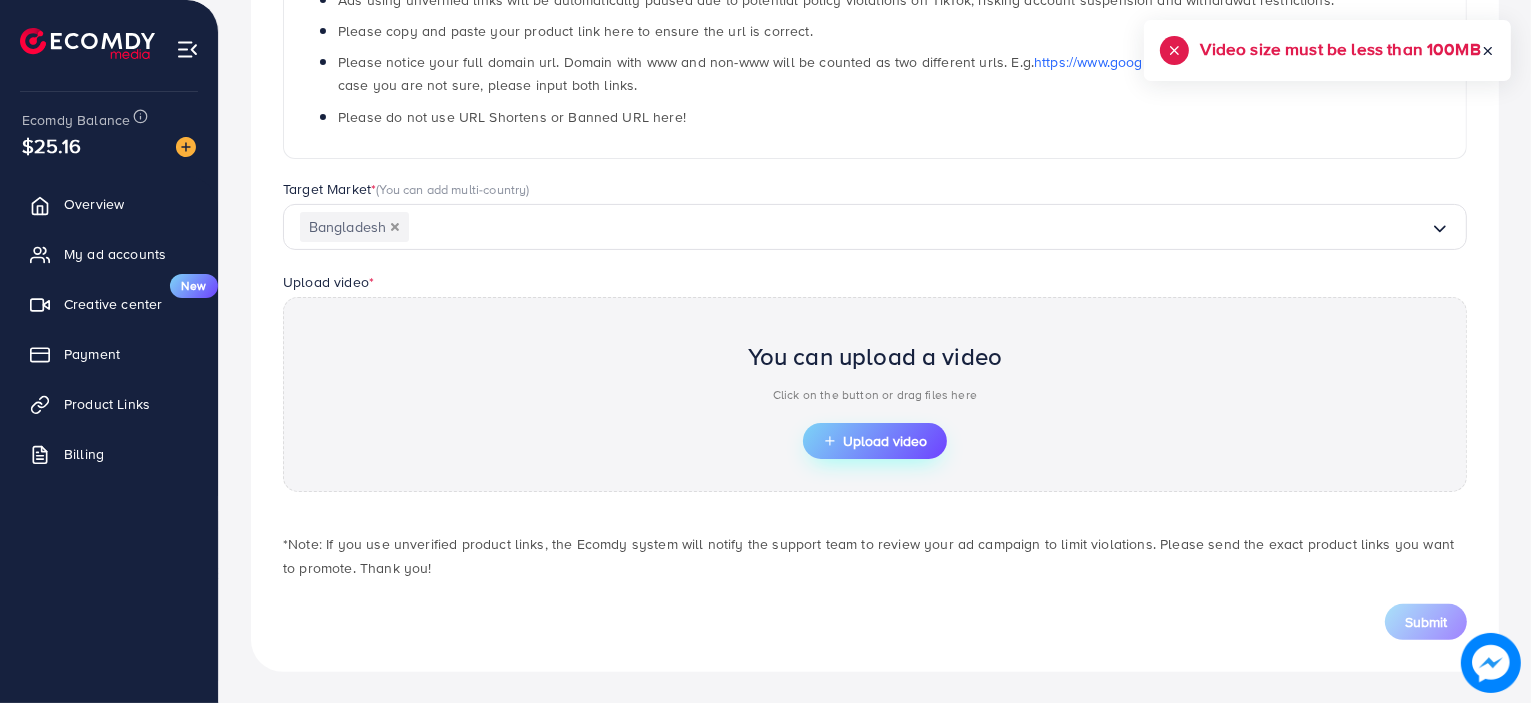 click on "Upload video" at bounding box center [875, 441] 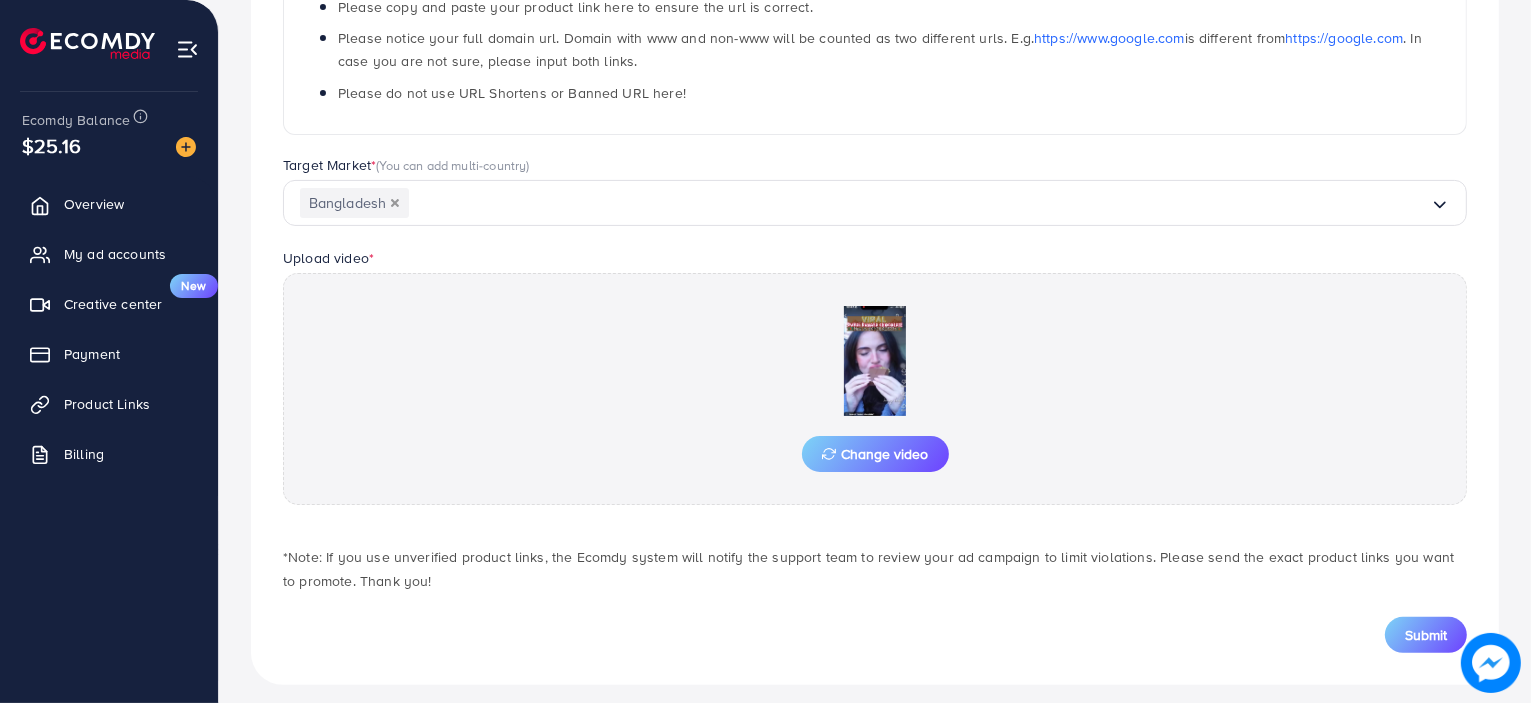scroll, scrollTop: 432, scrollLeft: 0, axis: vertical 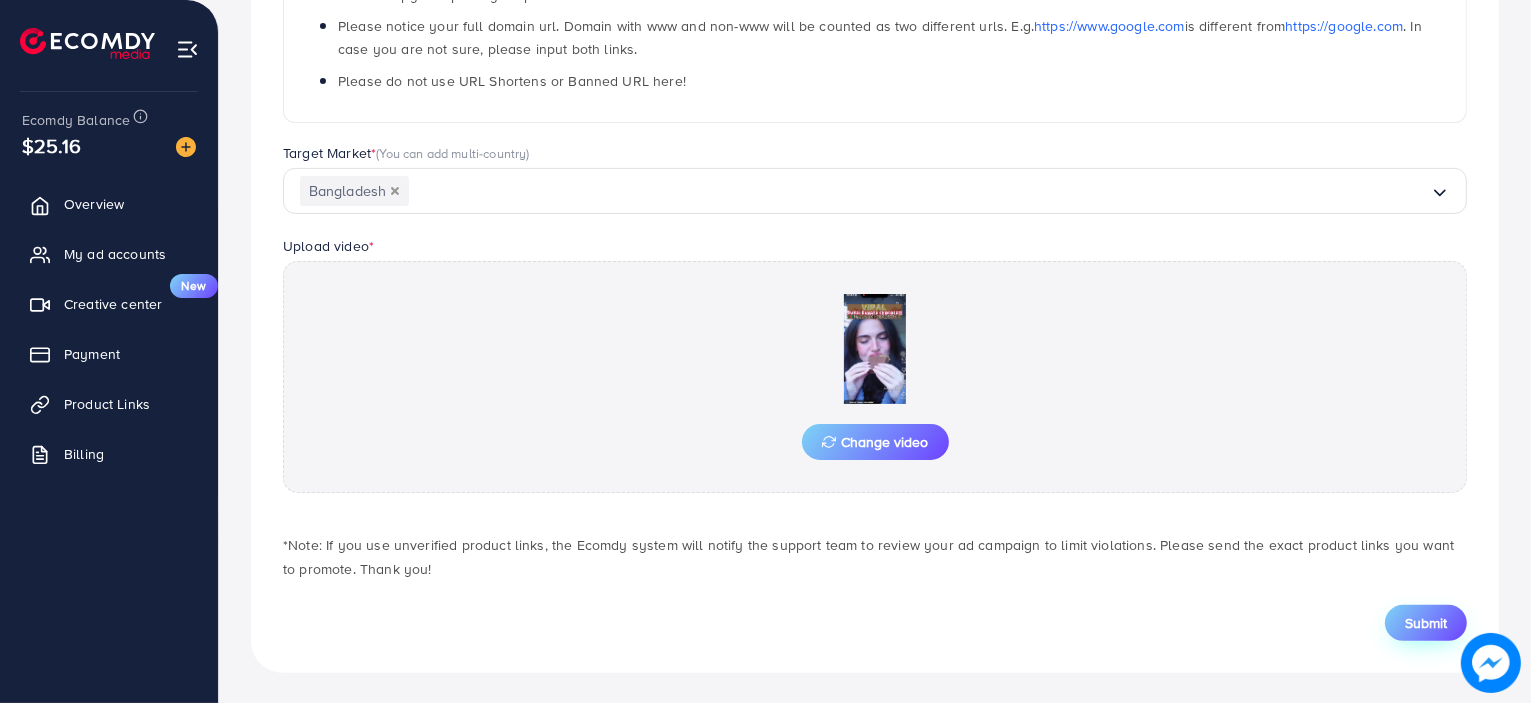 click on "Submit" at bounding box center (1426, 623) 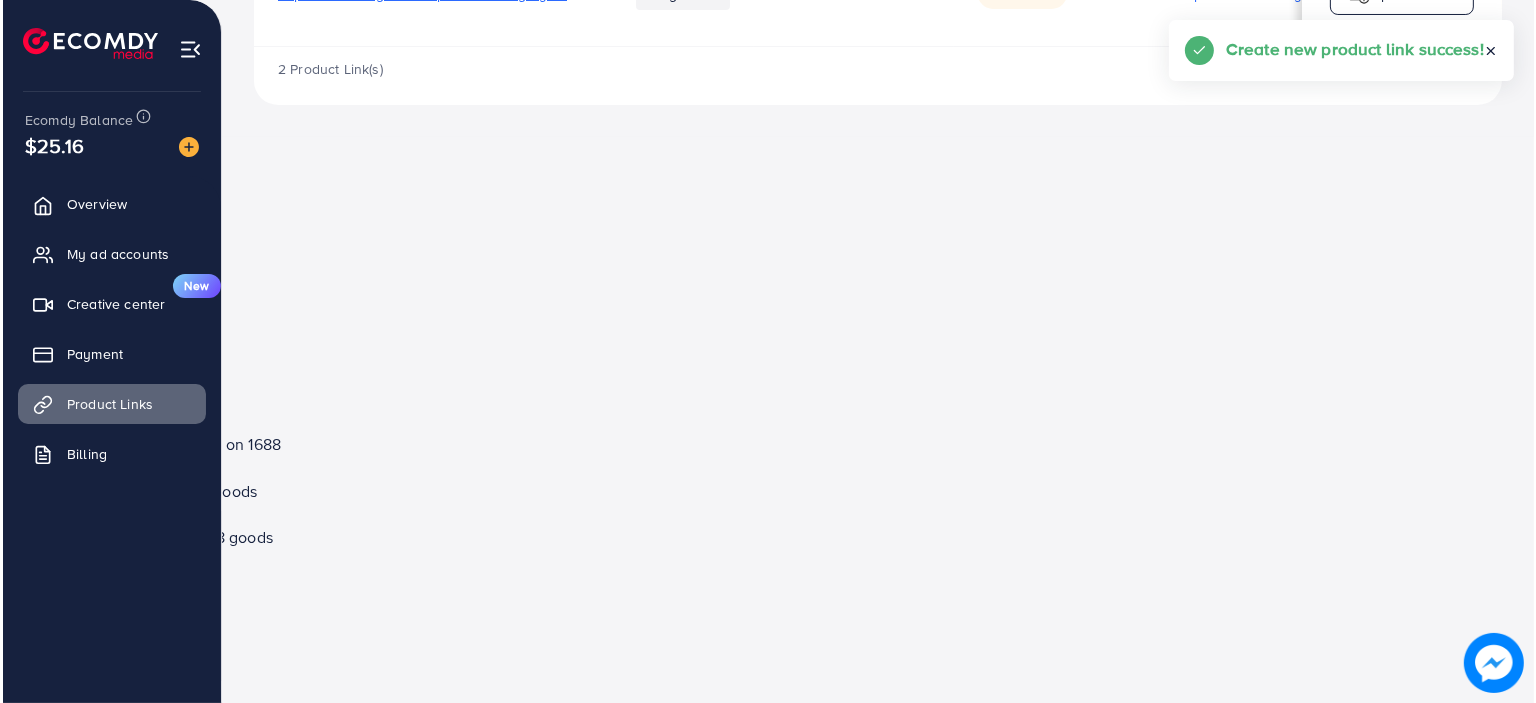 scroll, scrollTop: 0, scrollLeft: 0, axis: both 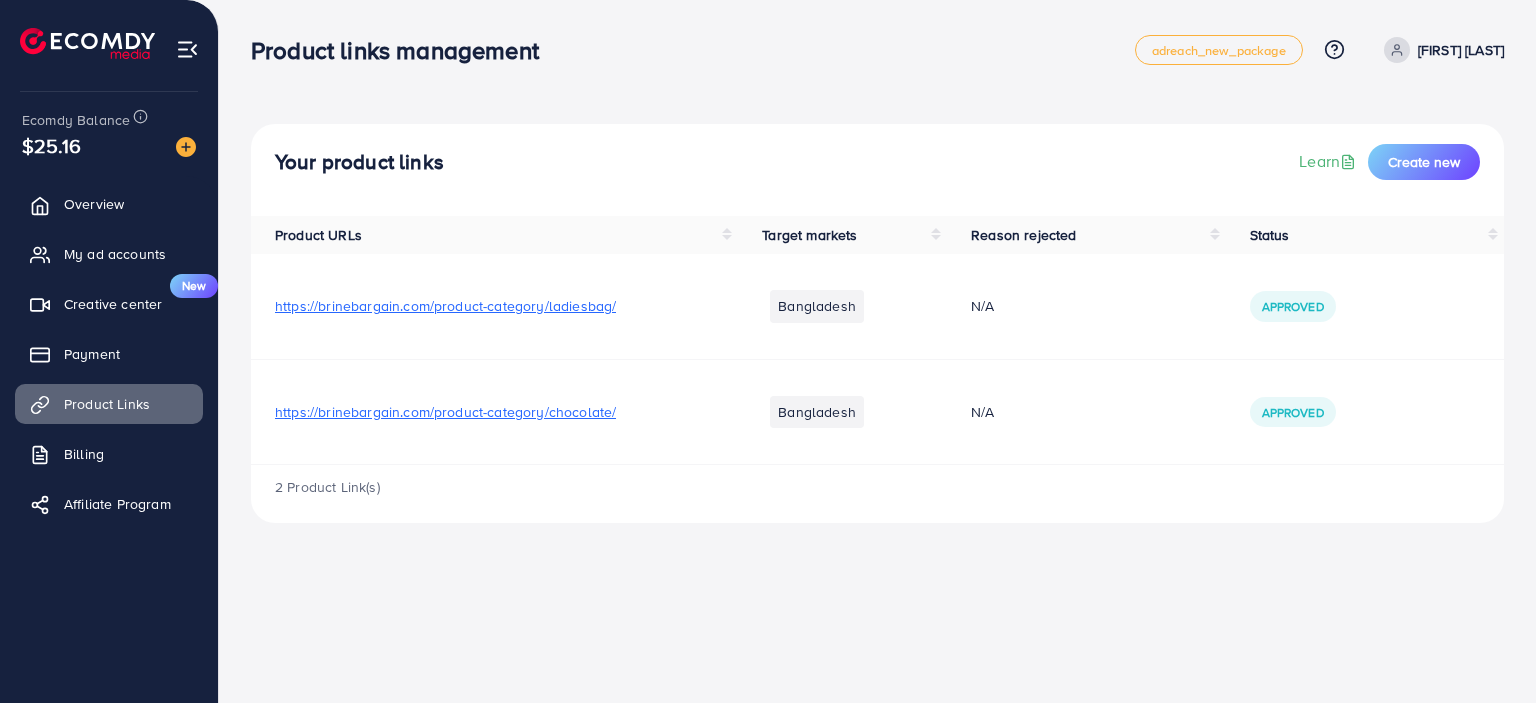 click on "N/A" at bounding box center [1086, 411] 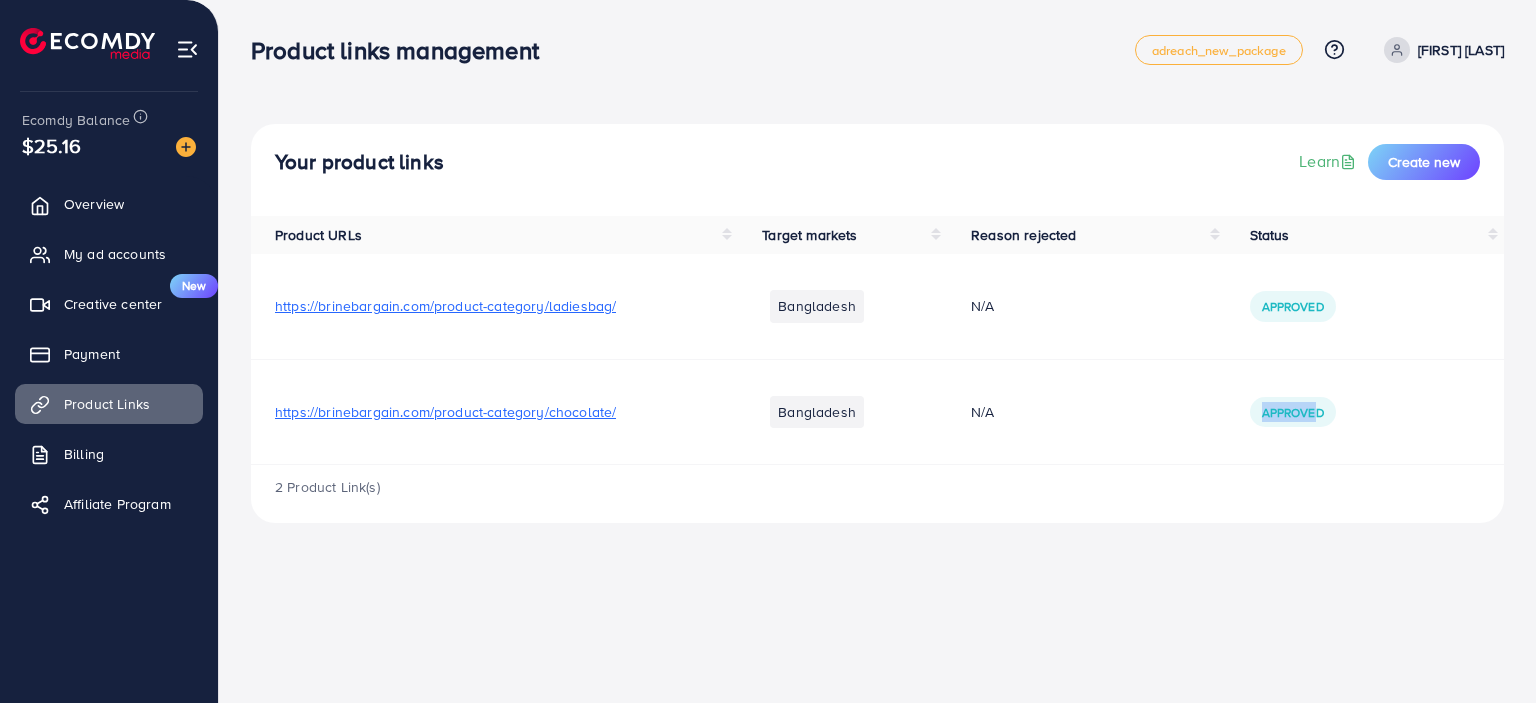 drag, startPoint x: 1317, startPoint y: 415, endPoint x: 1165, endPoint y: 415, distance: 152 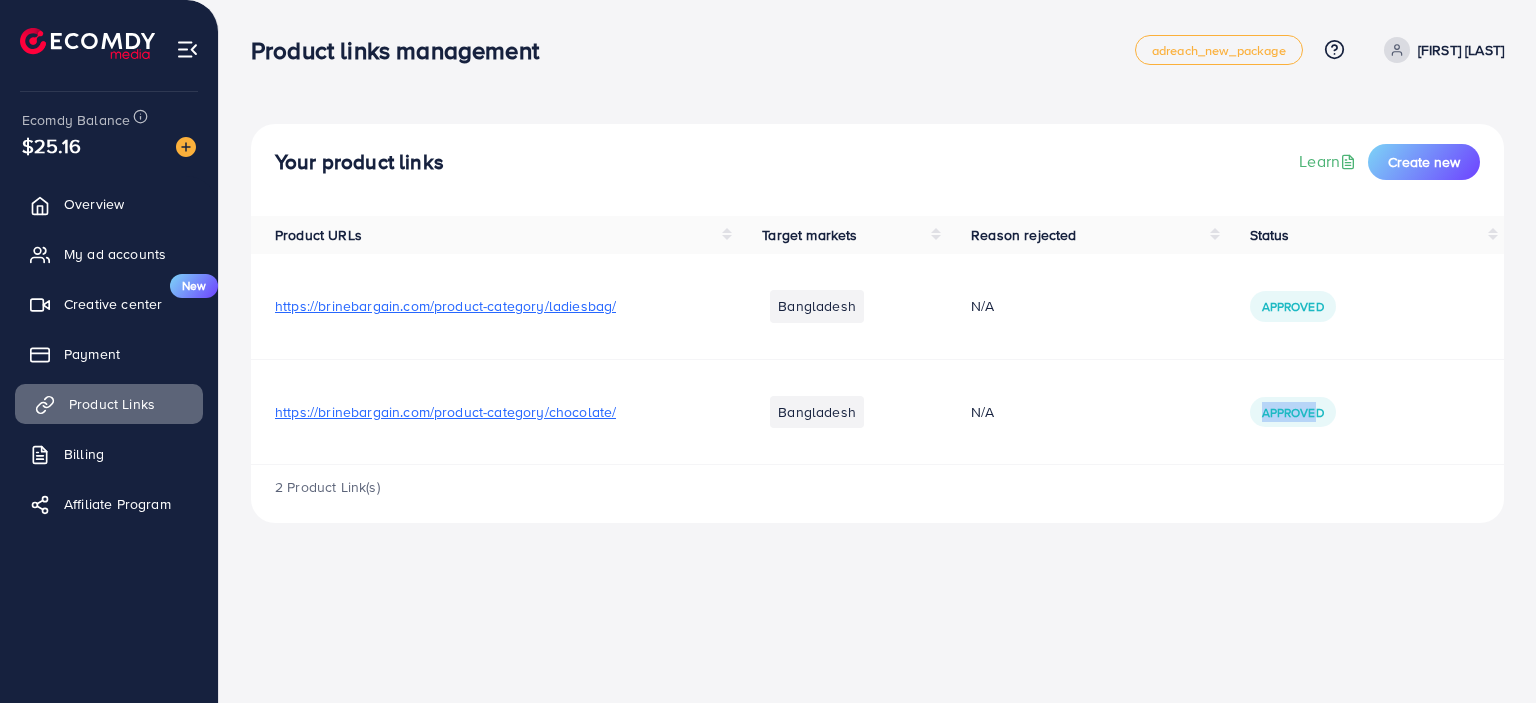 click on "Product Links" at bounding box center [109, 404] 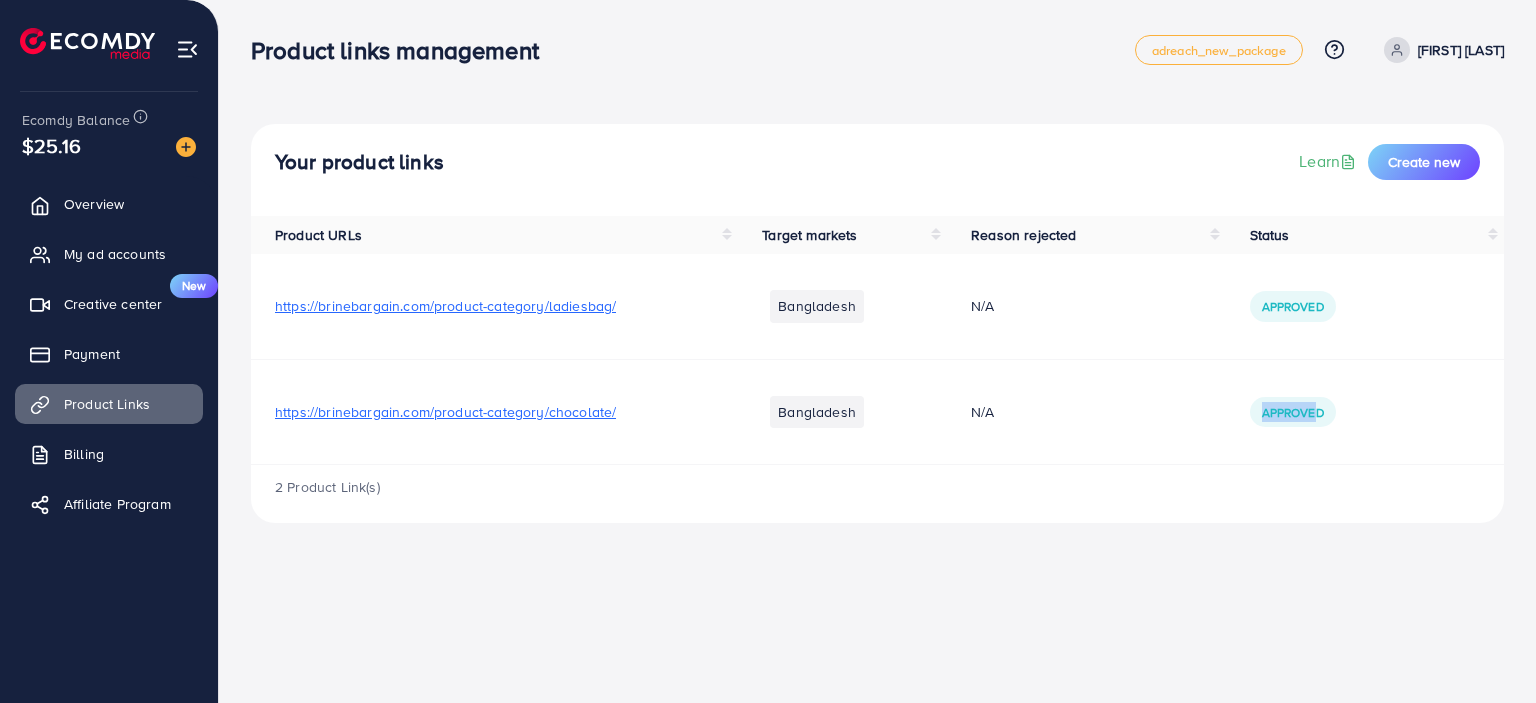 click on "Approved" at bounding box center (1293, 412) 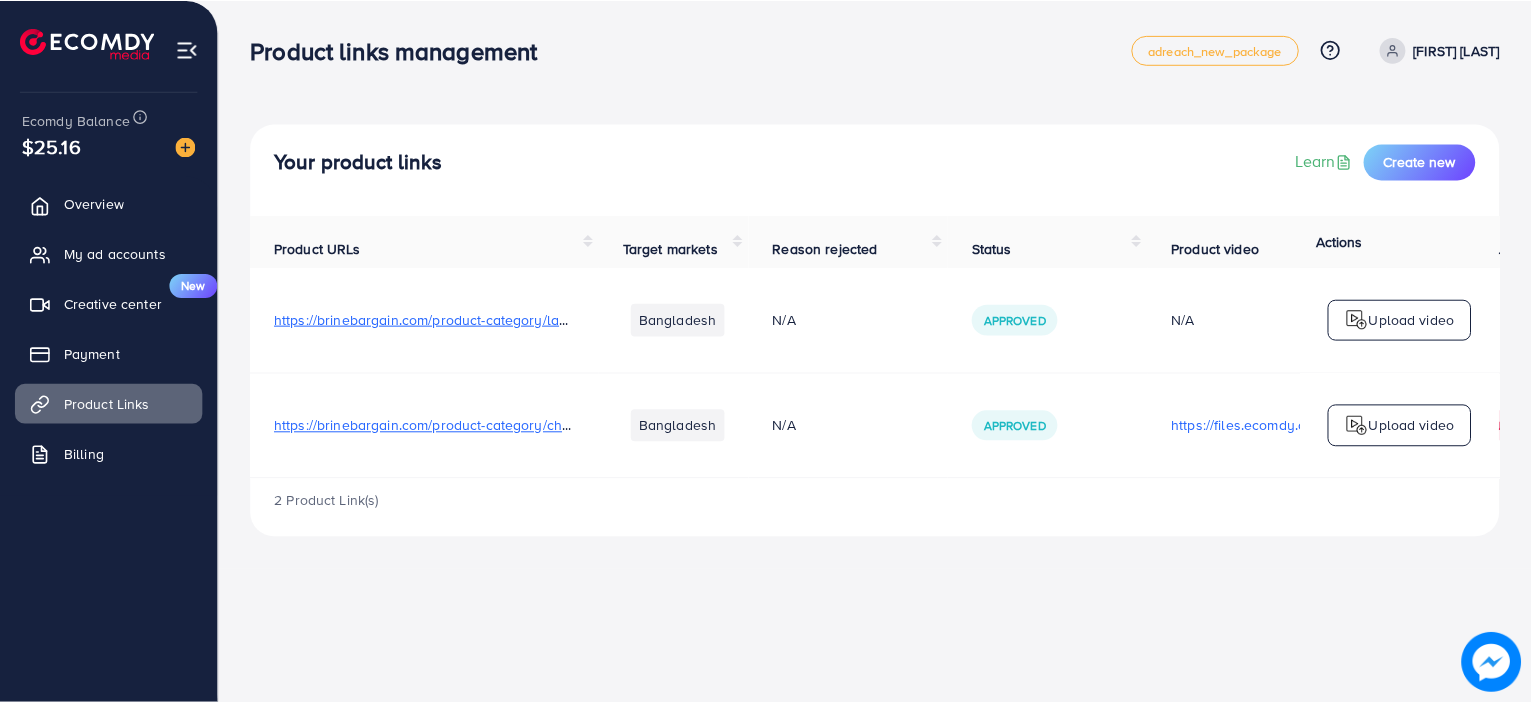 scroll, scrollTop: 0, scrollLeft: 0, axis: both 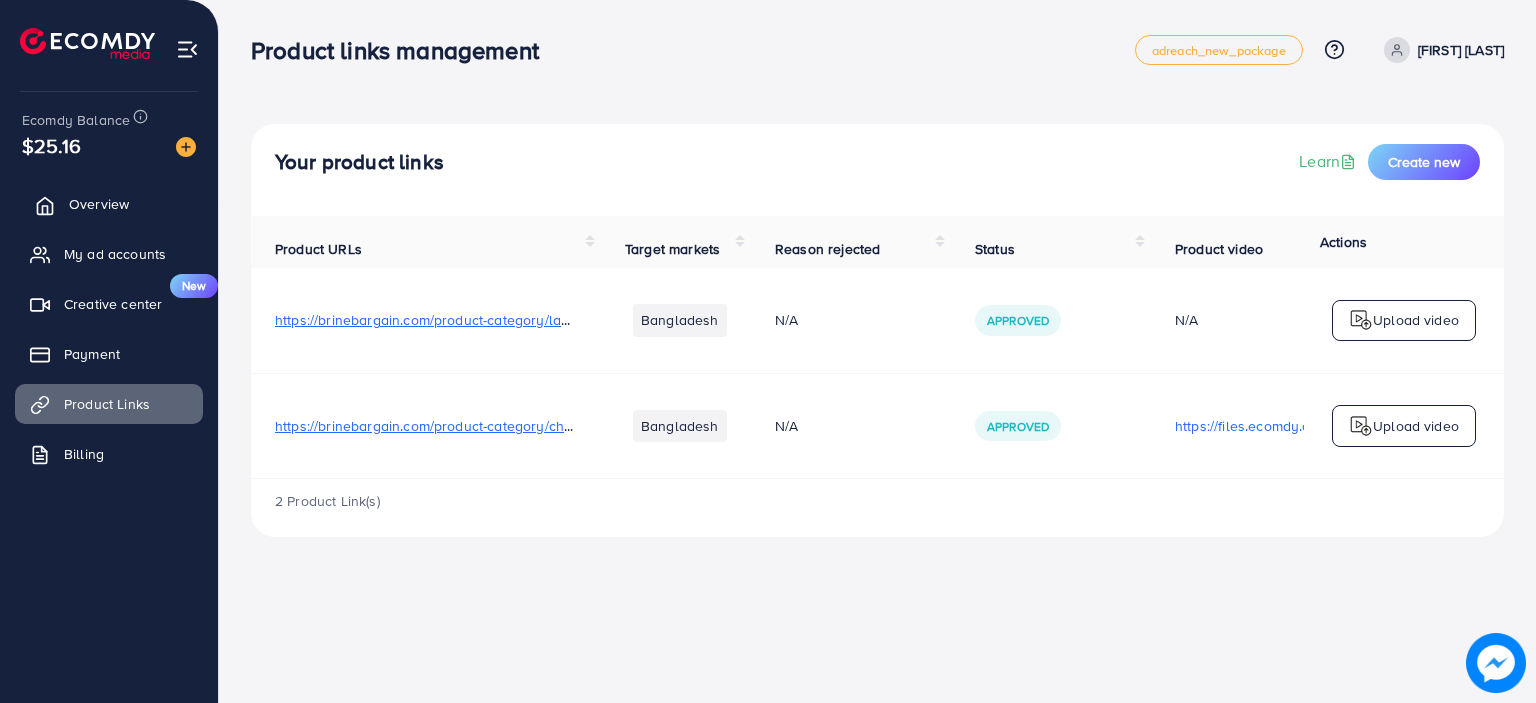 click on "Overview" at bounding box center [99, 204] 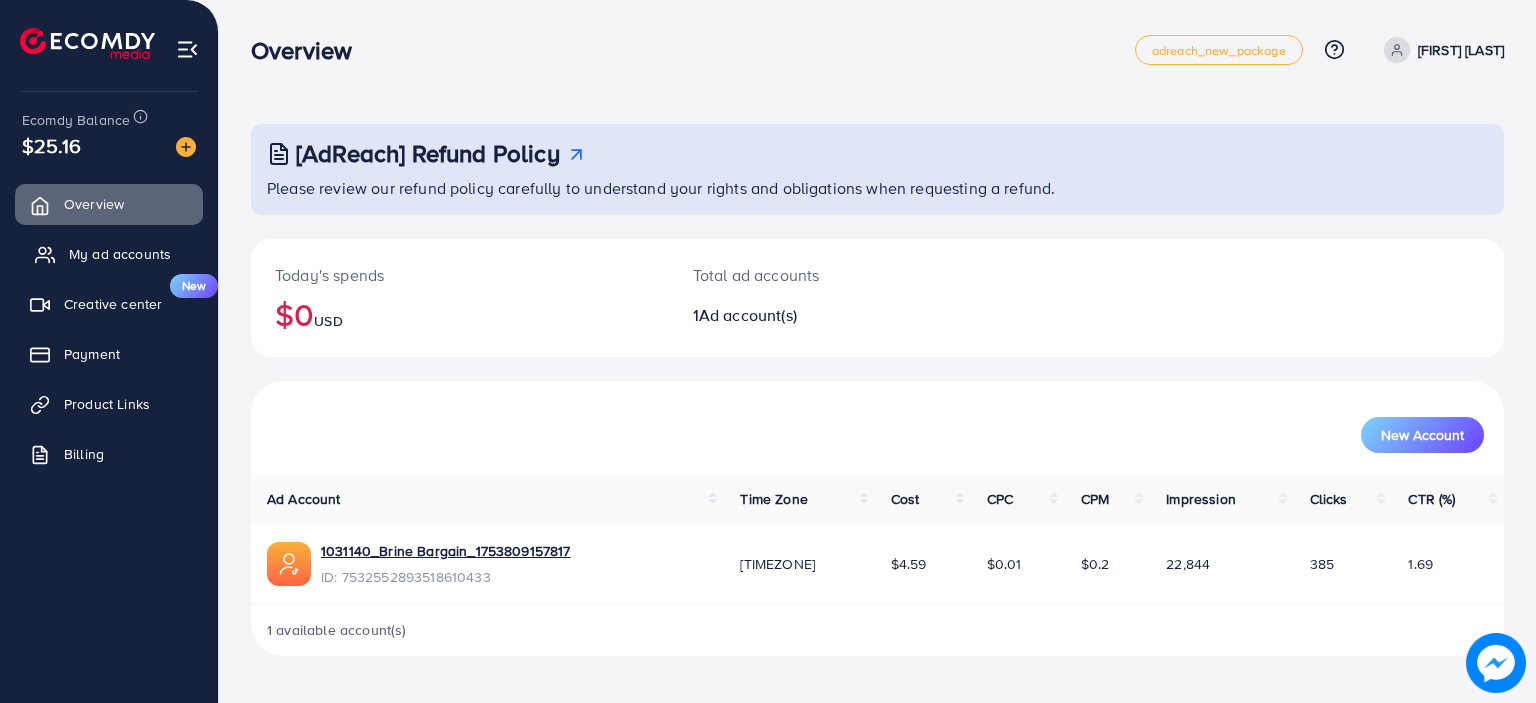 click on "My ad accounts" at bounding box center [109, 254] 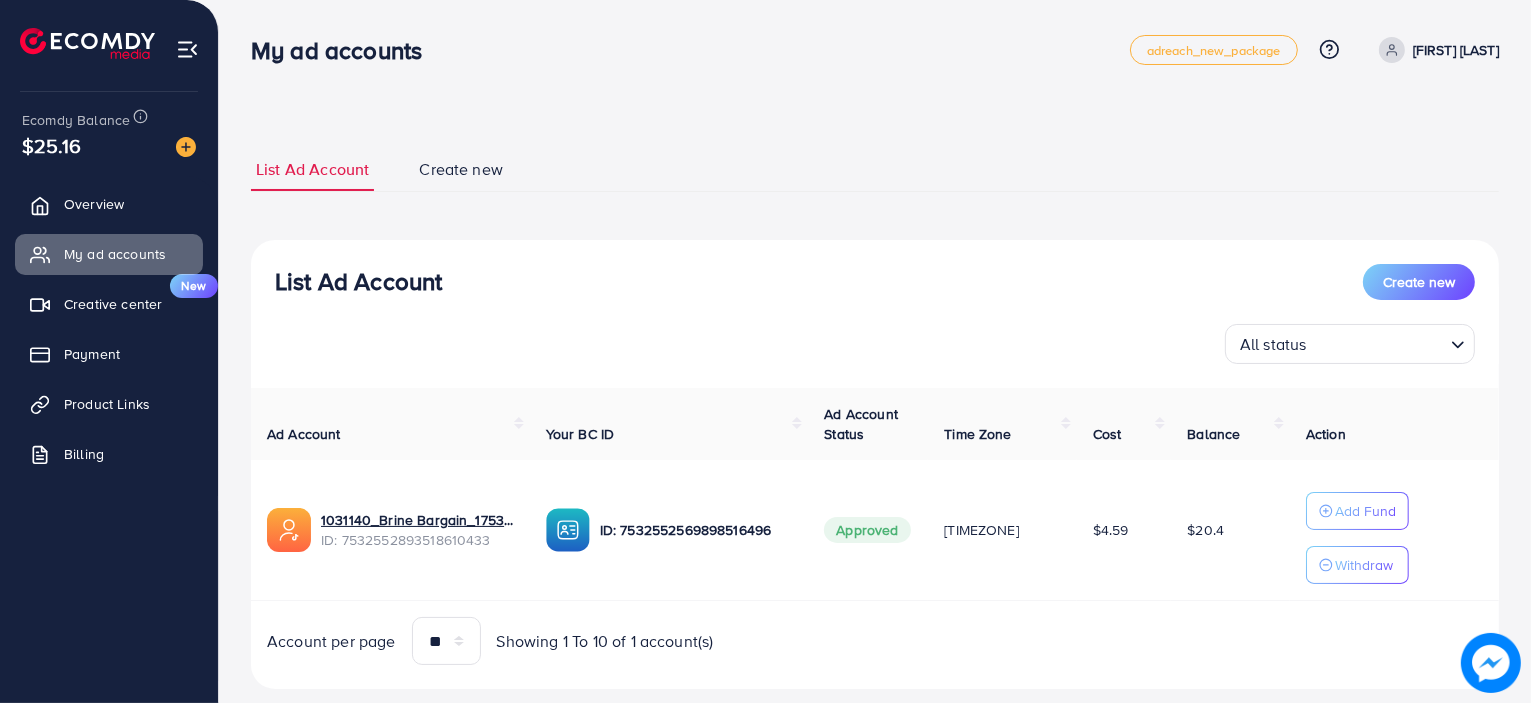 scroll, scrollTop: 40, scrollLeft: 0, axis: vertical 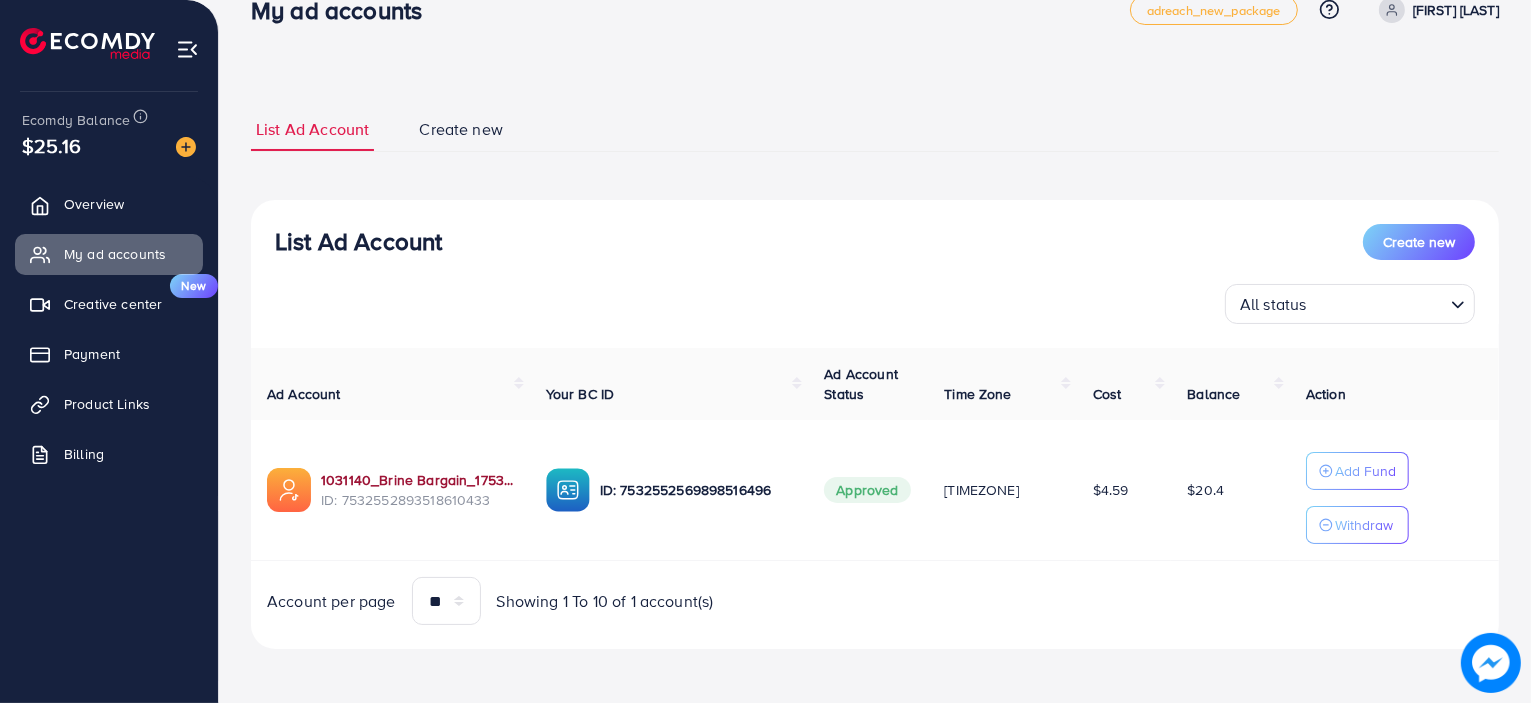 click on "[NUMBER]_Brine Bargain_[NUMBER]" at bounding box center (417, 480) 